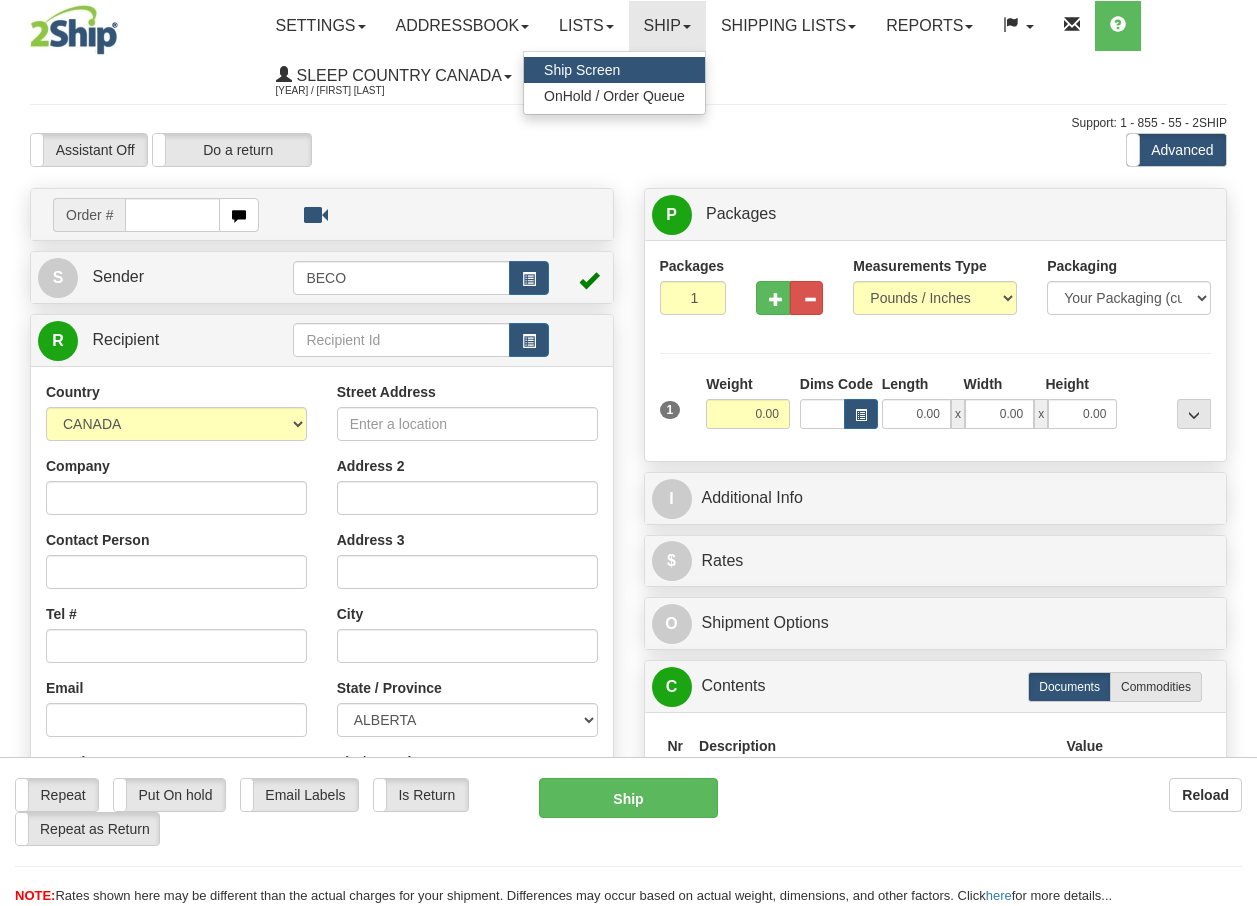 scroll, scrollTop: 0, scrollLeft: 0, axis: both 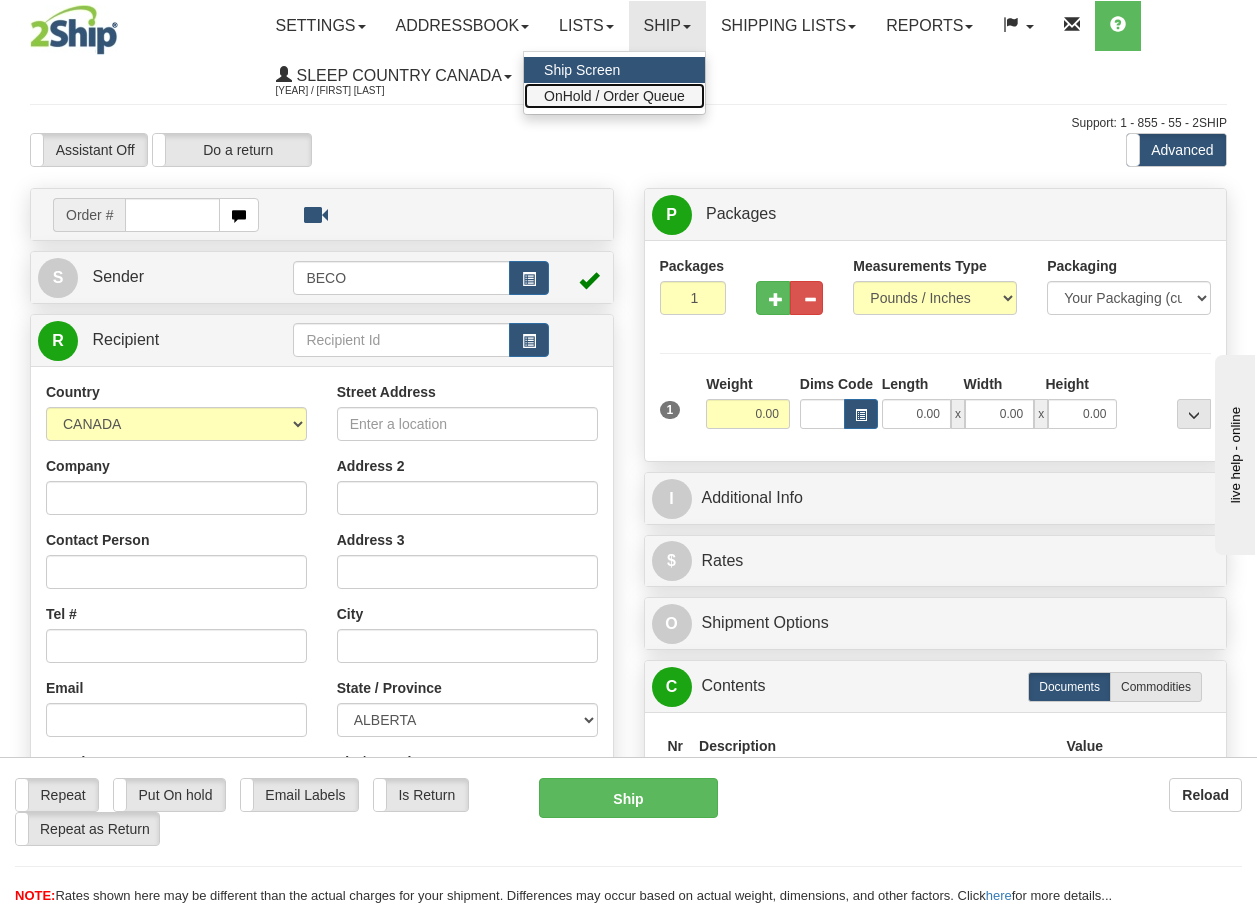 click on "OnHold / Order Queue" at bounding box center (614, 96) 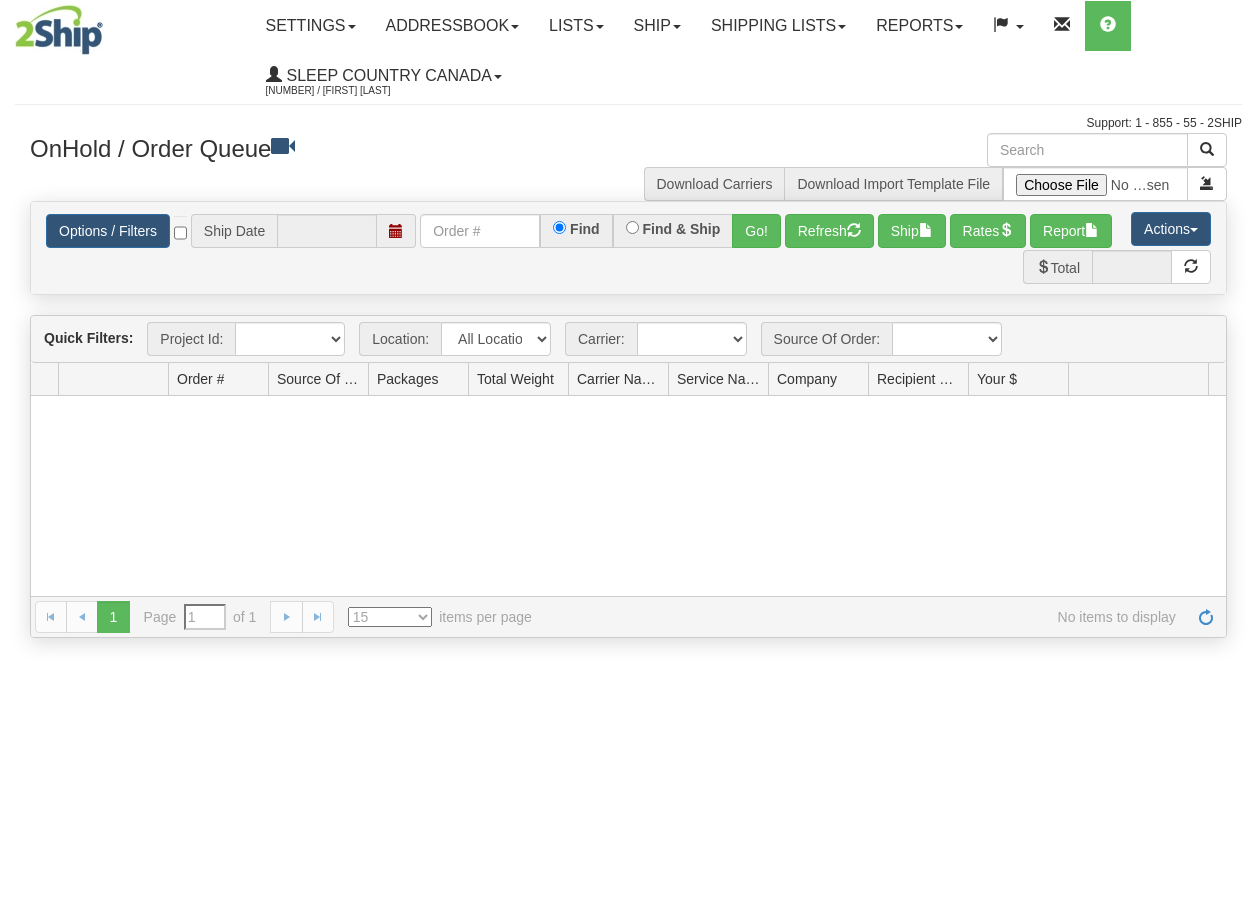 scroll, scrollTop: 0, scrollLeft: 0, axis: both 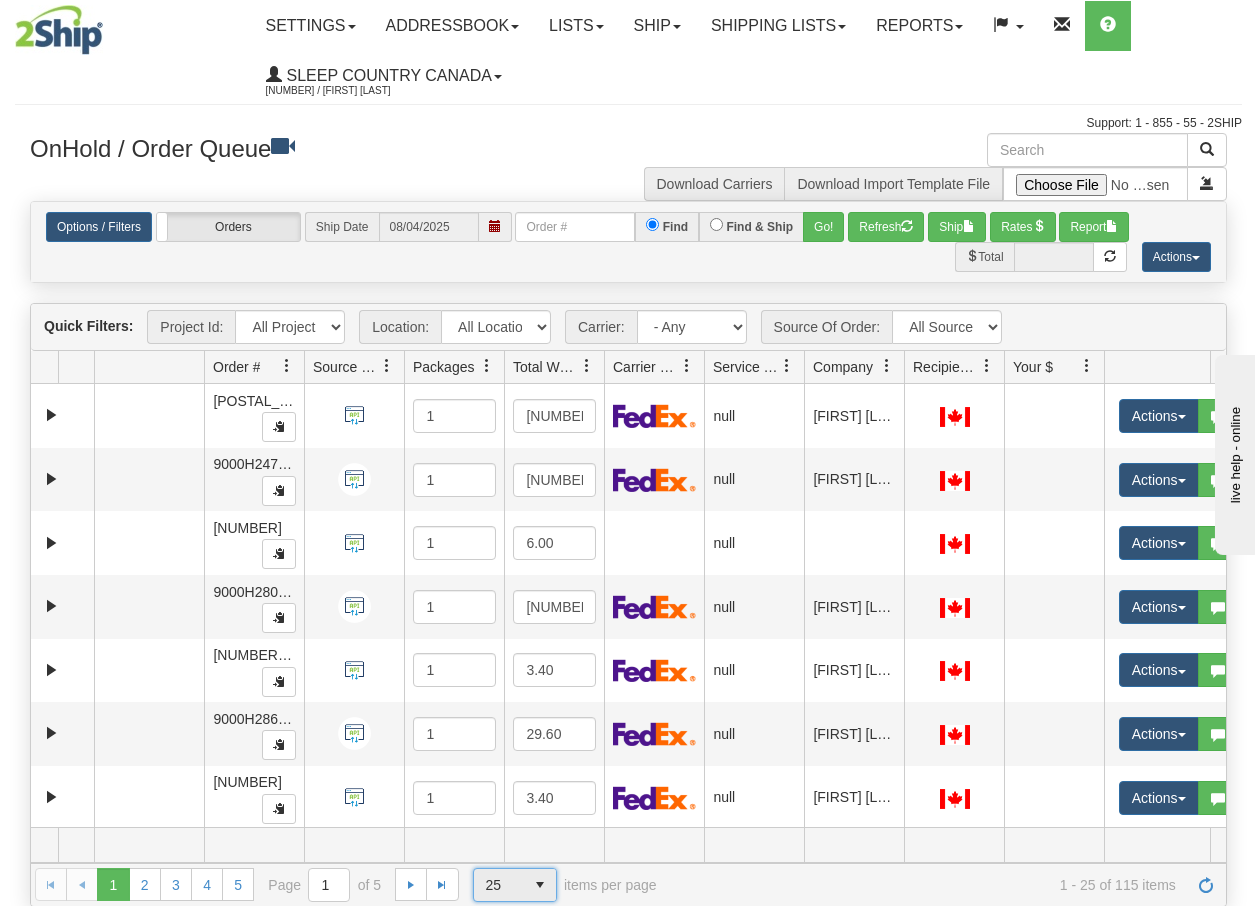 click at bounding box center [540, 885] 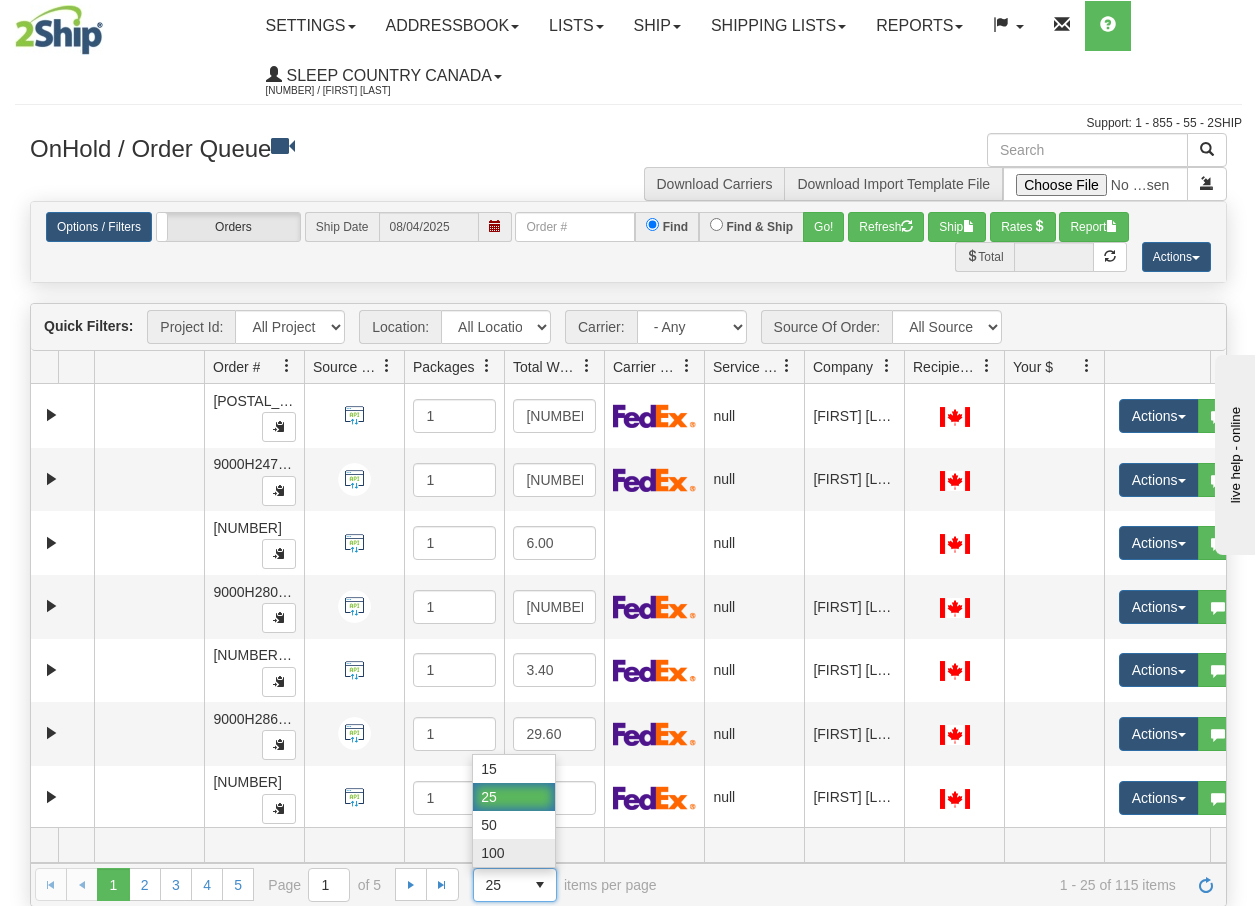 click on "100" at bounding box center [514, 853] 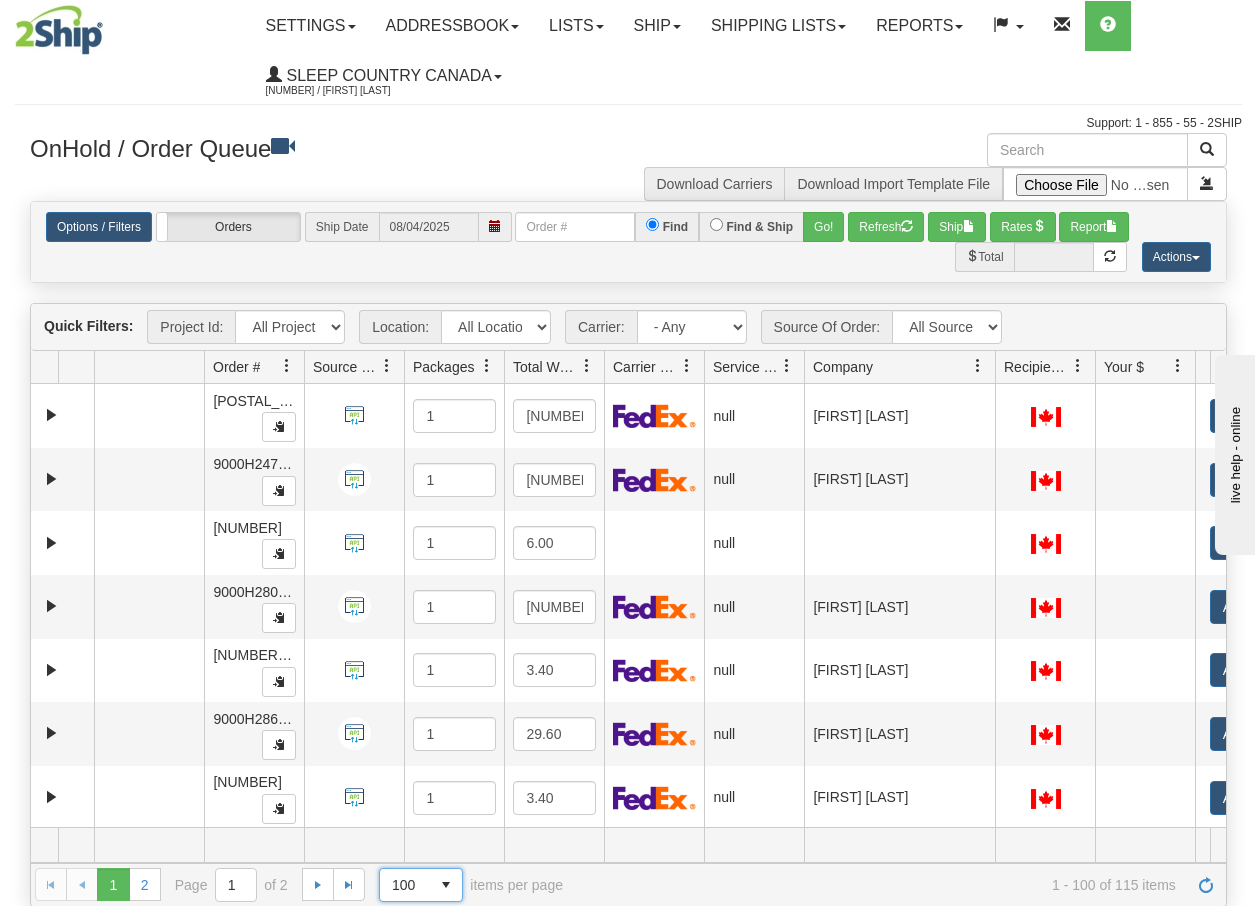 drag, startPoint x: 904, startPoint y: 377, endPoint x: 998, endPoint y: 379, distance: 94.02127 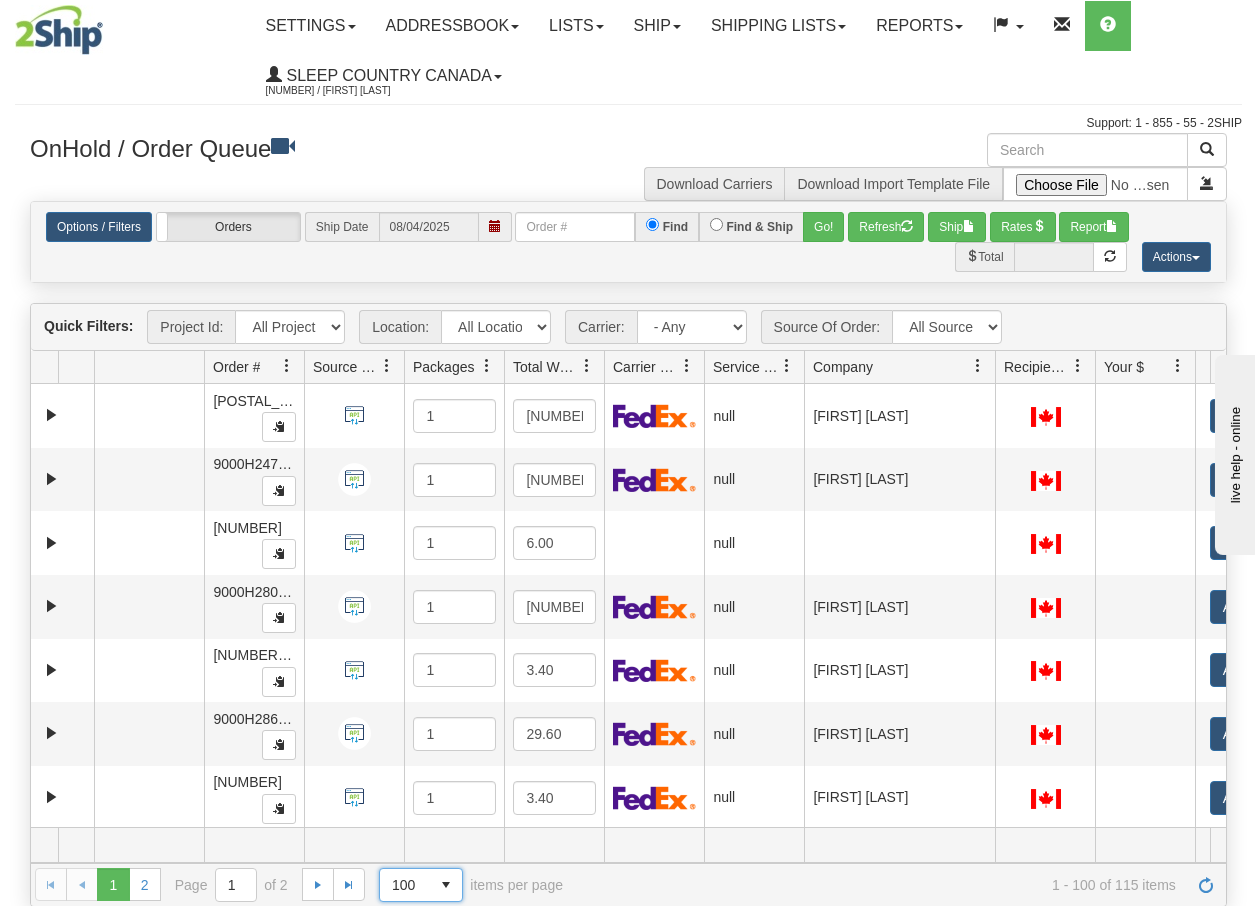 scroll, scrollTop: 0, scrollLeft: 67, axis: horizontal 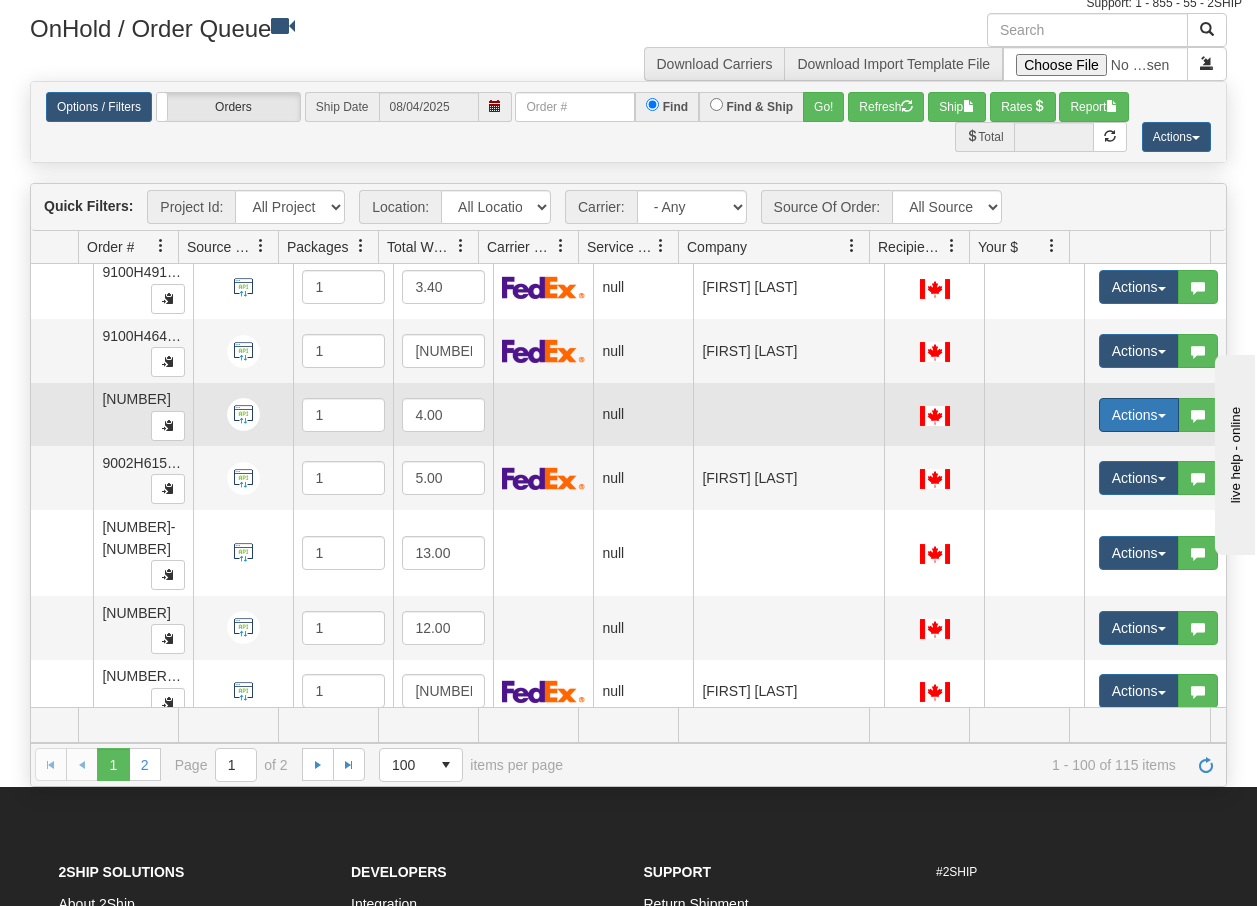 click on "Actions" at bounding box center (1139, 415) 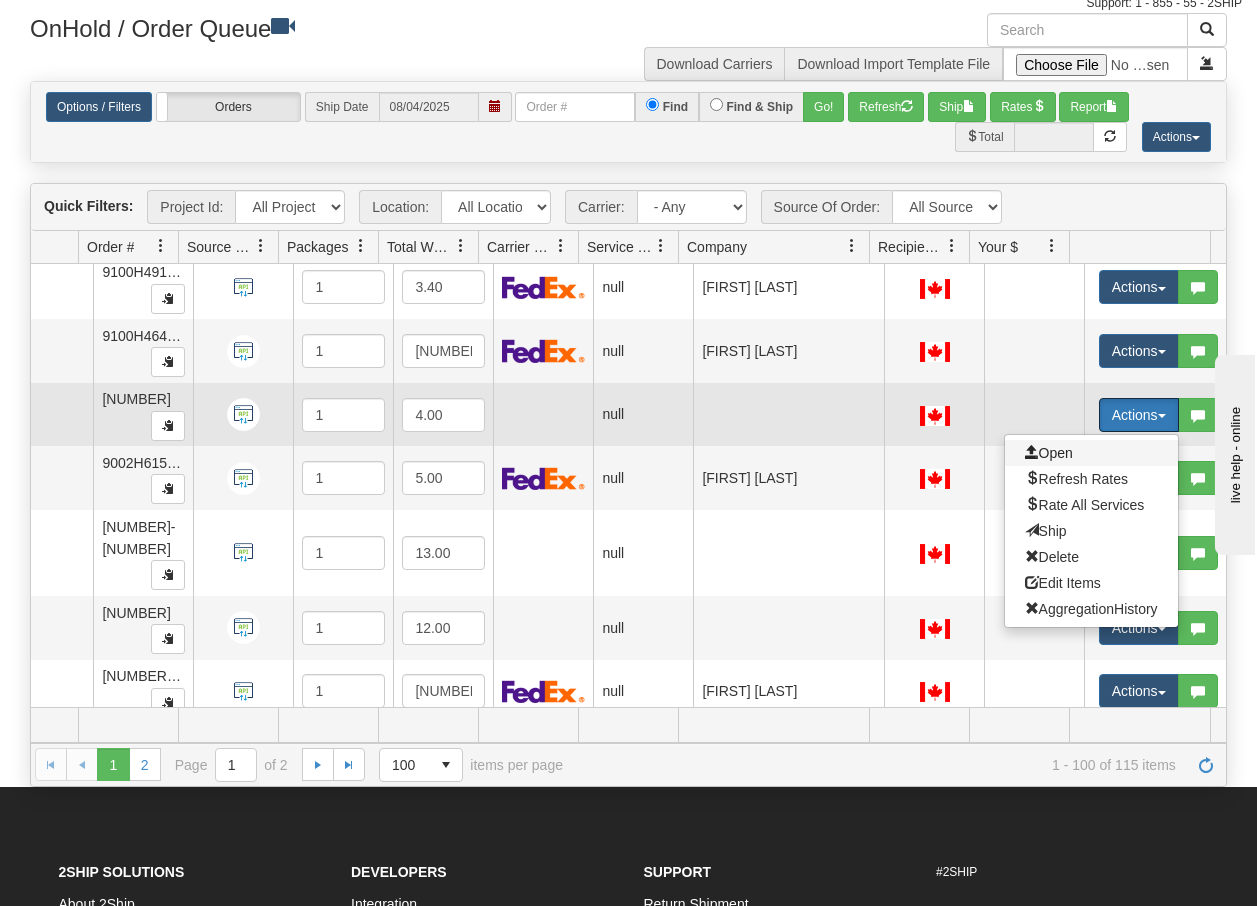 click on "Open" at bounding box center [1049, 453] 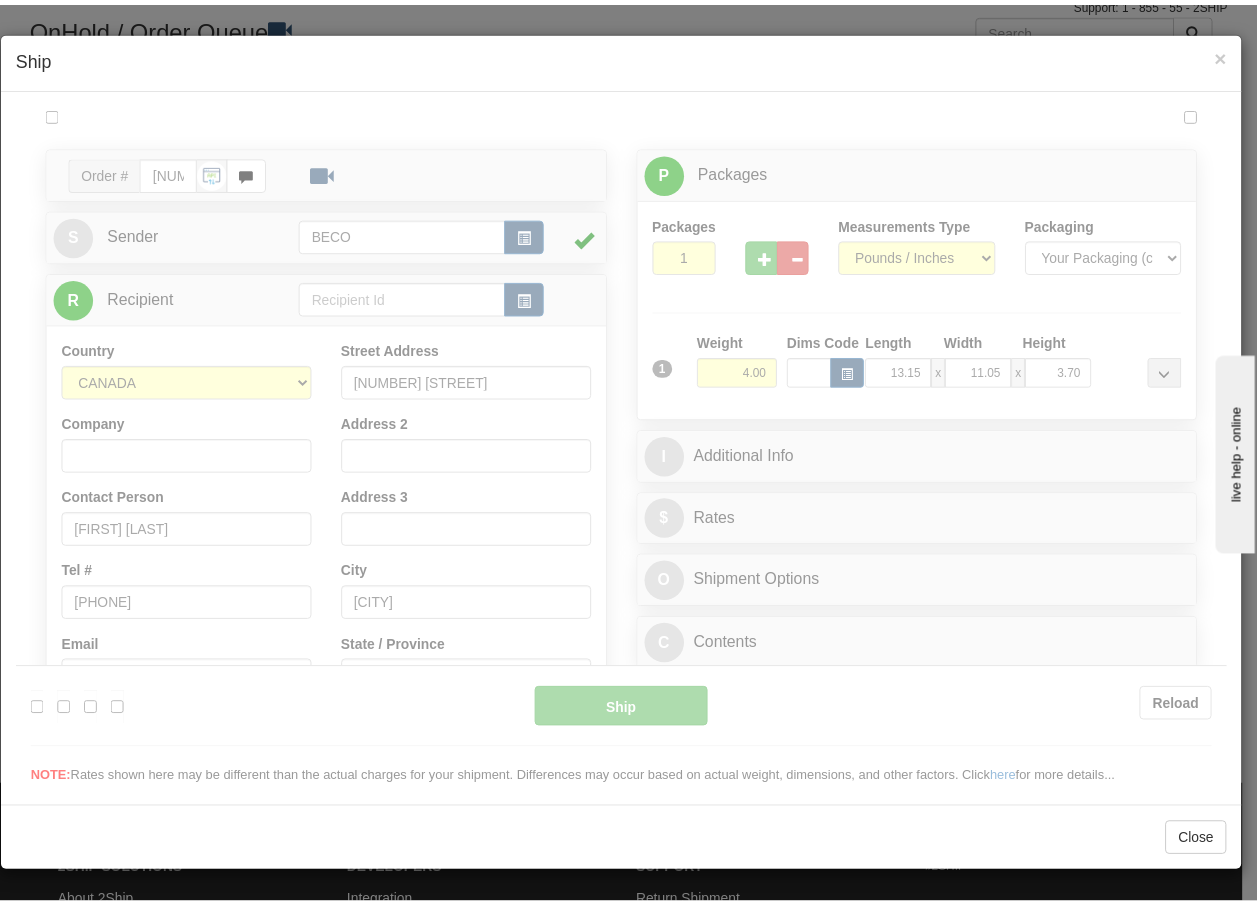scroll, scrollTop: 0, scrollLeft: 0, axis: both 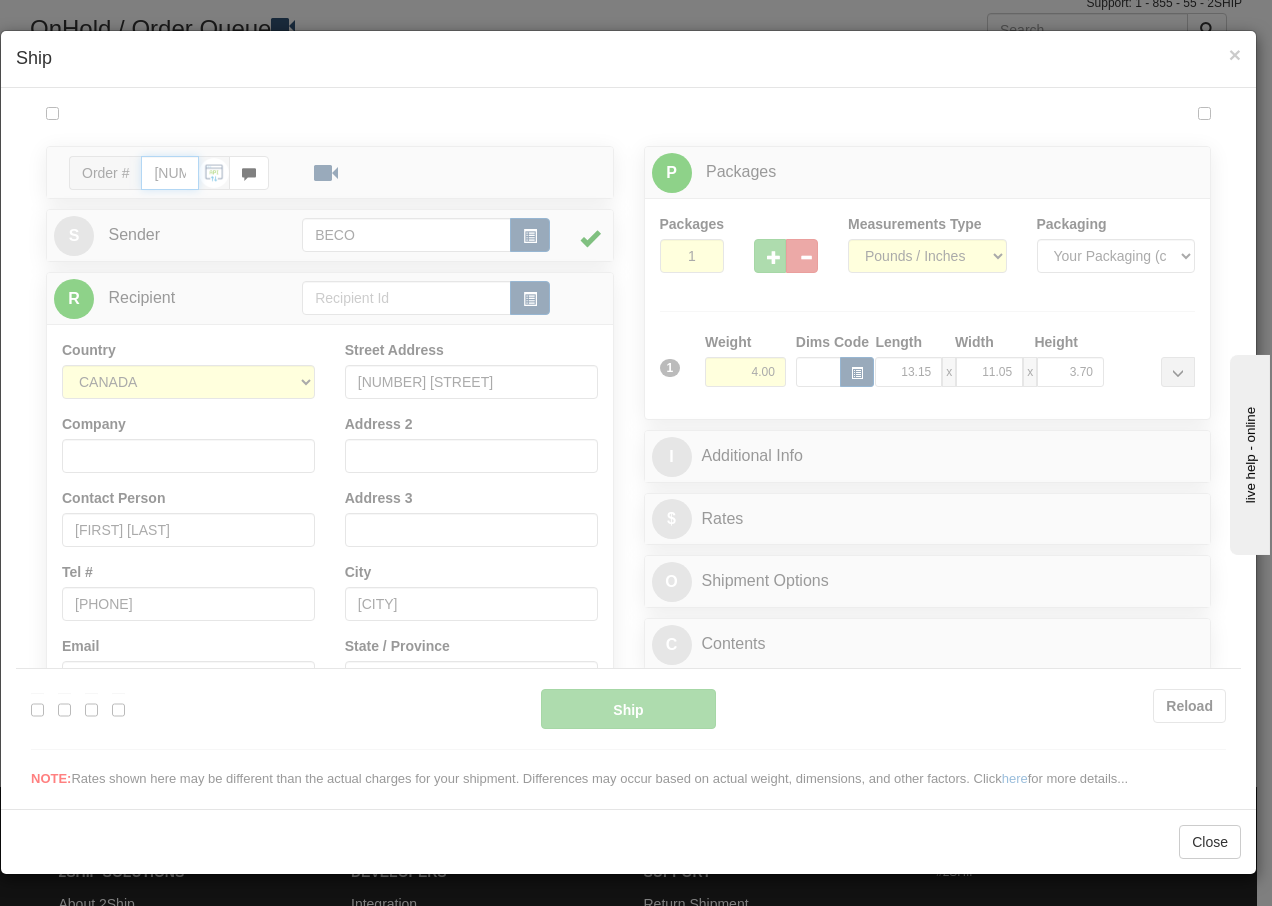 type on "08:05" 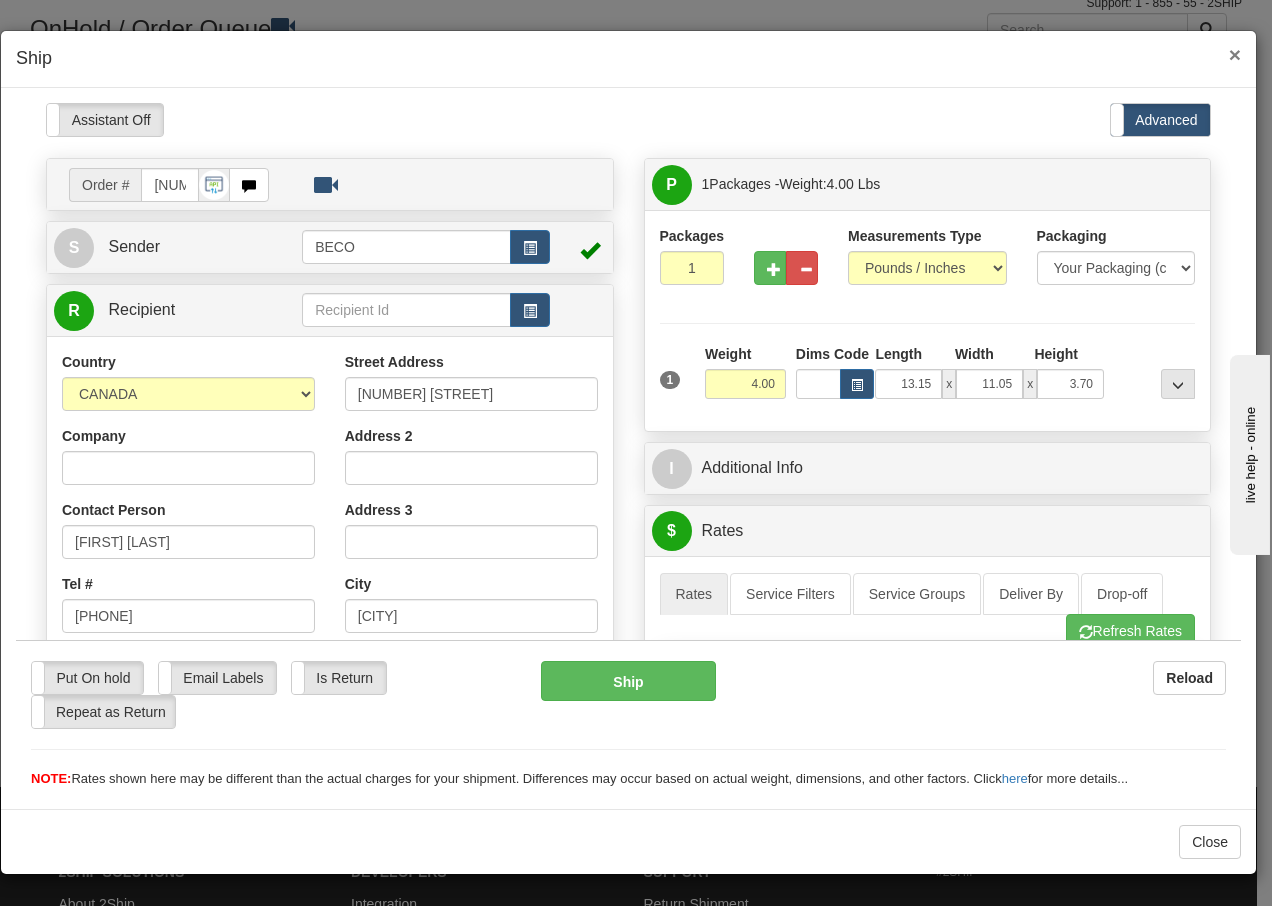 click on "×" at bounding box center [1235, 54] 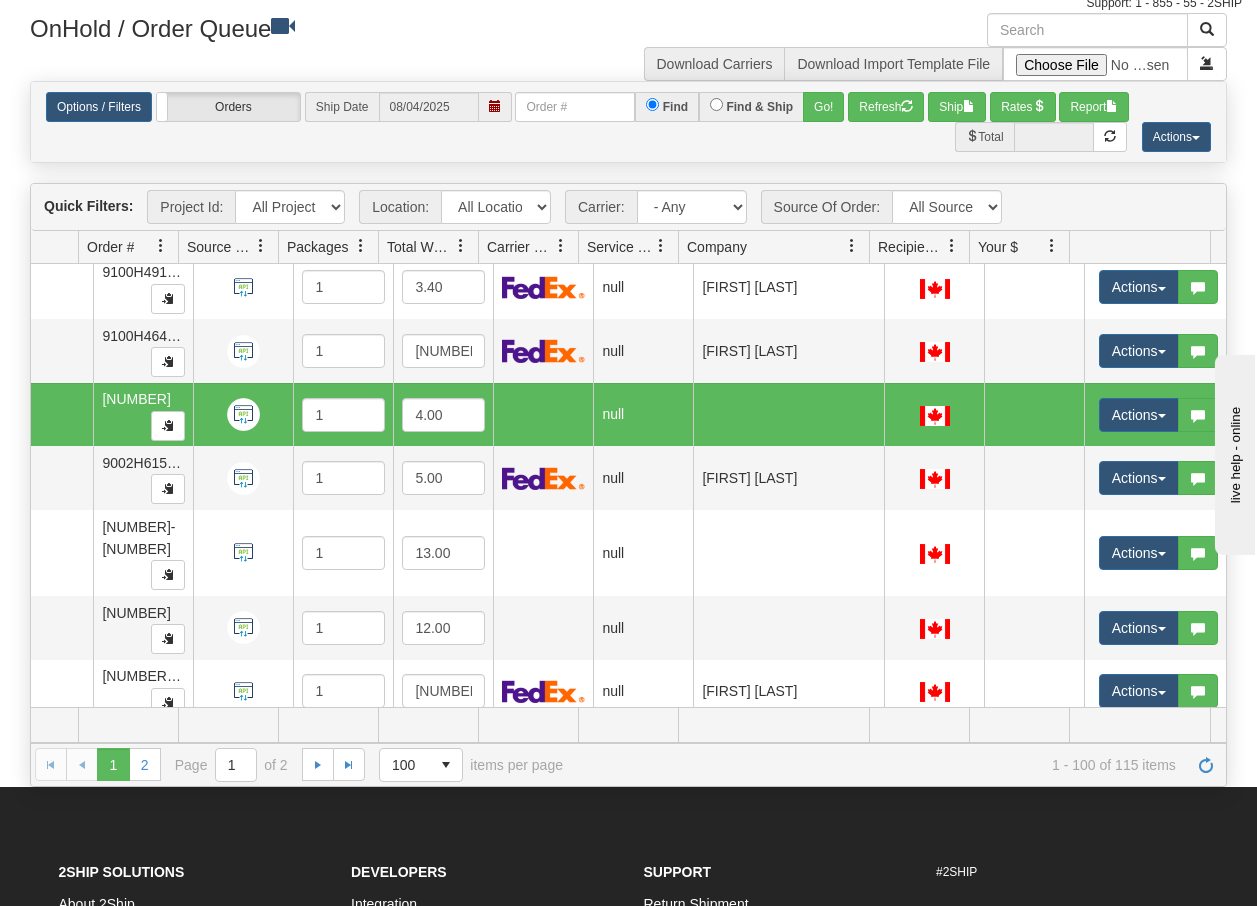 scroll, scrollTop: 0, scrollLeft: 117, axis: horizontal 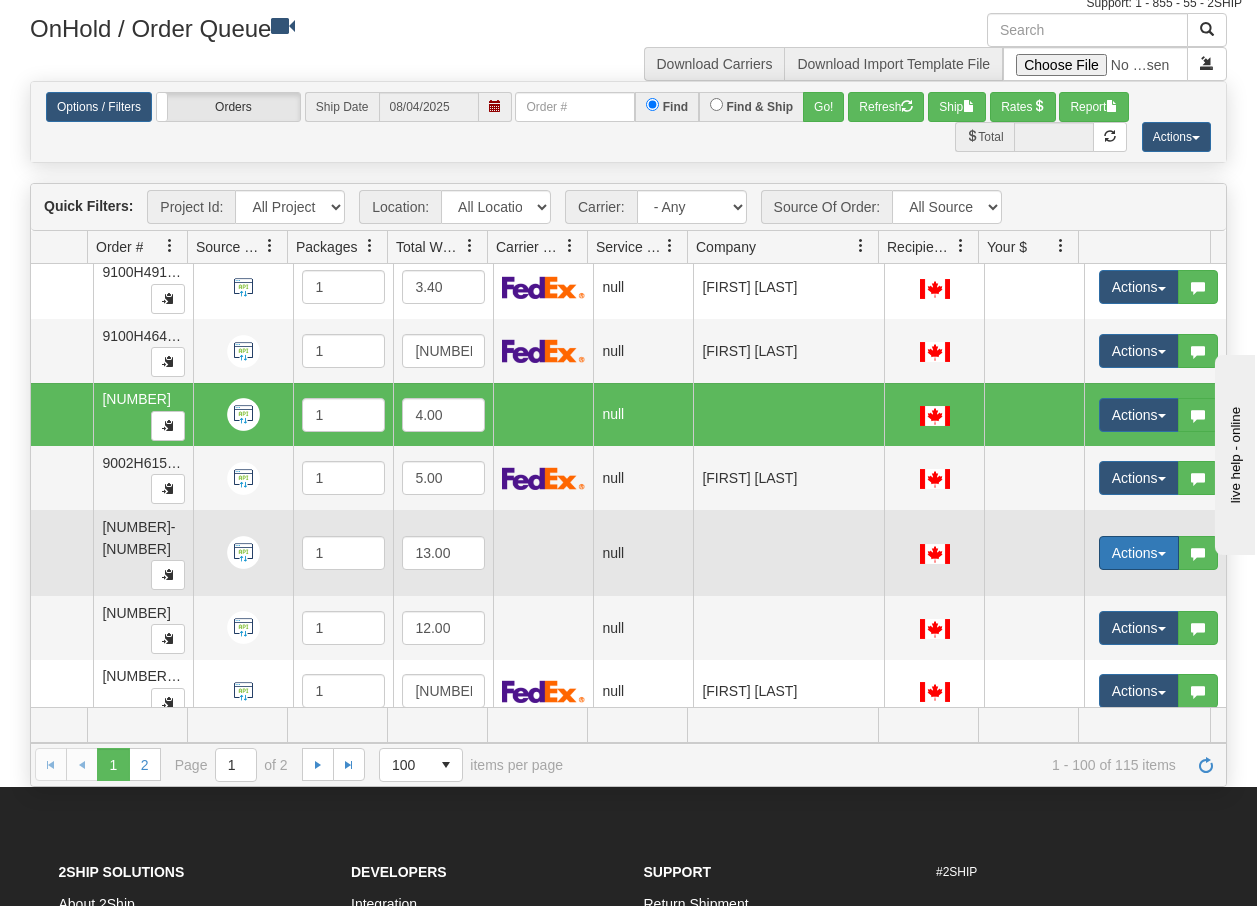 click on "Actions" at bounding box center (1139, 553) 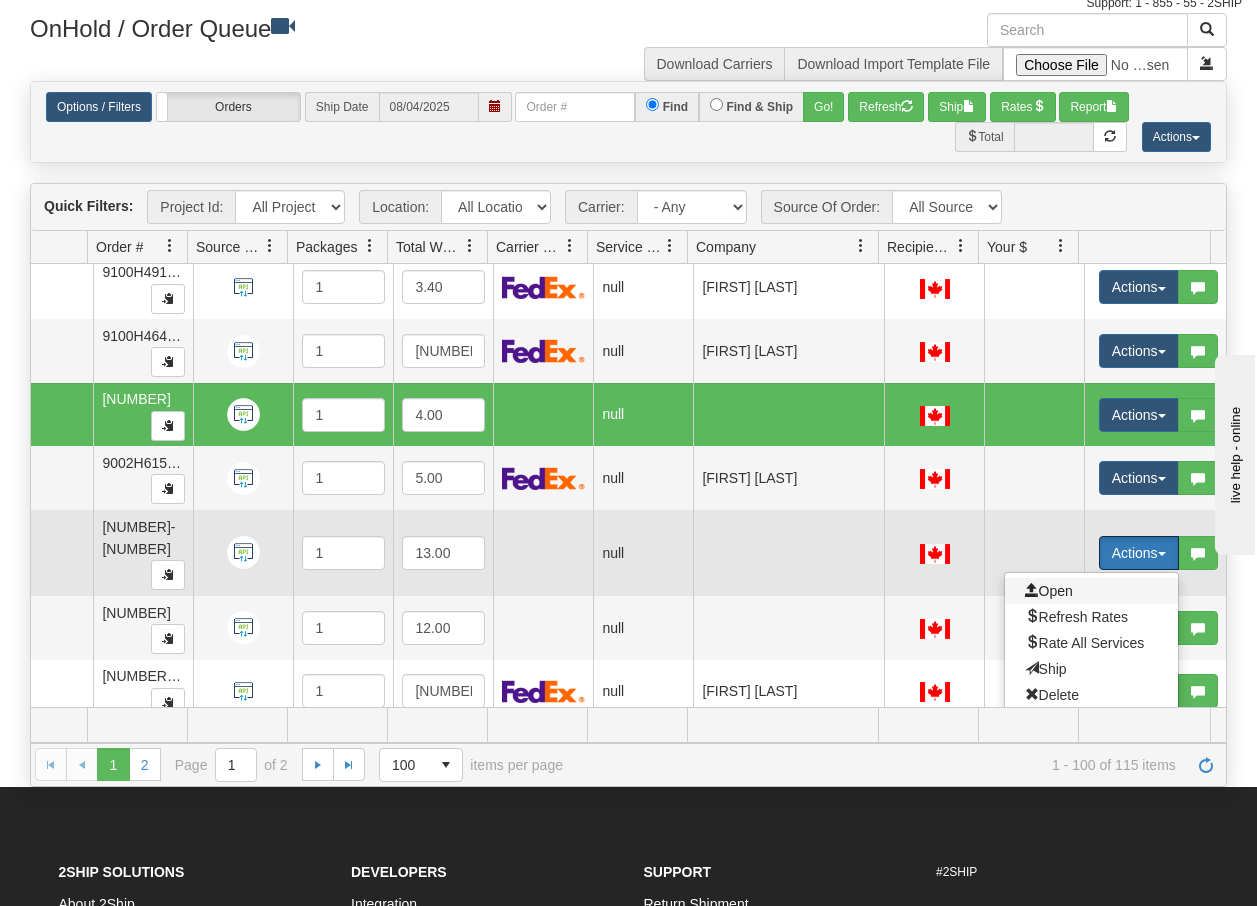 click on "Open" at bounding box center (1049, 591) 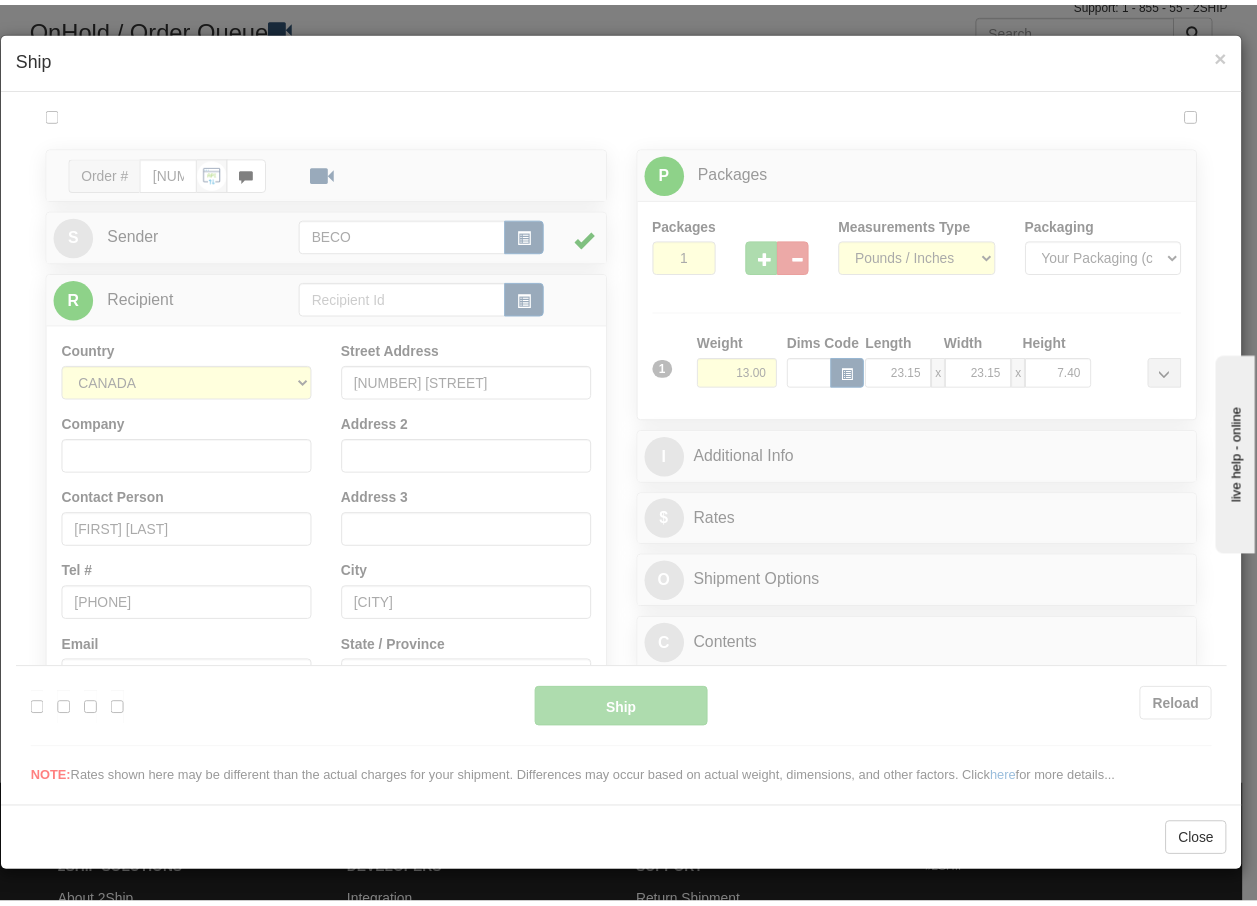 scroll, scrollTop: 0, scrollLeft: 0, axis: both 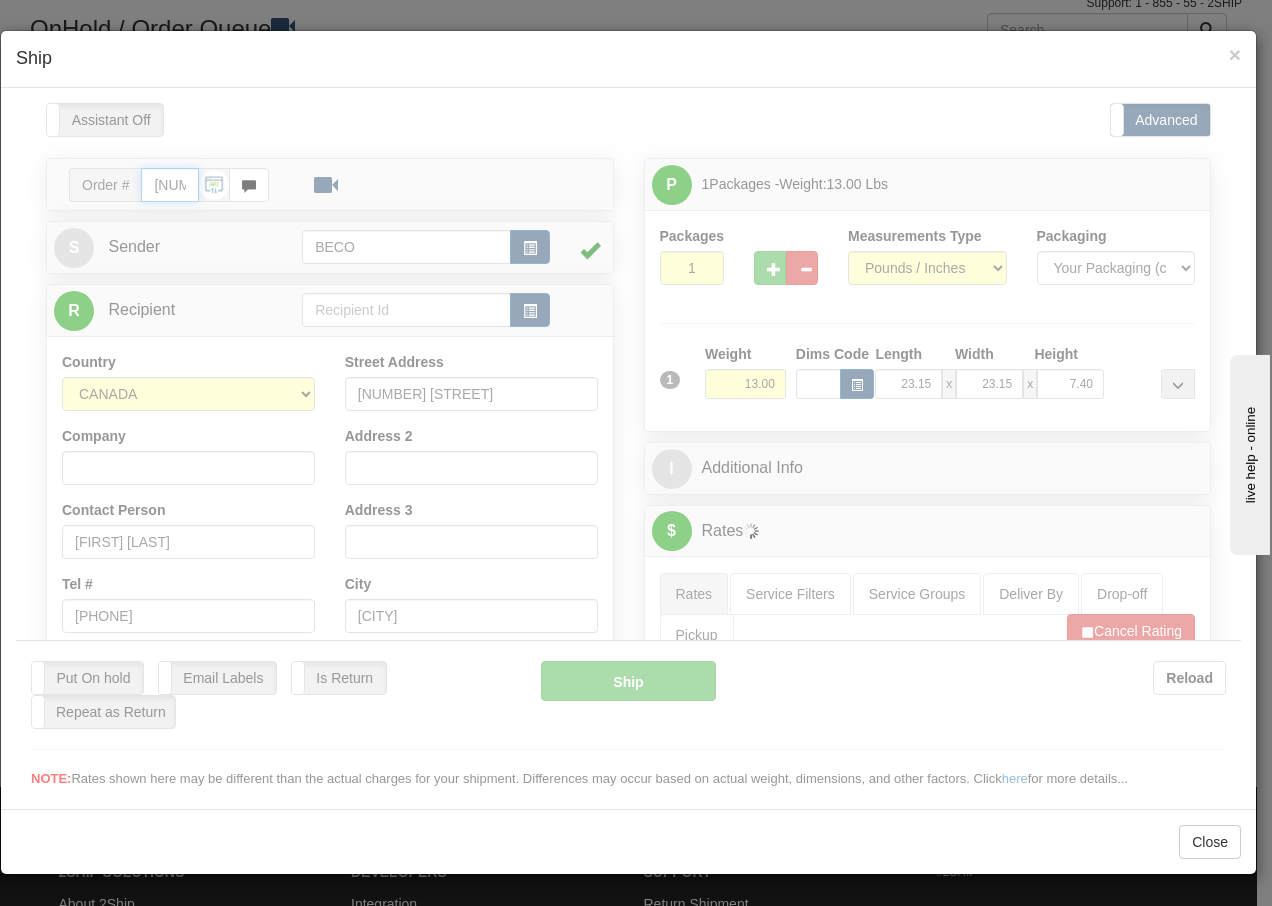 type on "08:05" 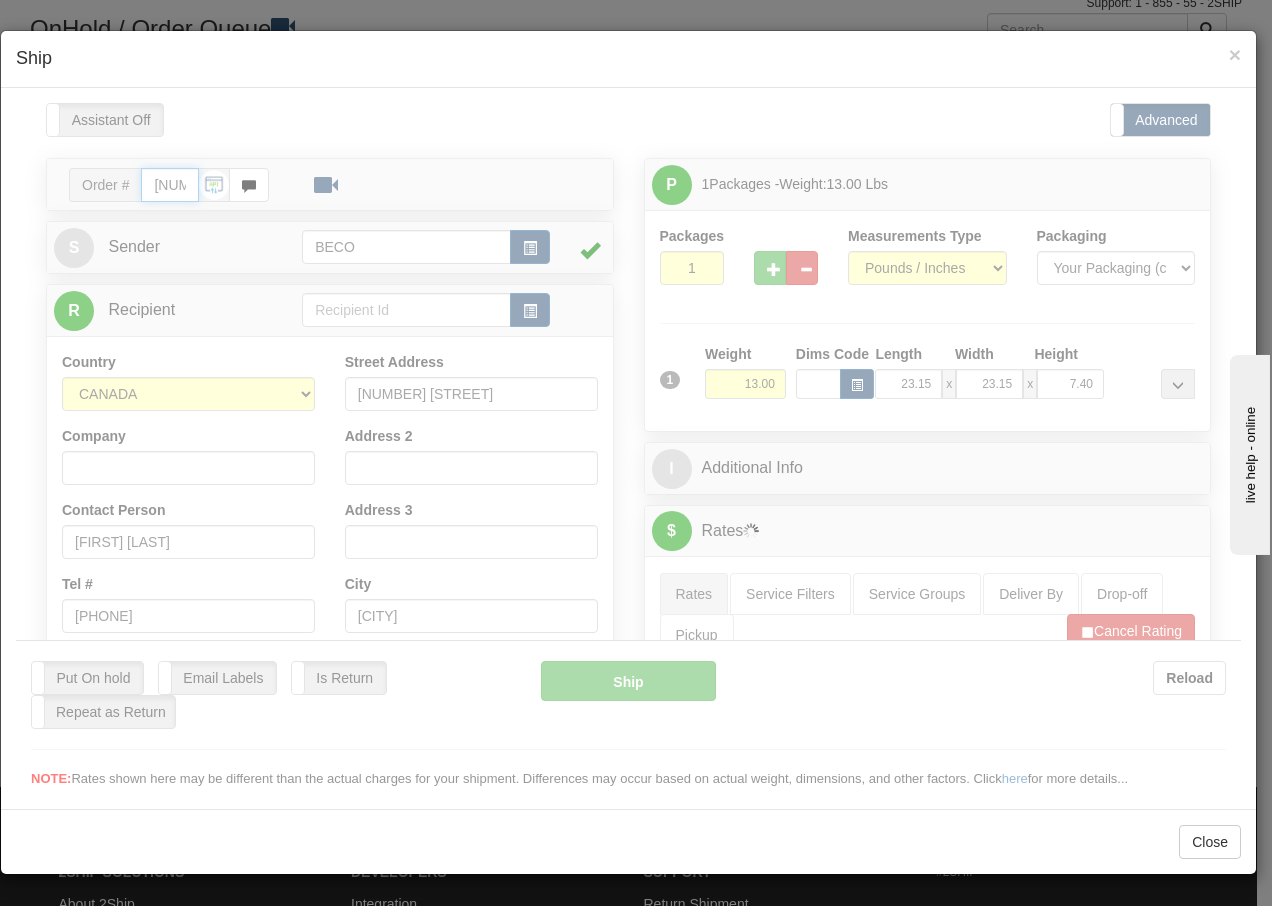 type on "16:00" 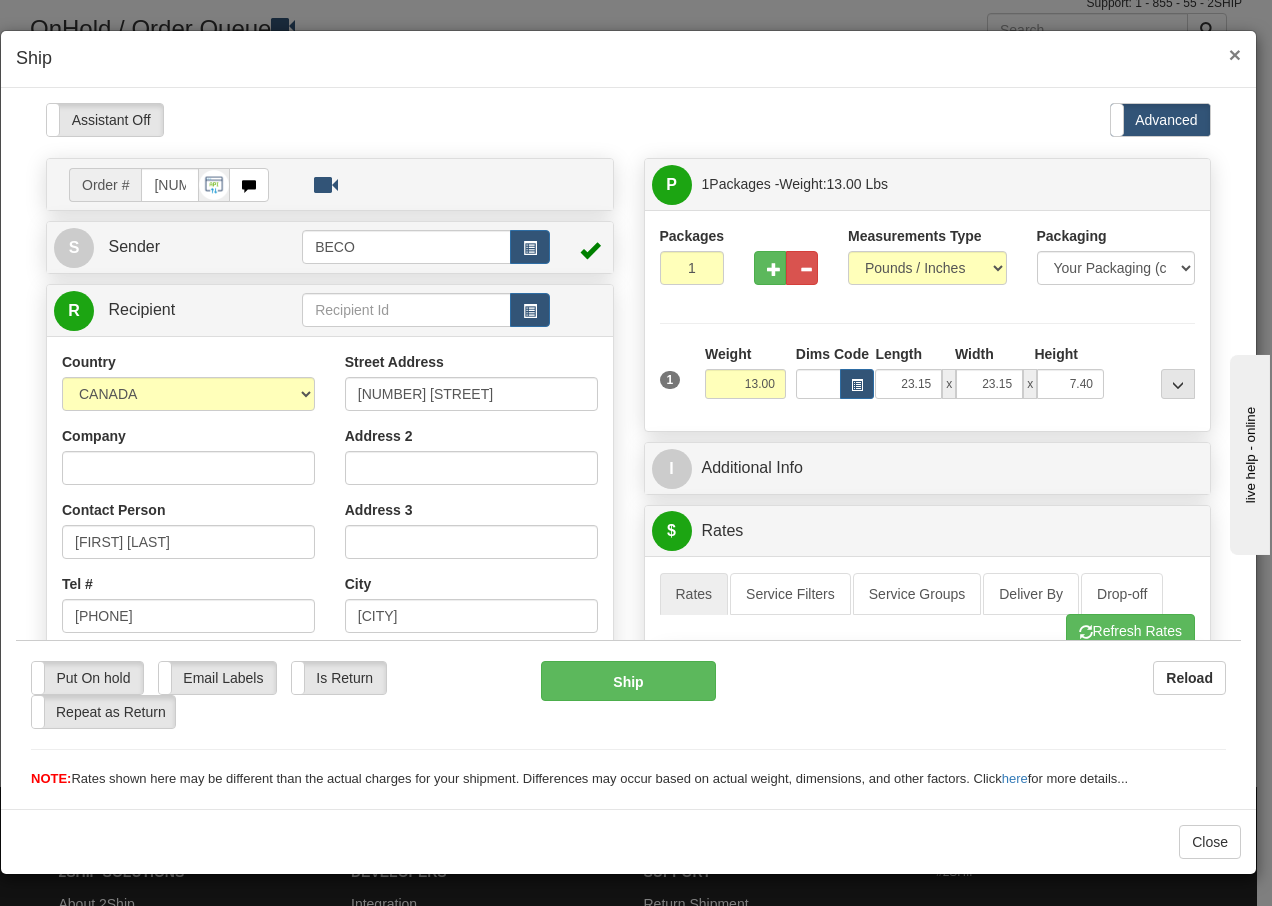 click on "×" at bounding box center [1235, 54] 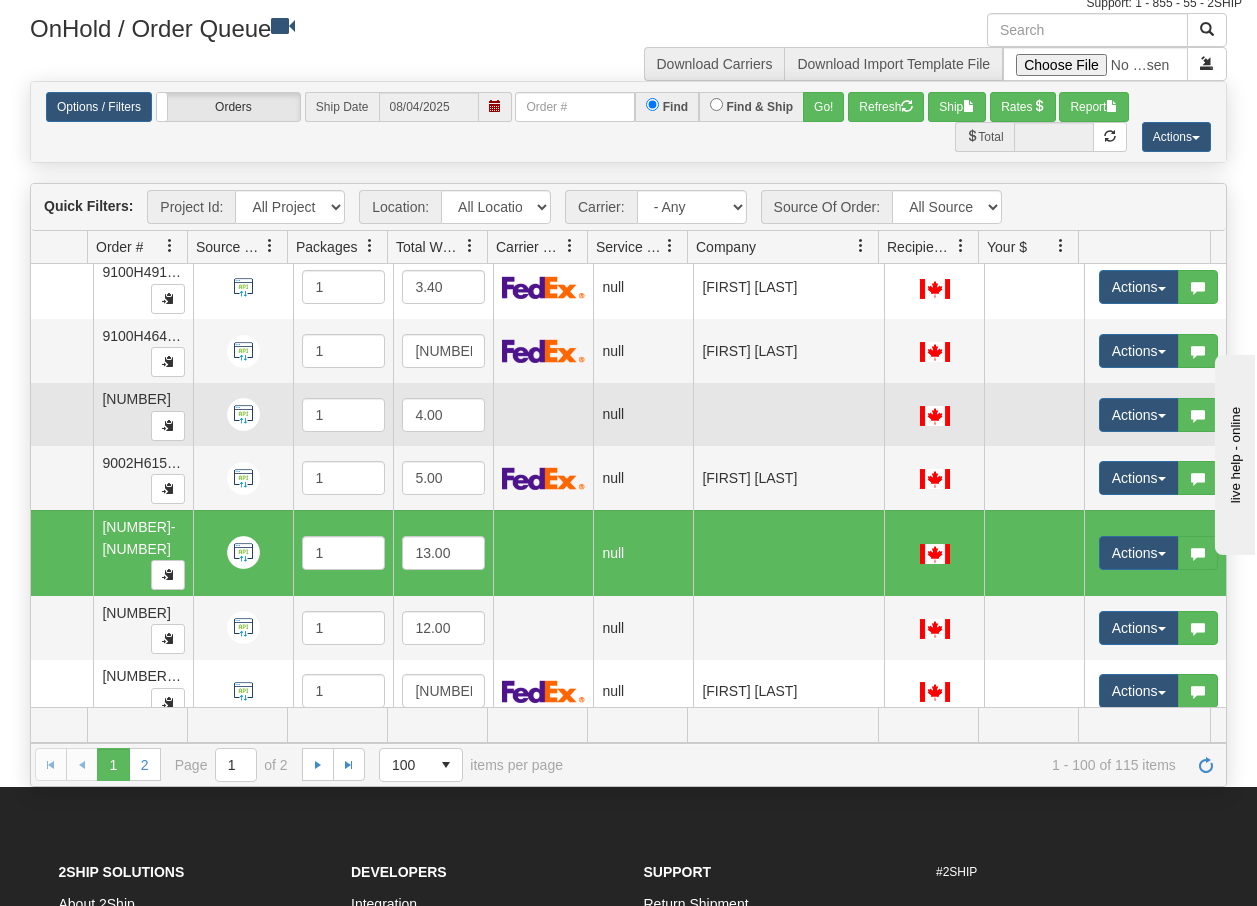 scroll, scrollTop: 3465, scrollLeft: 111, axis: both 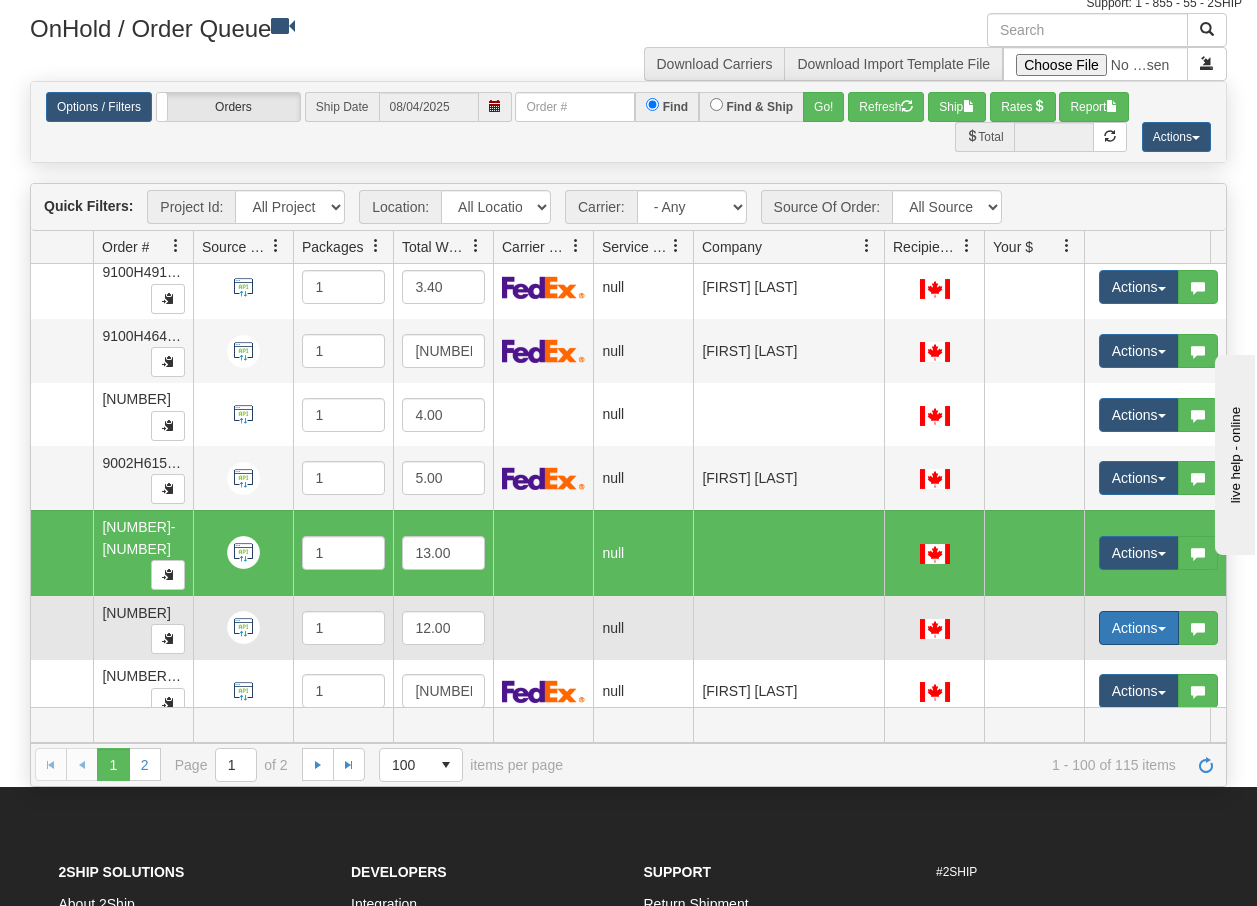click at bounding box center (1162, 629) 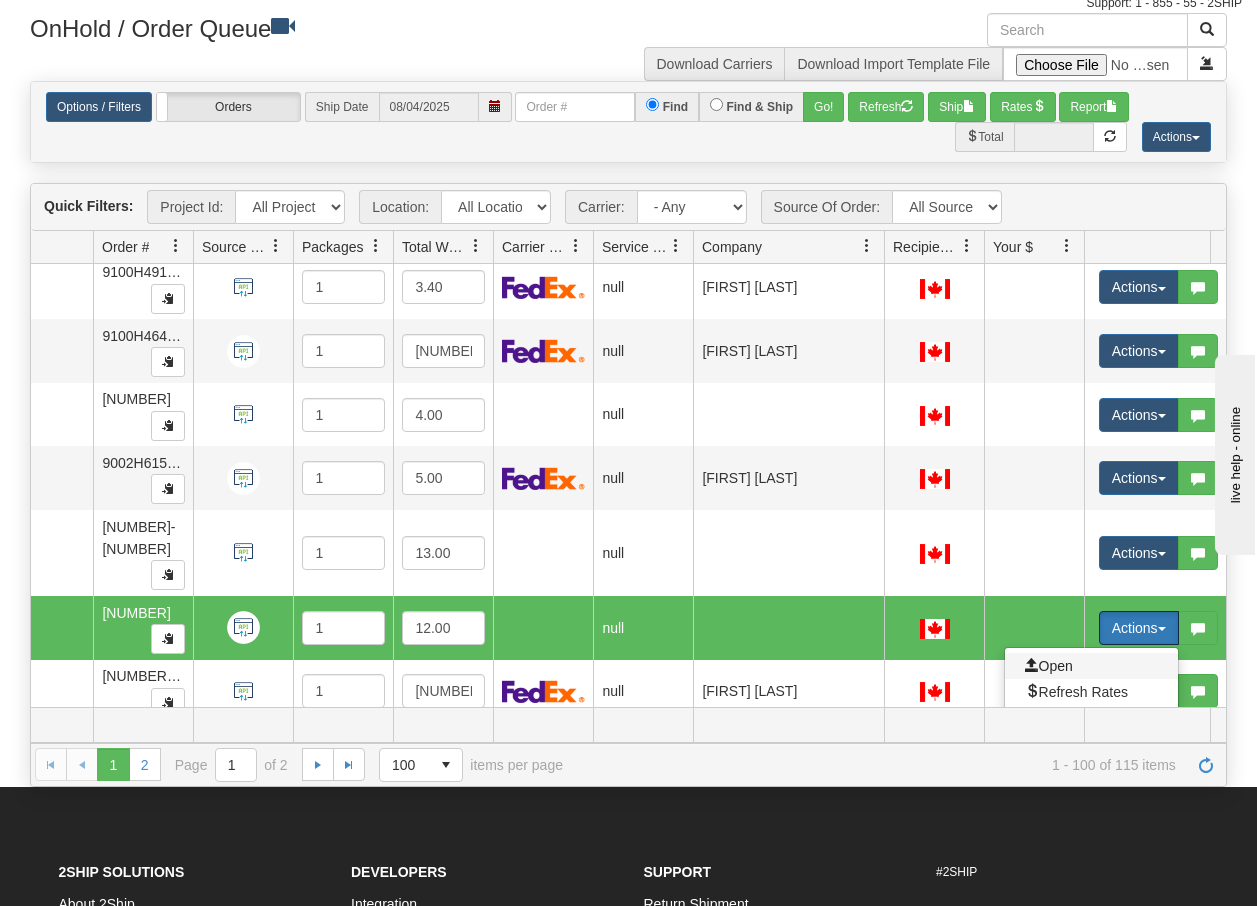 click on "Open" at bounding box center [1049, 666] 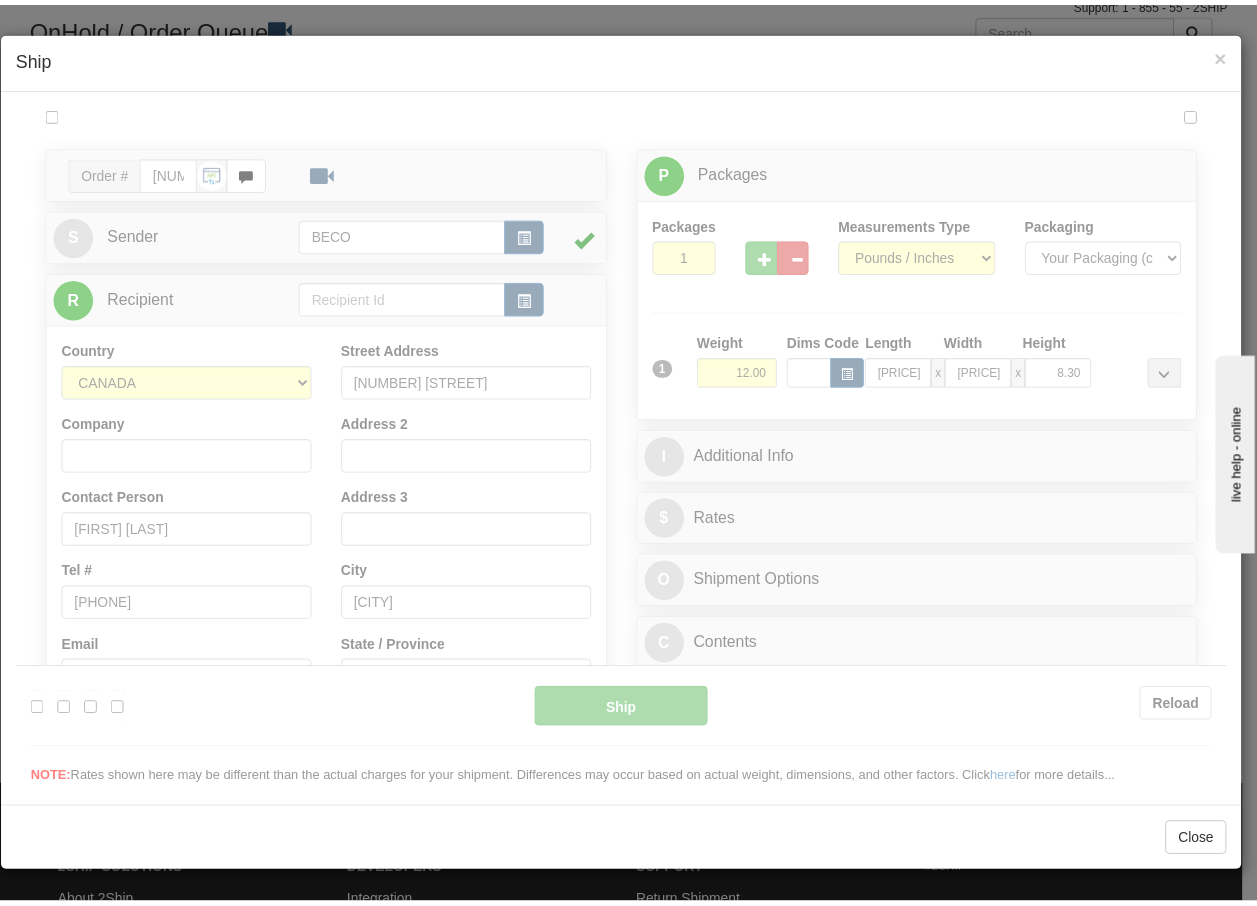 scroll, scrollTop: 0, scrollLeft: 0, axis: both 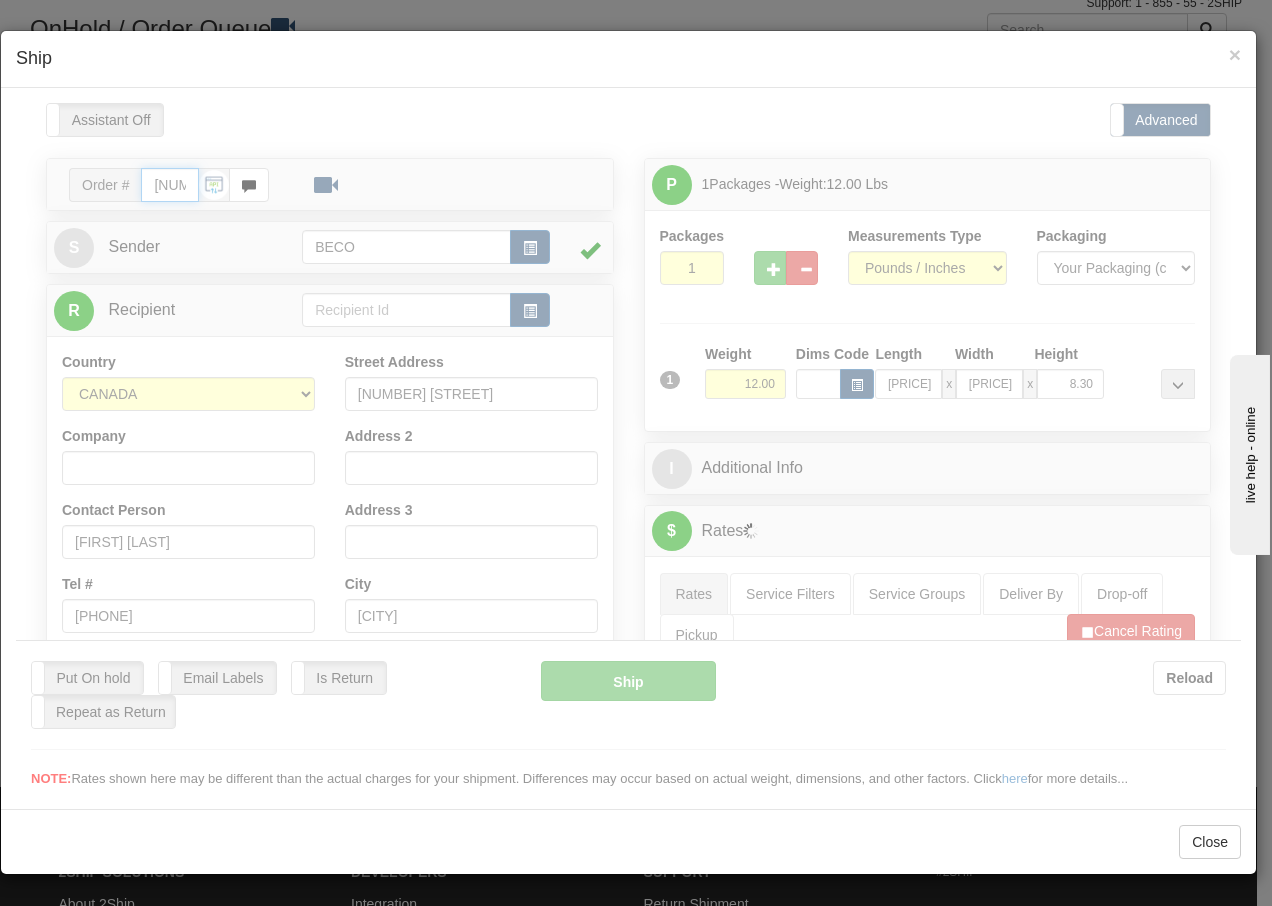 type on "08:06" 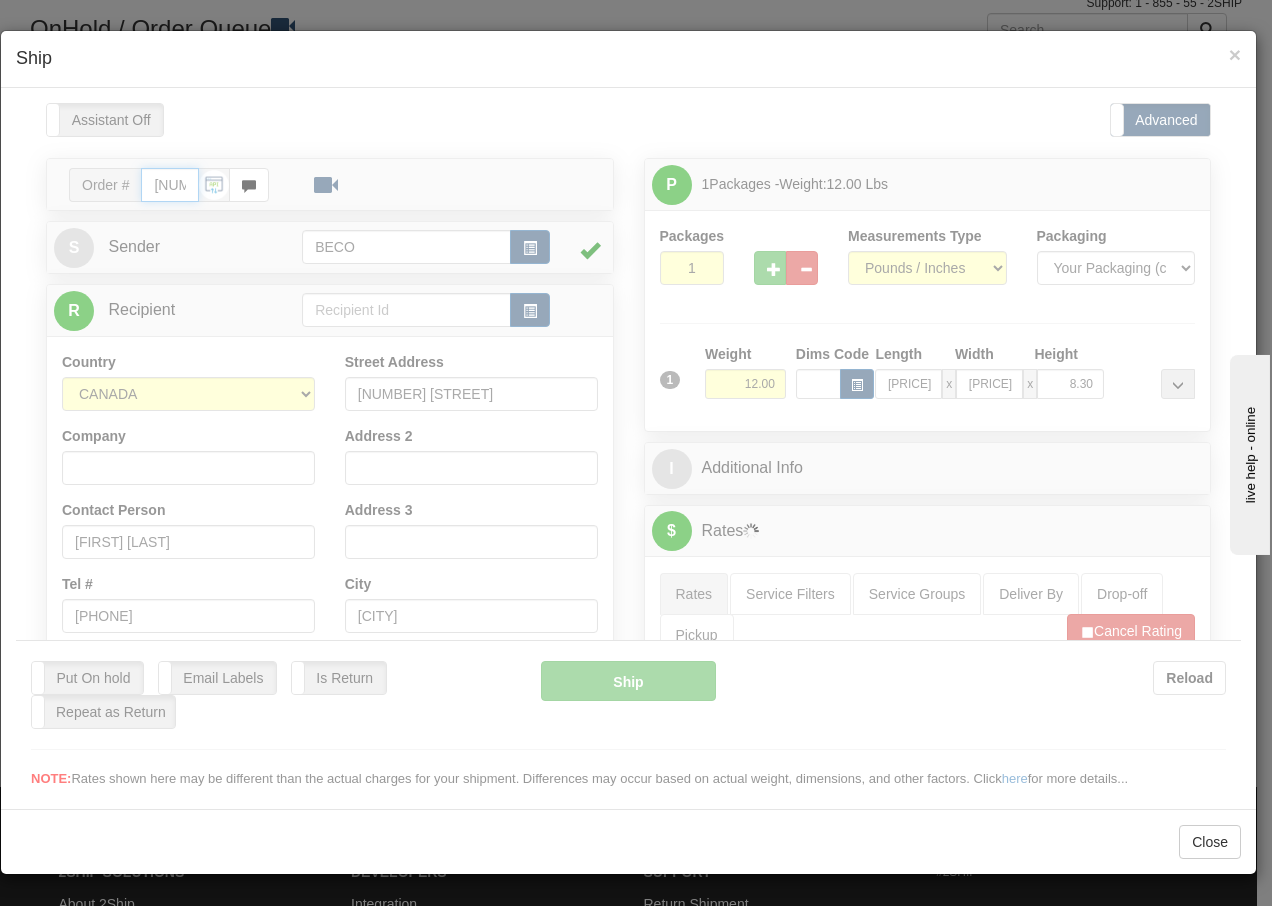 type on "16:00" 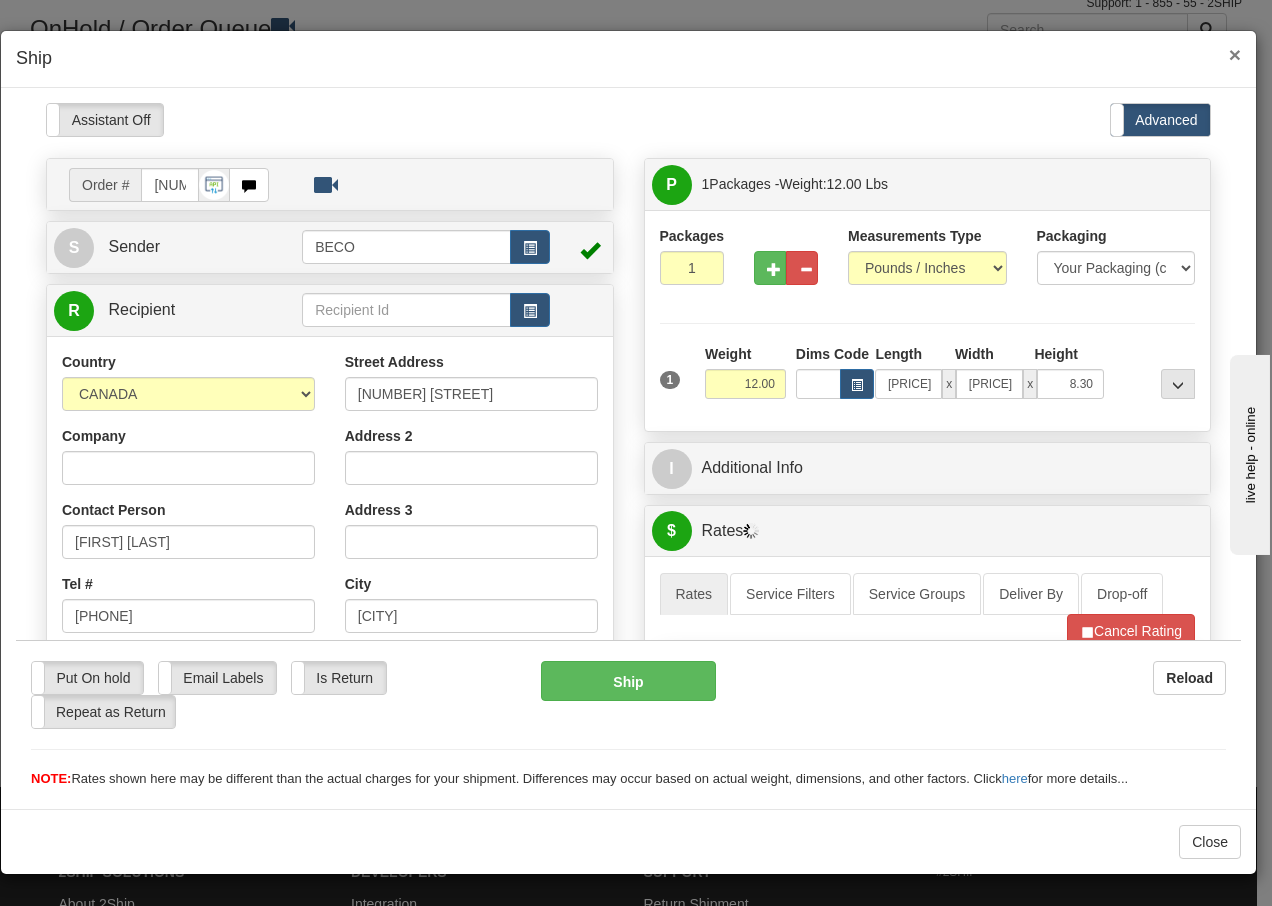 click on "×" at bounding box center (1235, 54) 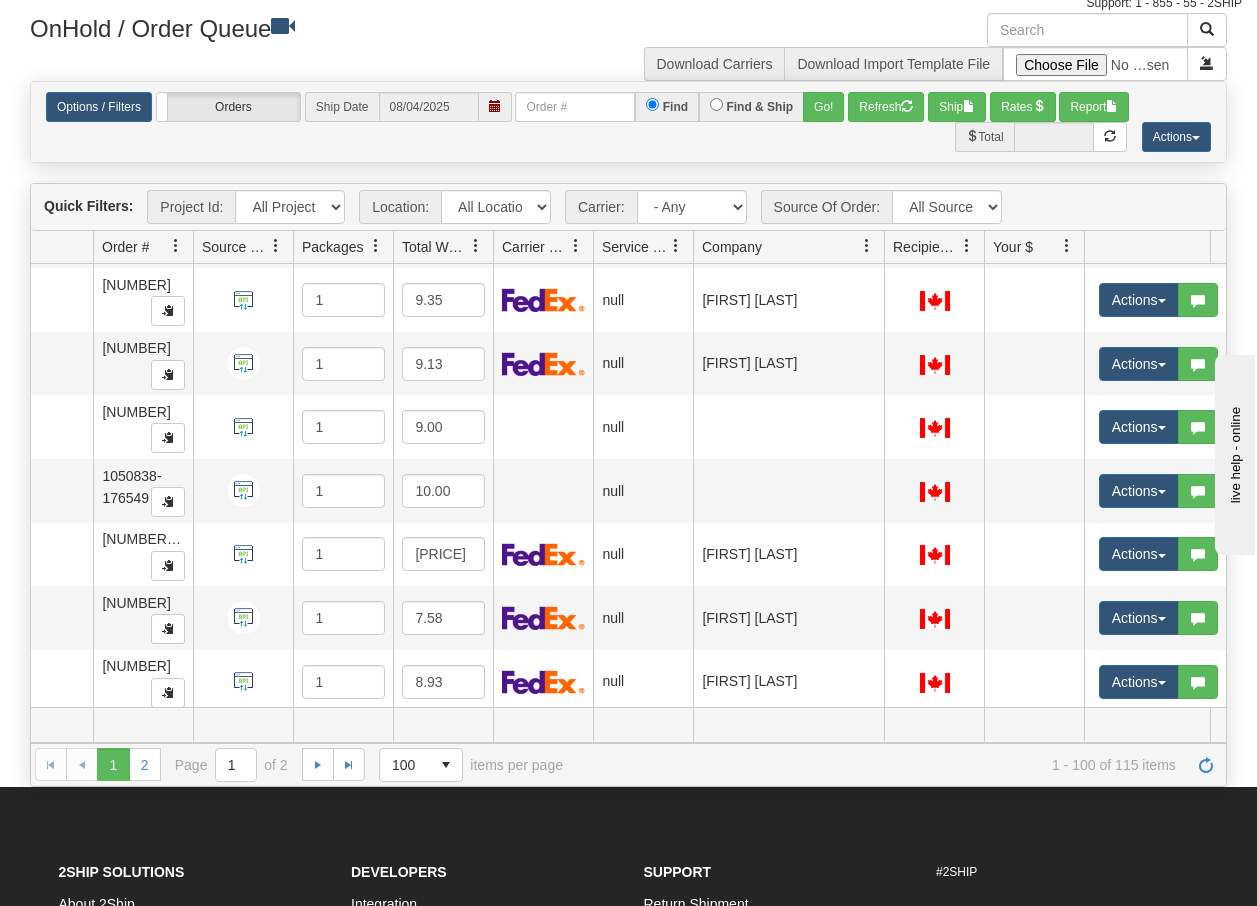 scroll, scrollTop: 5717, scrollLeft: 111, axis: both 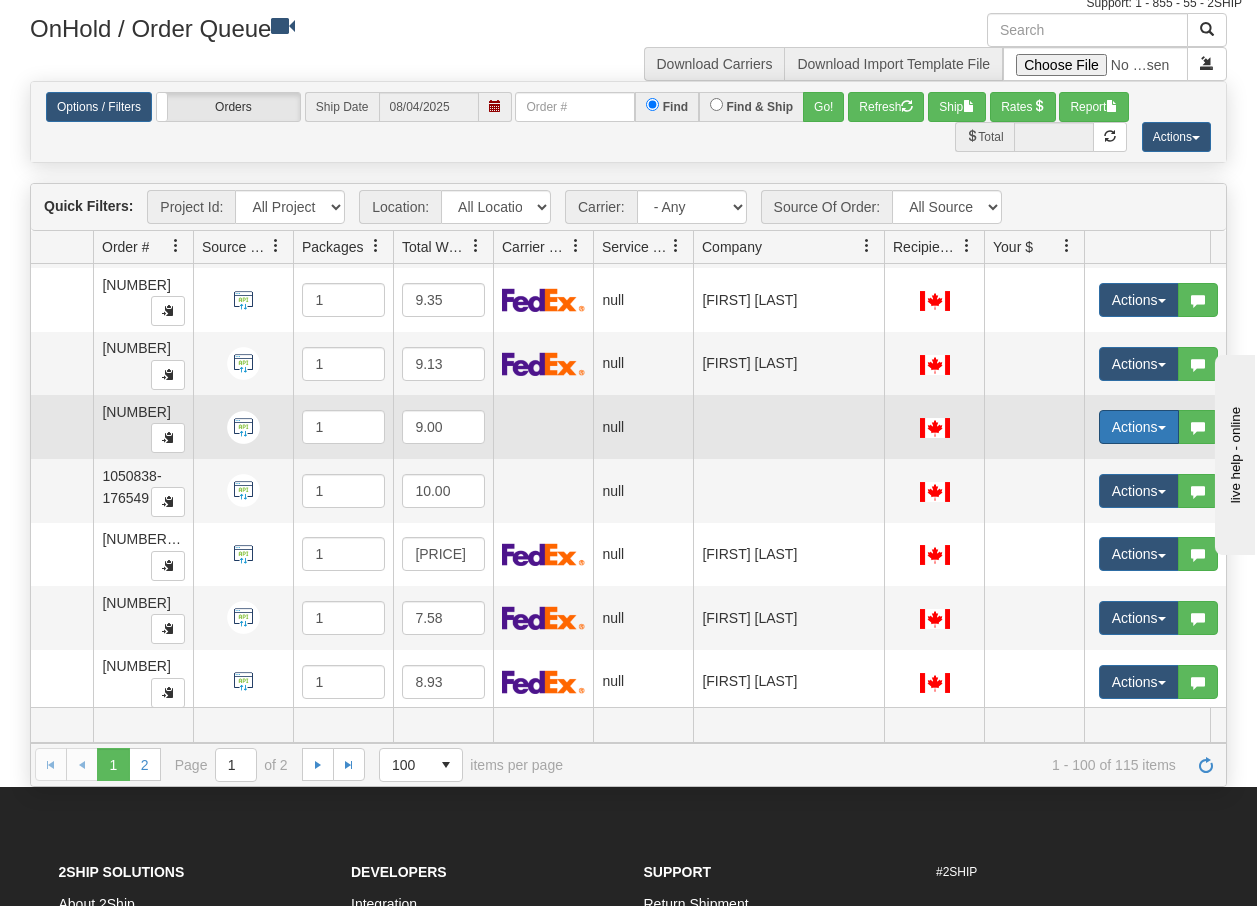 click on "Actions" at bounding box center (1139, 427) 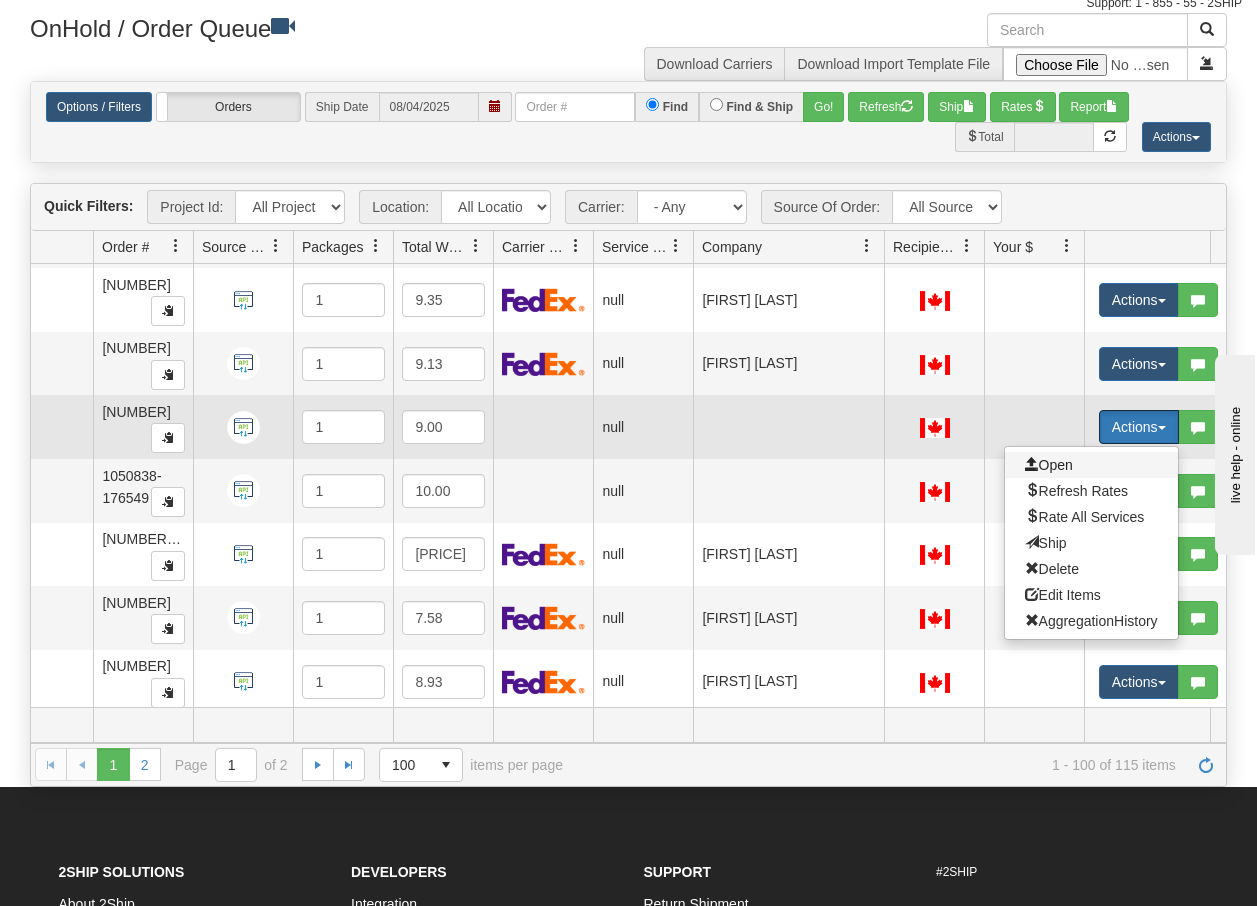click on "Open" at bounding box center (1049, 465) 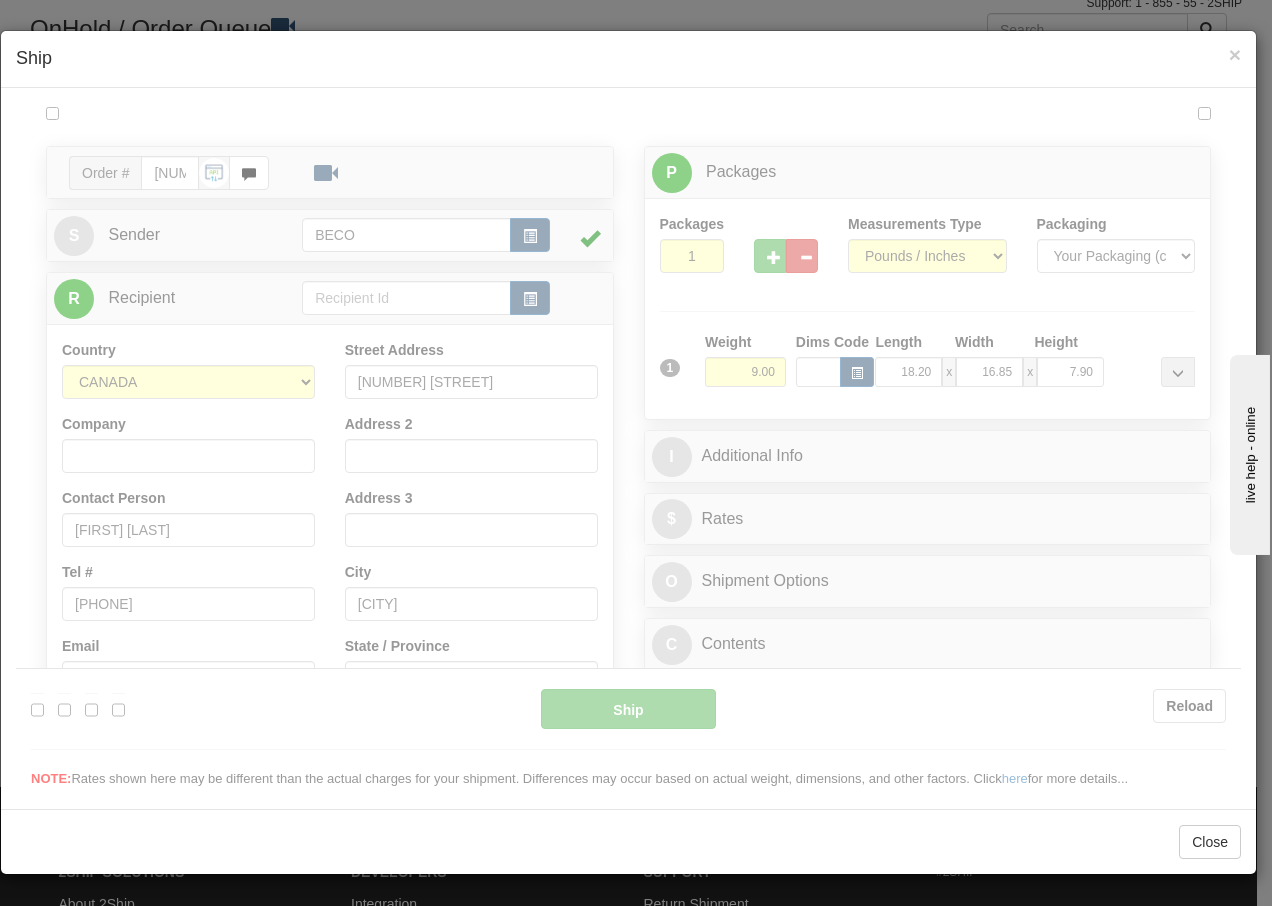 scroll, scrollTop: 0, scrollLeft: 0, axis: both 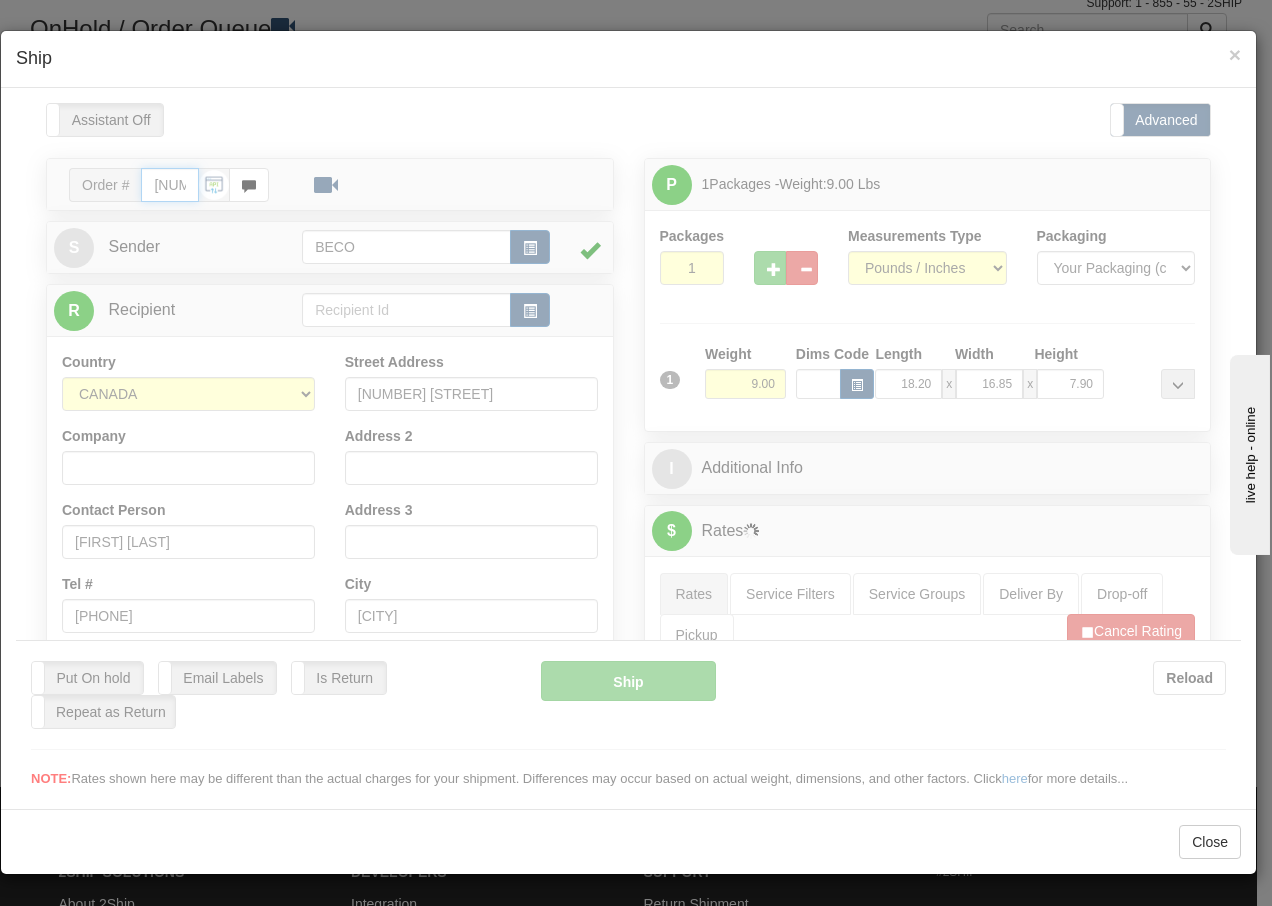 type on "08:06" 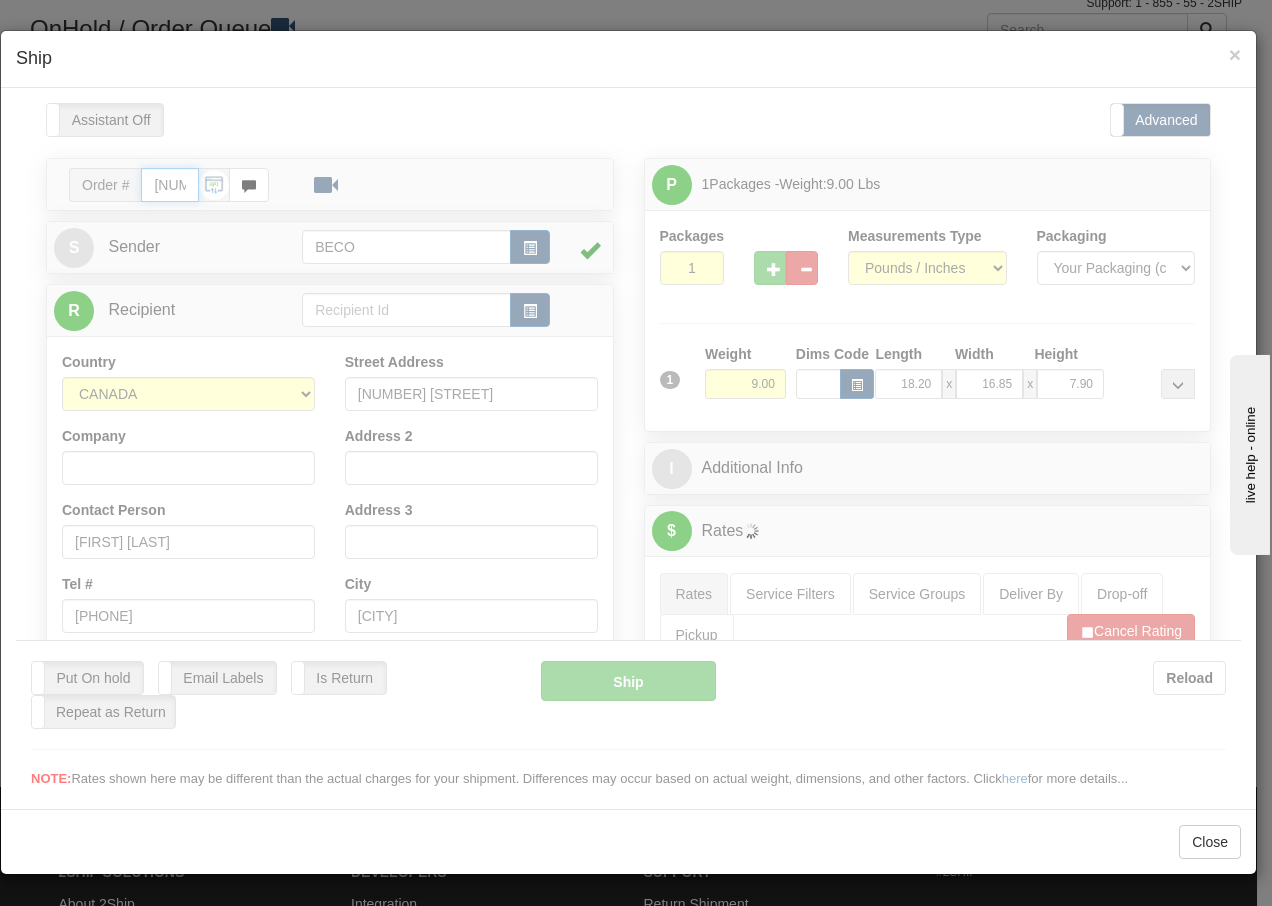 type on "16:00" 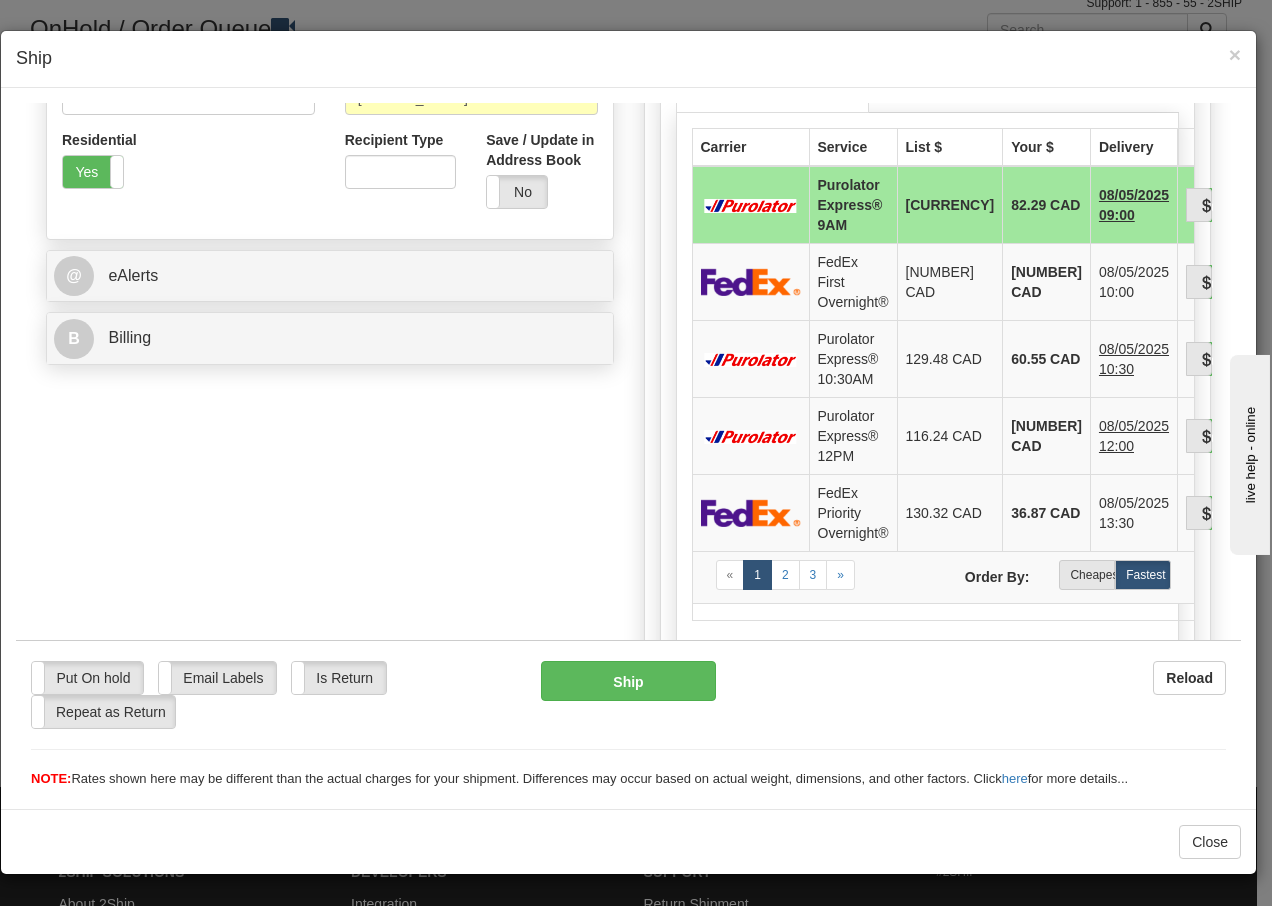 scroll, scrollTop: 720, scrollLeft: 0, axis: vertical 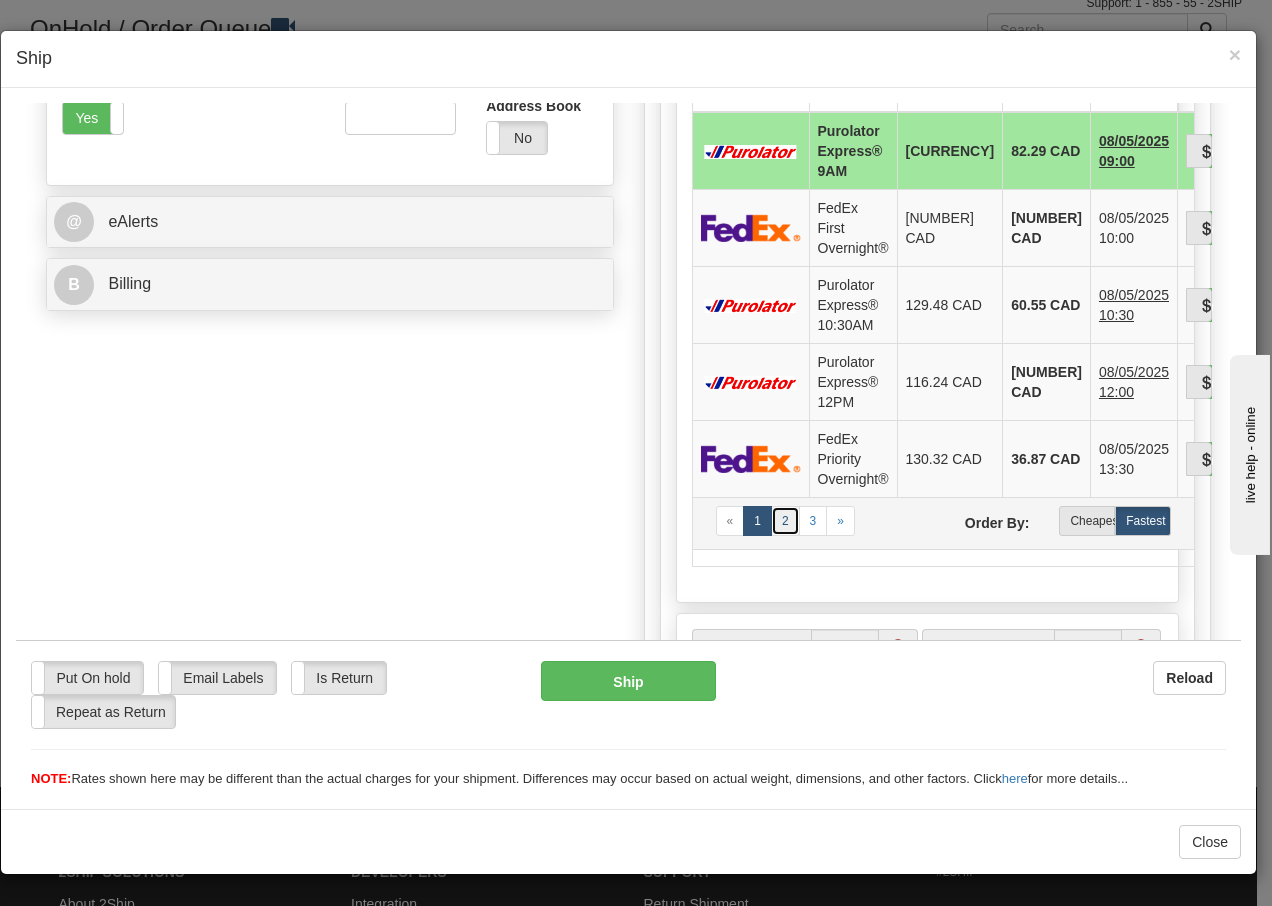 click on "2" at bounding box center (785, 520) 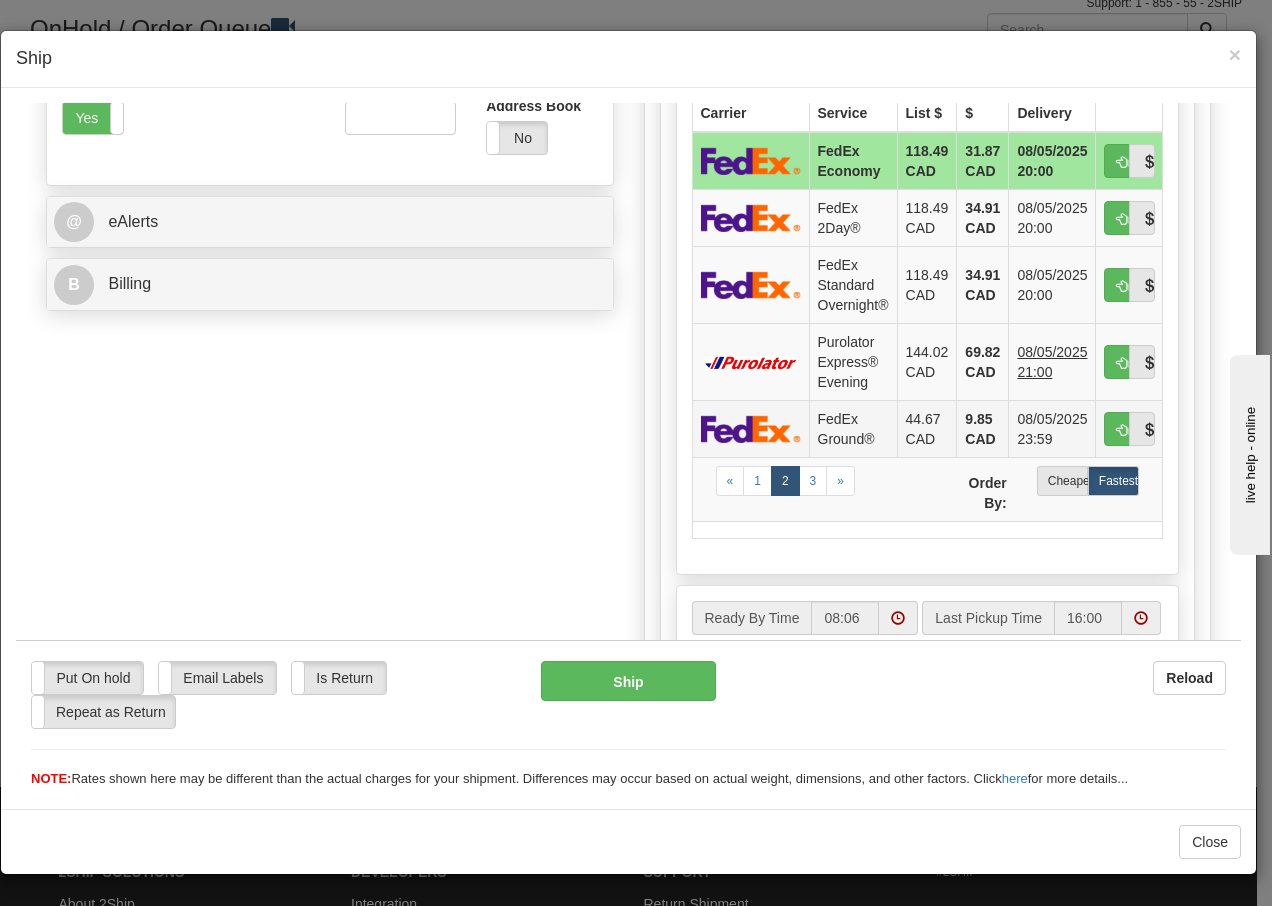click on "FedEx Ground®" at bounding box center [853, 427] 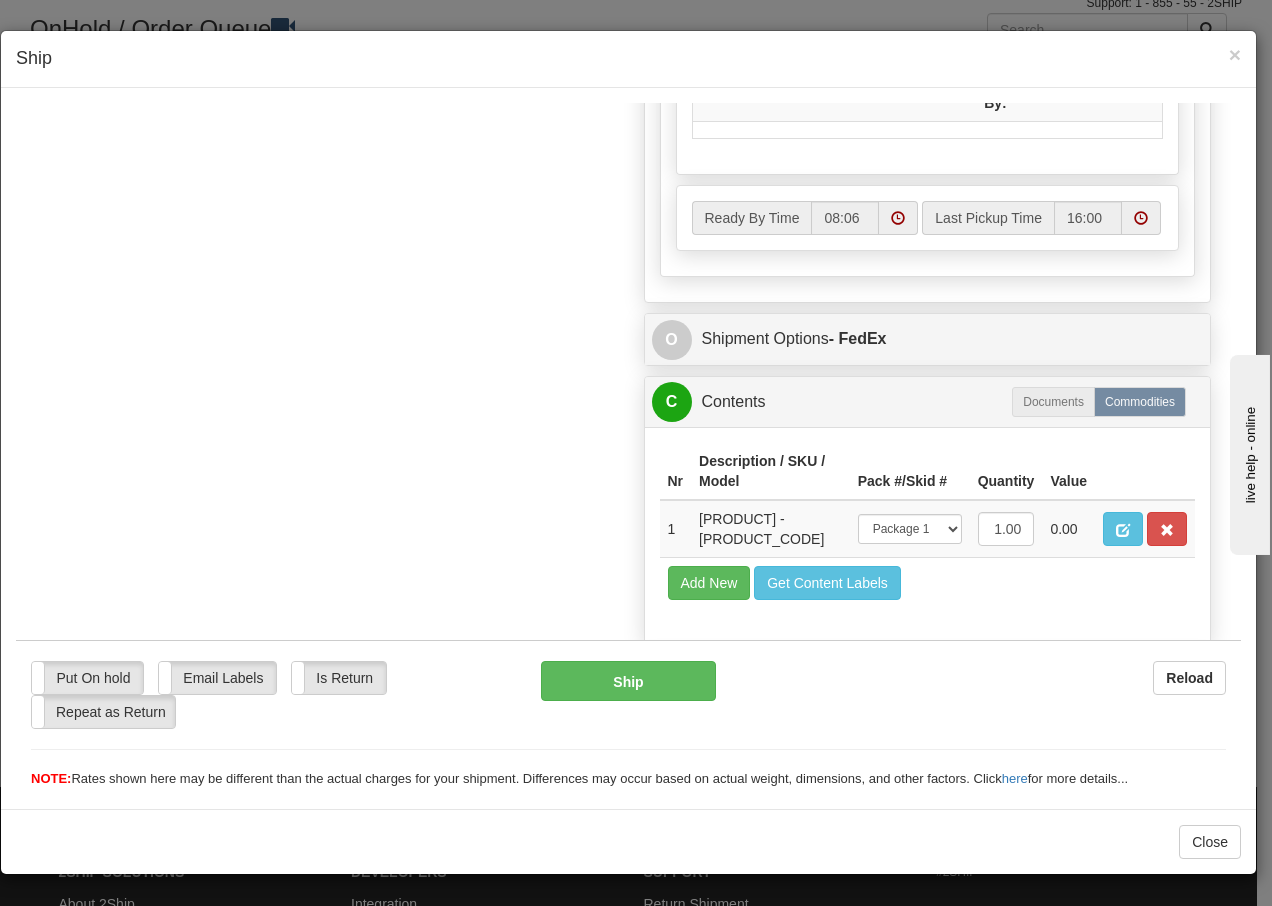 scroll, scrollTop: 1205, scrollLeft: 0, axis: vertical 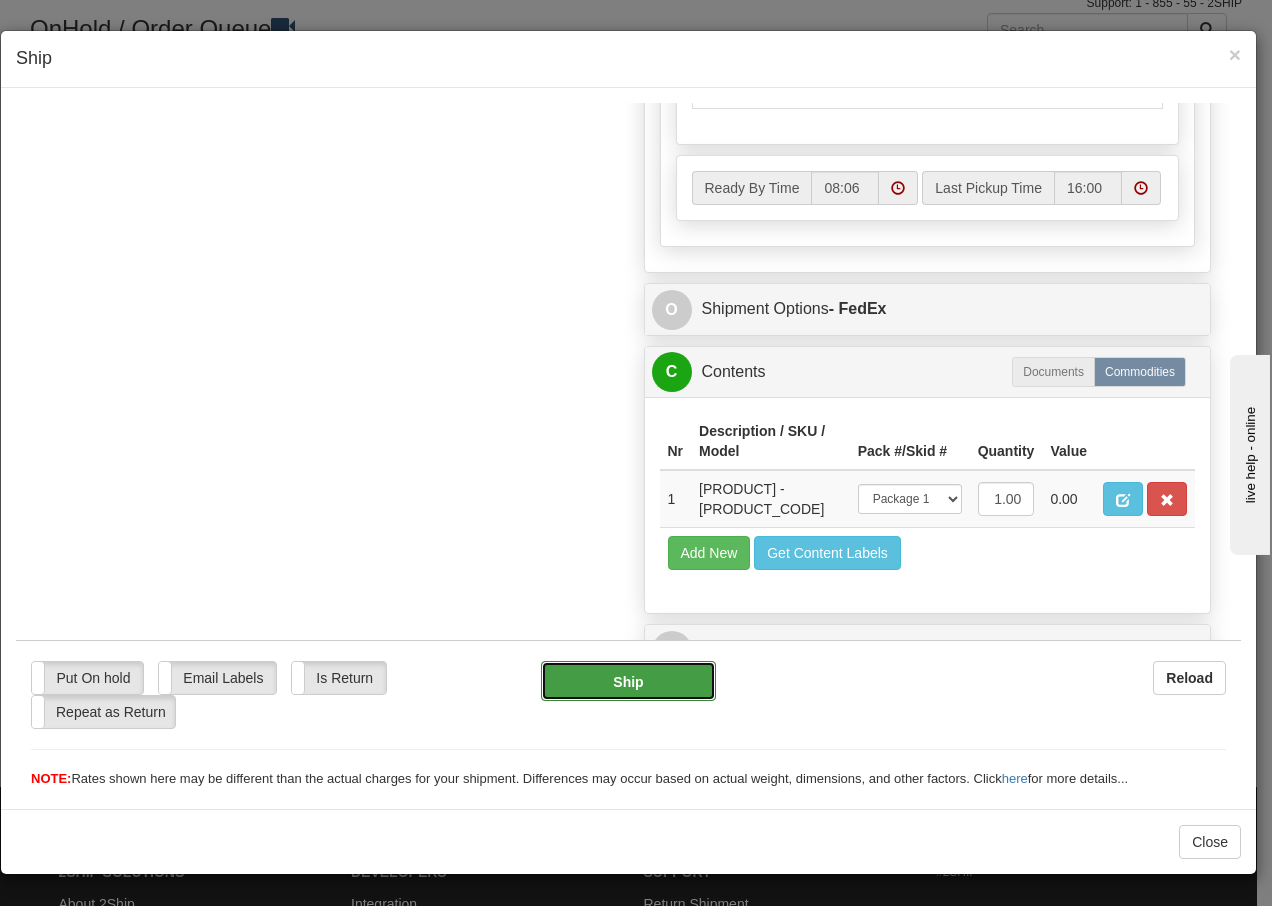 click on "Ship" at bounding box center [628, 680] 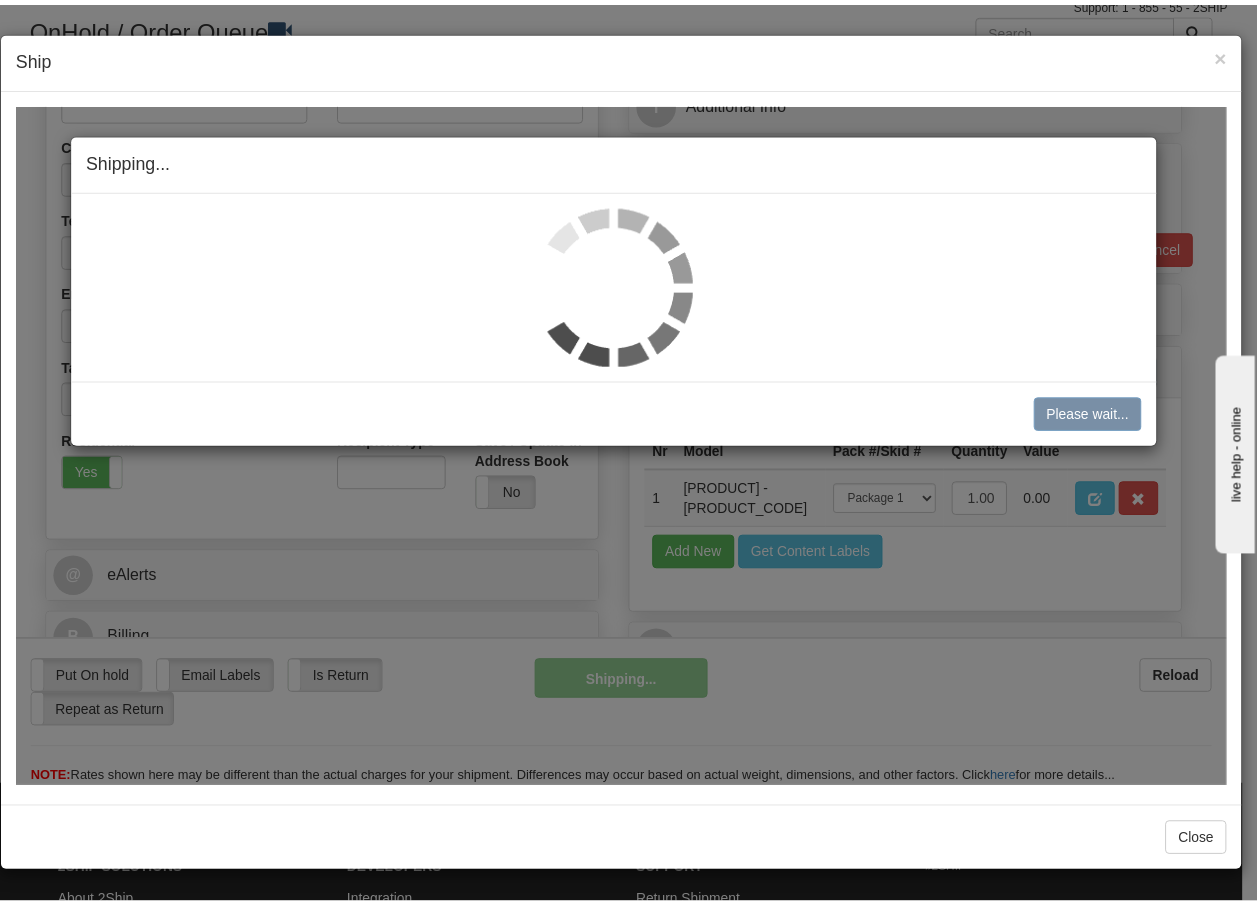 scroll, scrollTop: 385, scrollLeft: 0, axis: vertical 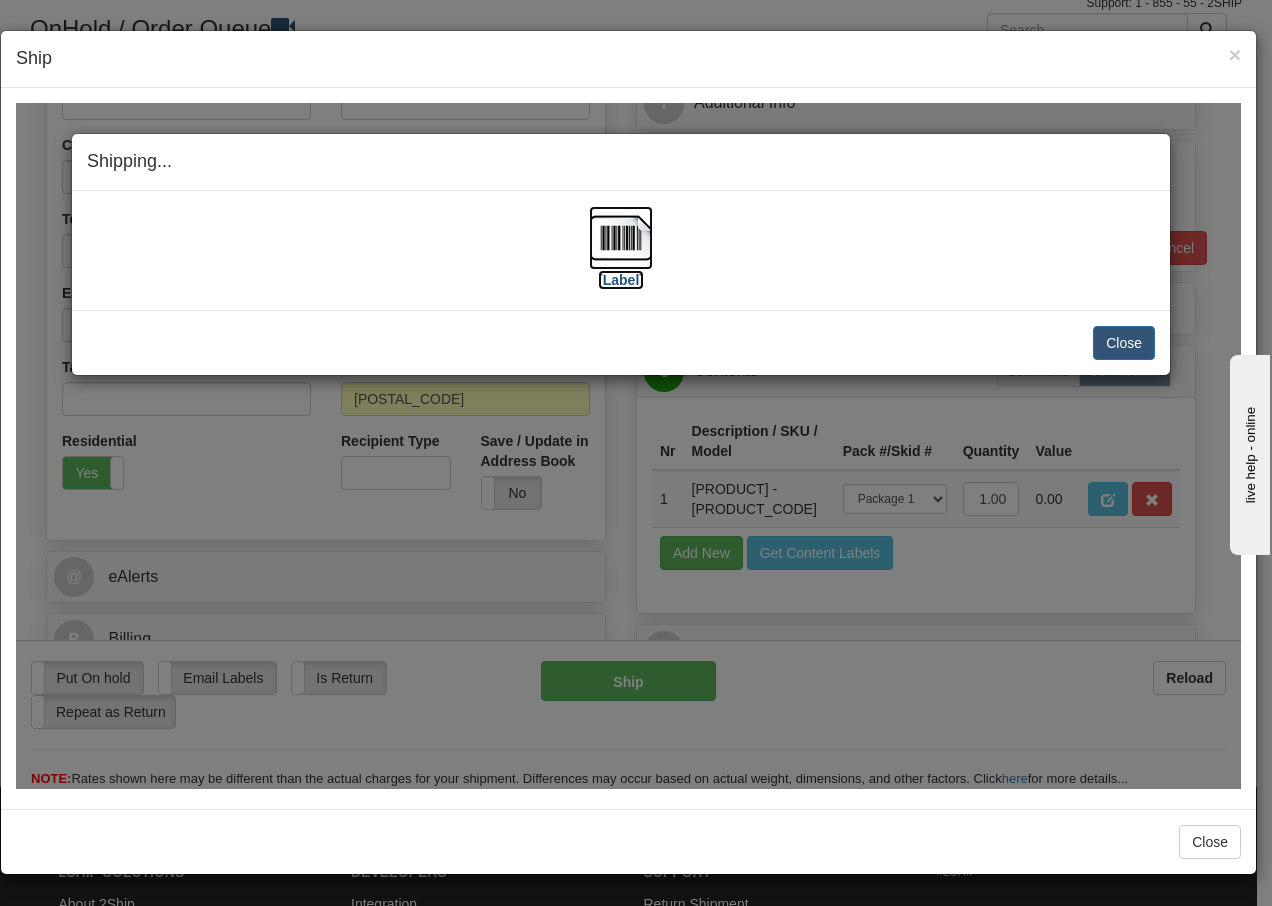 click at bounding box center (621, 237) 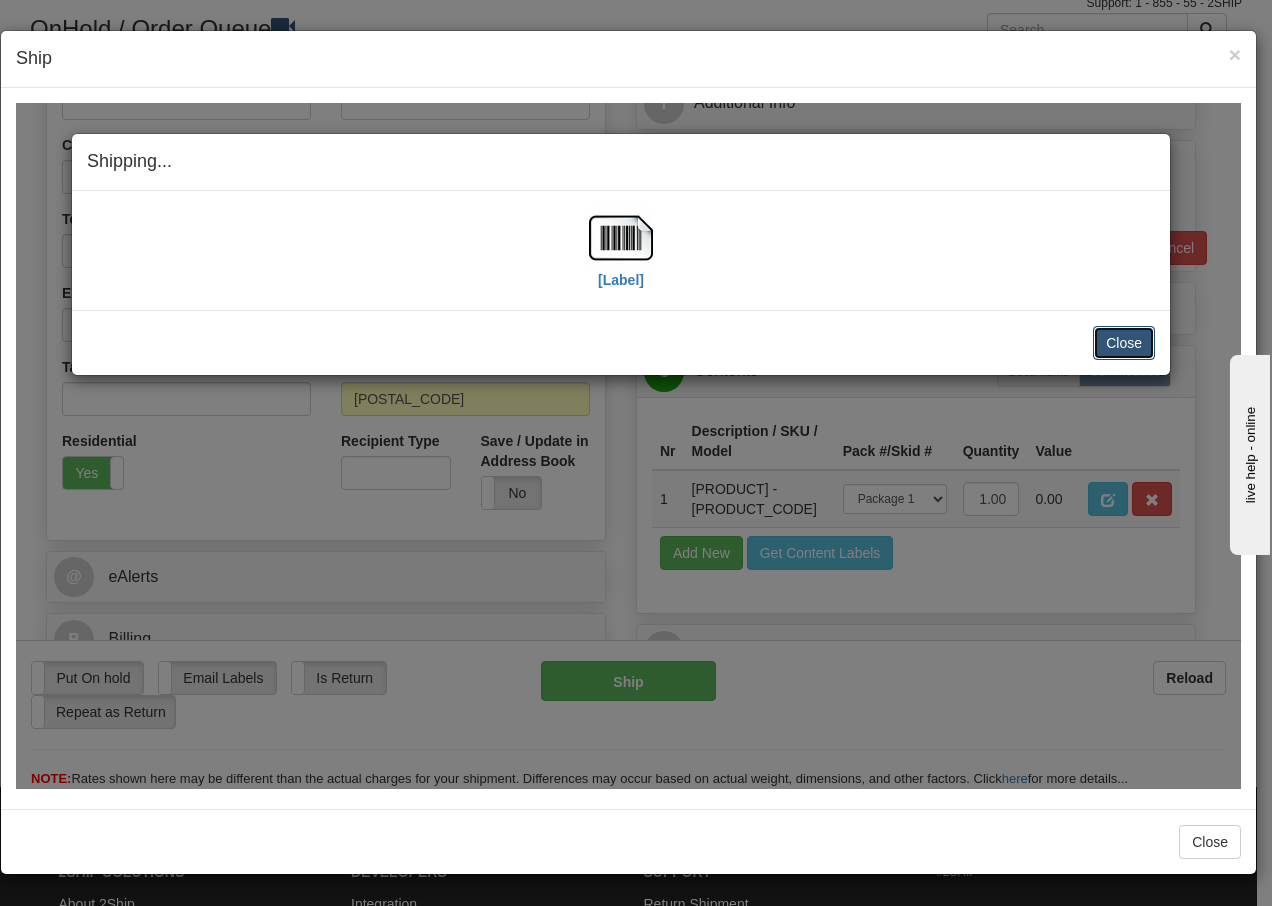 click on "Close" at bounding box center [1124, 342] 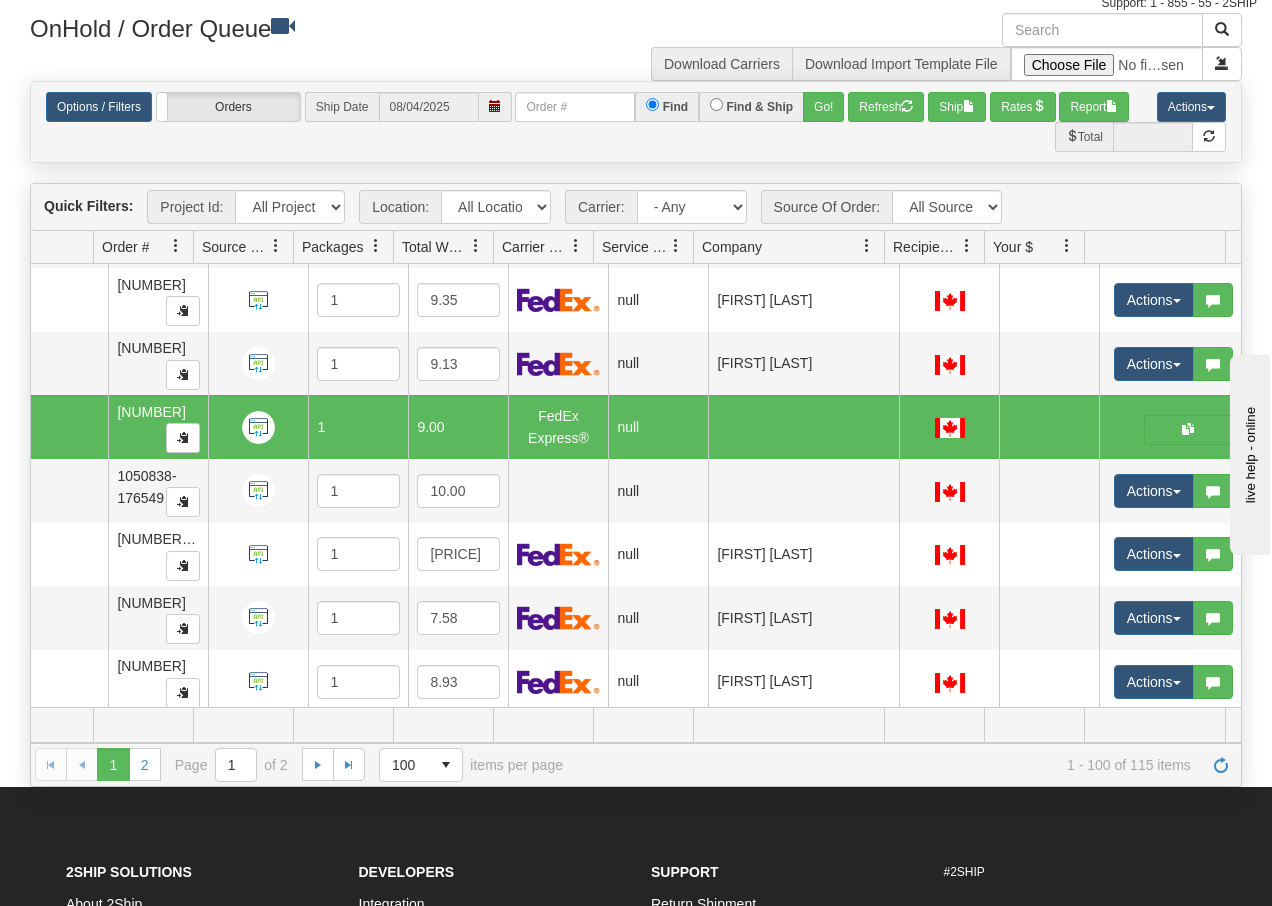 scroll, scrollTop: 0, scrollLeft: 0, axis: both 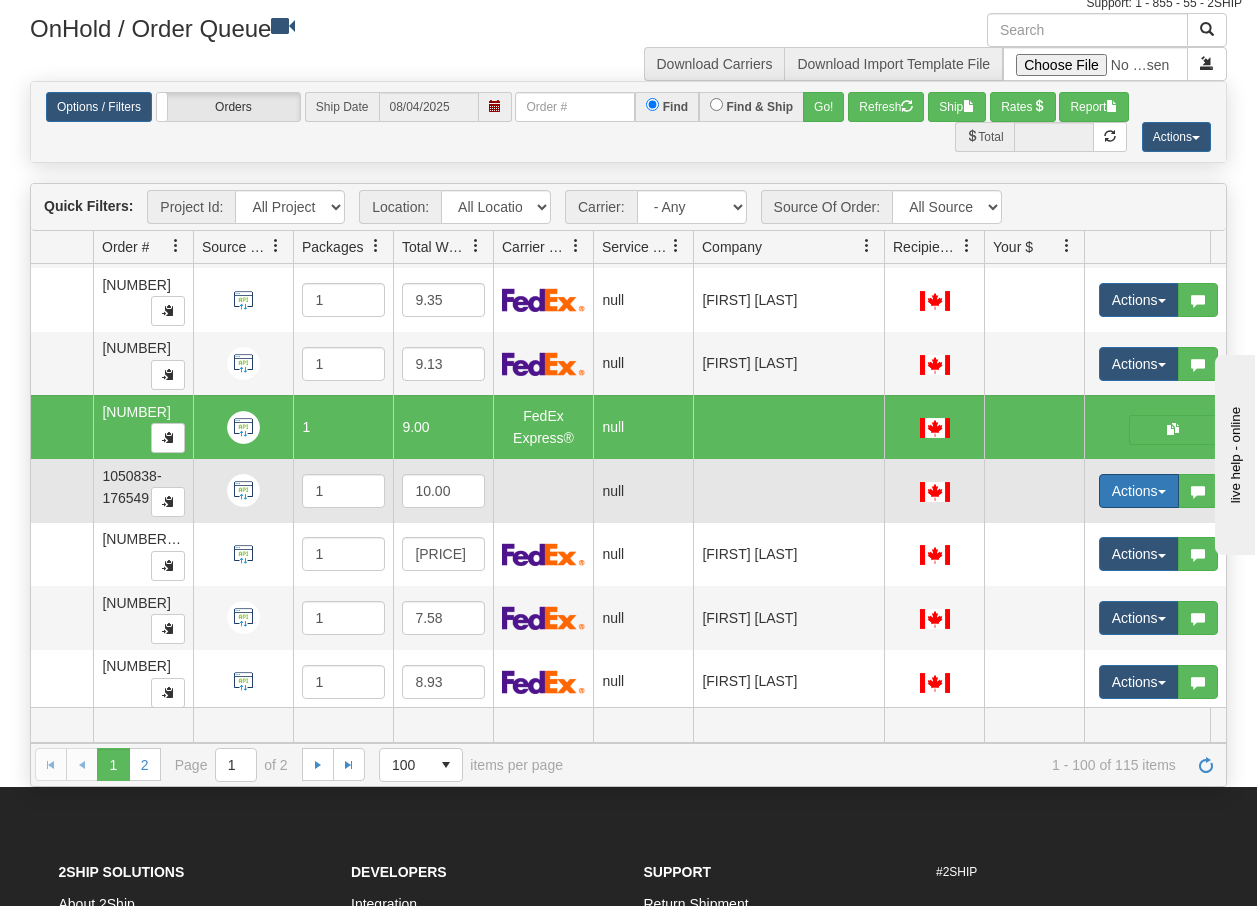 click on "Actions" at bounding box center (1139, 491) 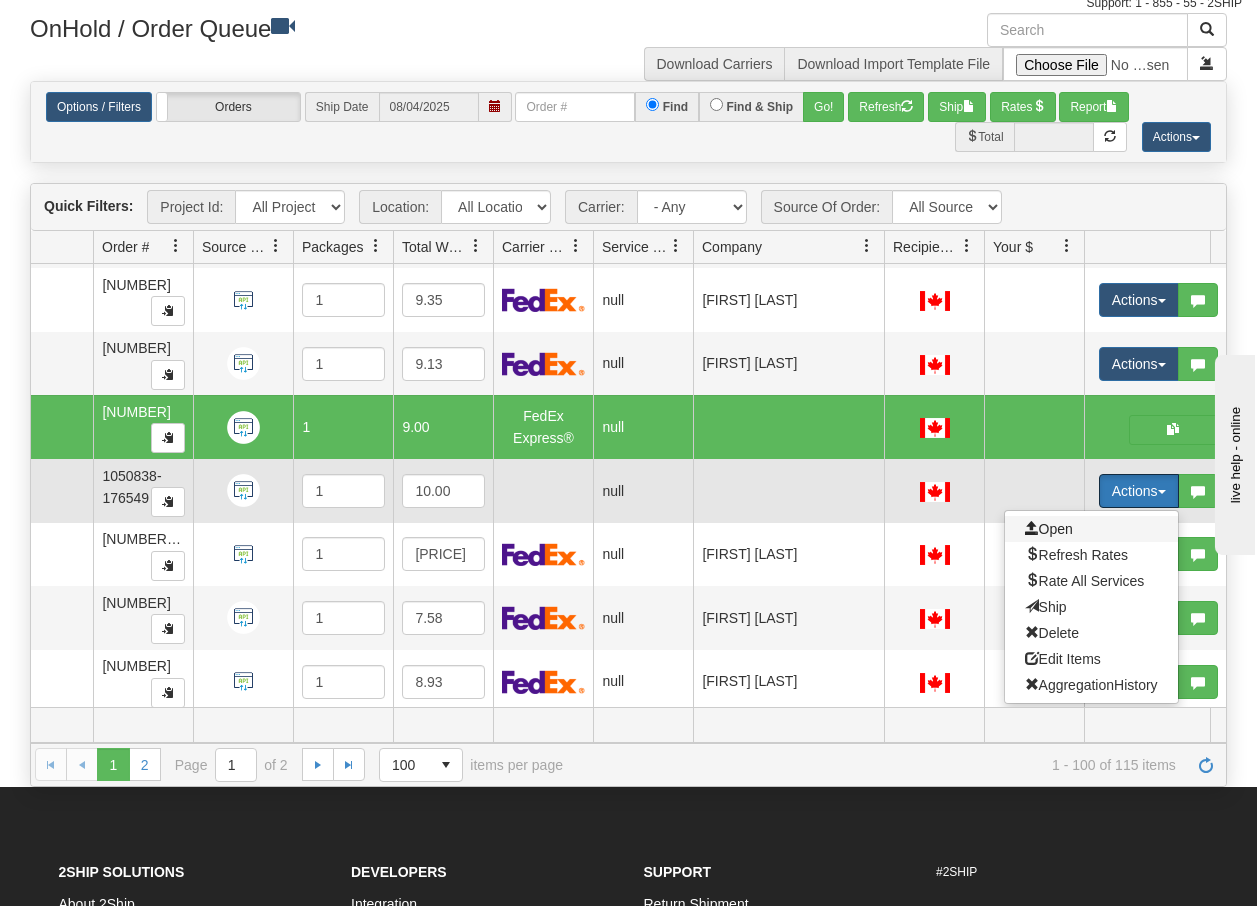 click on "Open" at bounding box center [1049, 529] 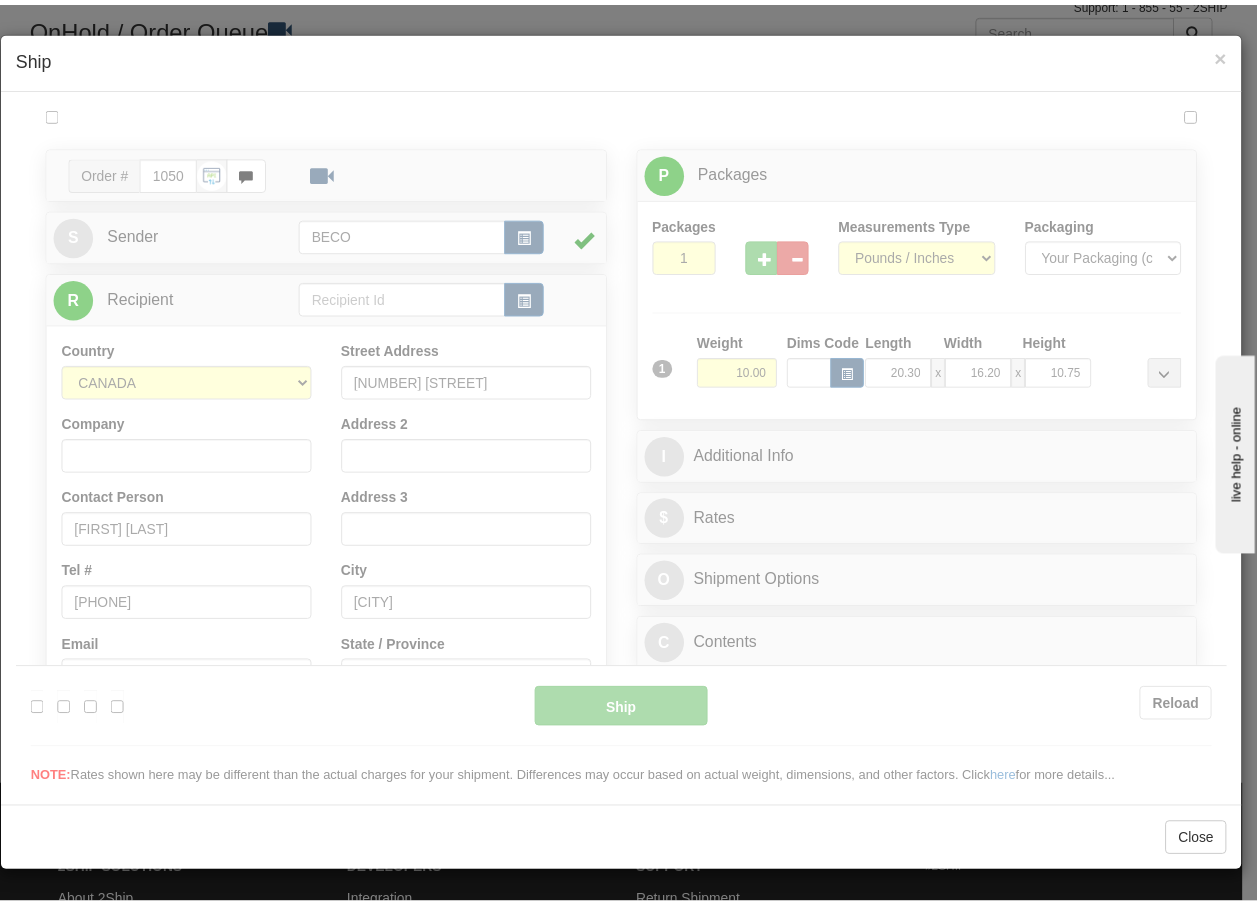 scroll, scrollTop: 0, scrollLeft: 0, axis: both 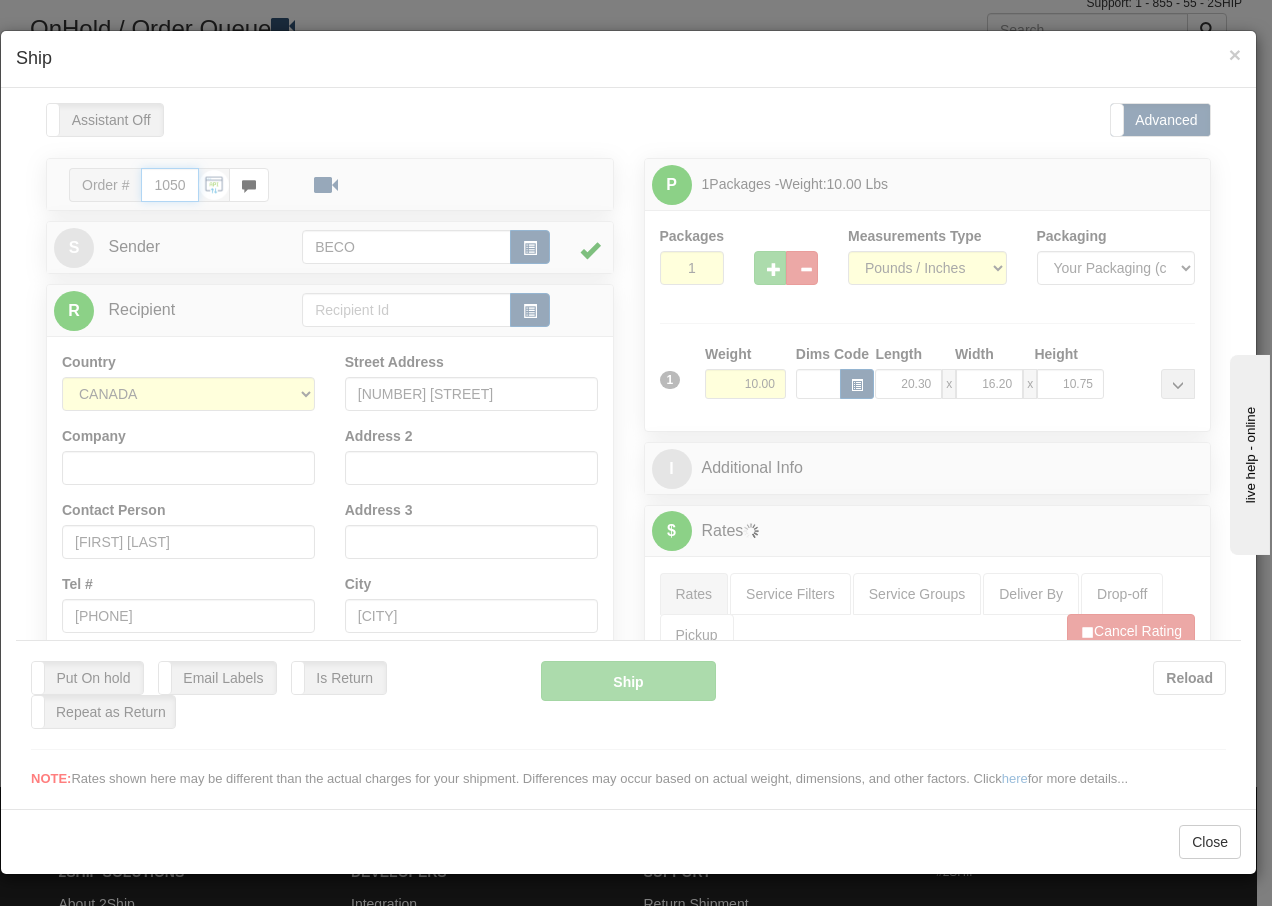 type on "08:07" 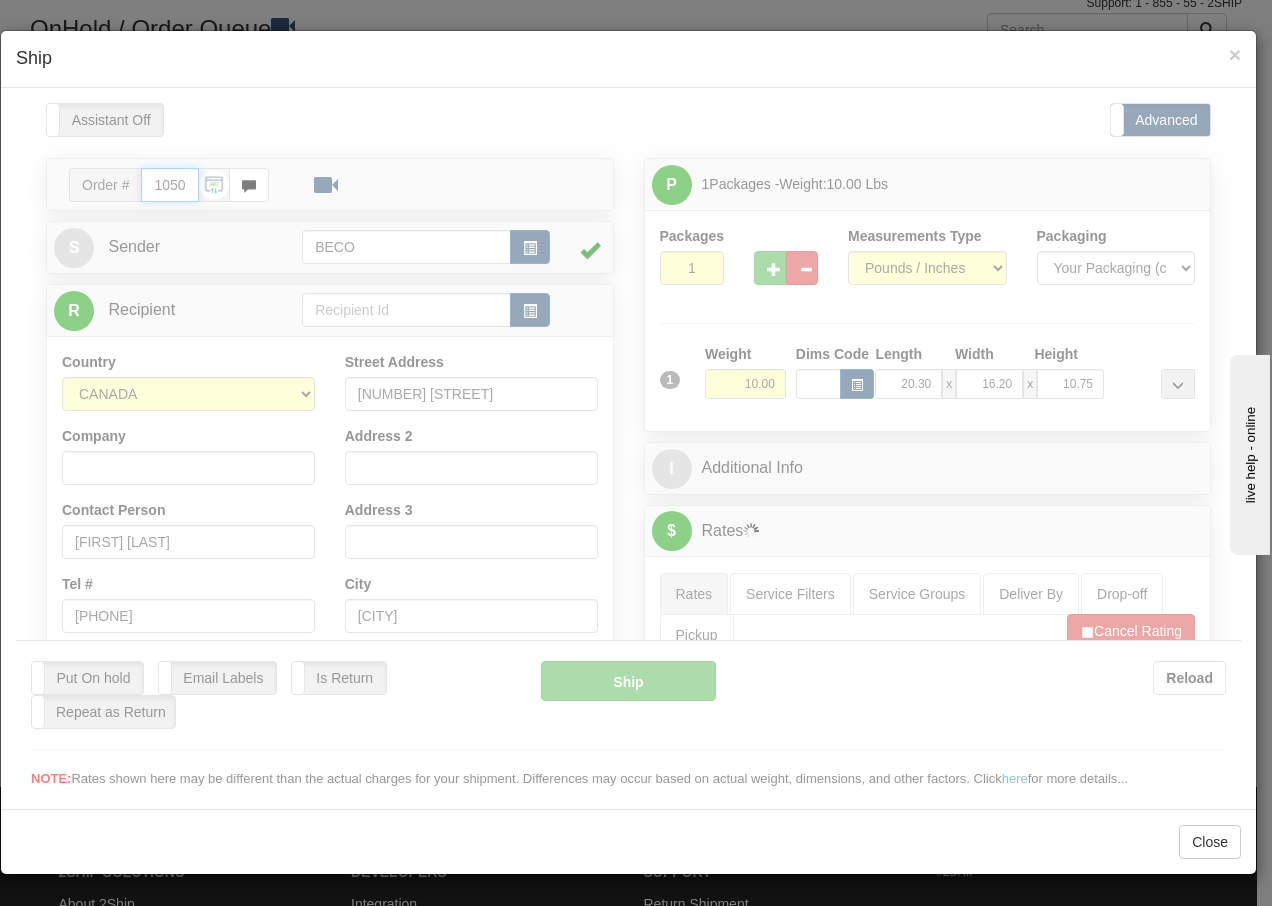 type on "16:00" 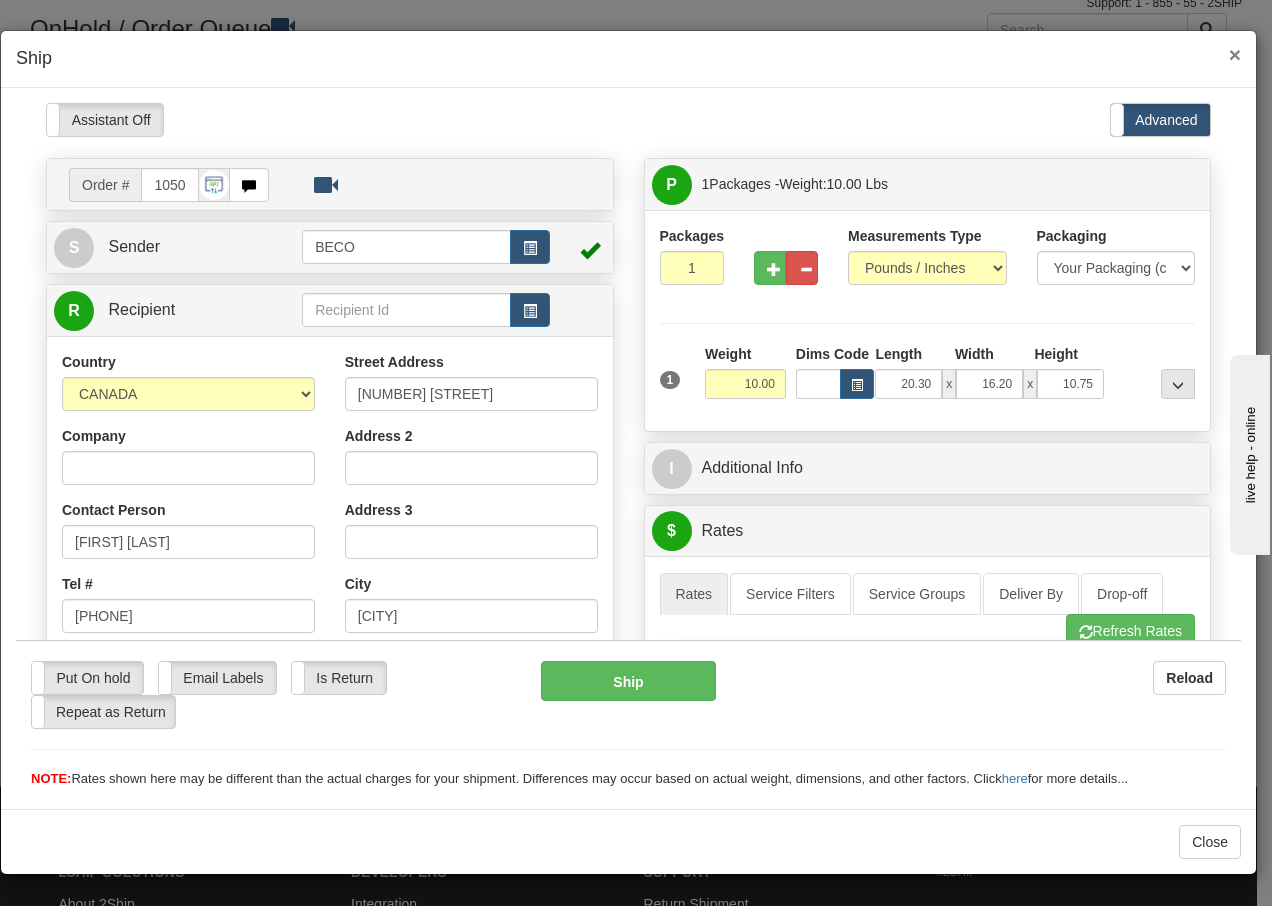 click on "×" at bounding box center [1235, 54] 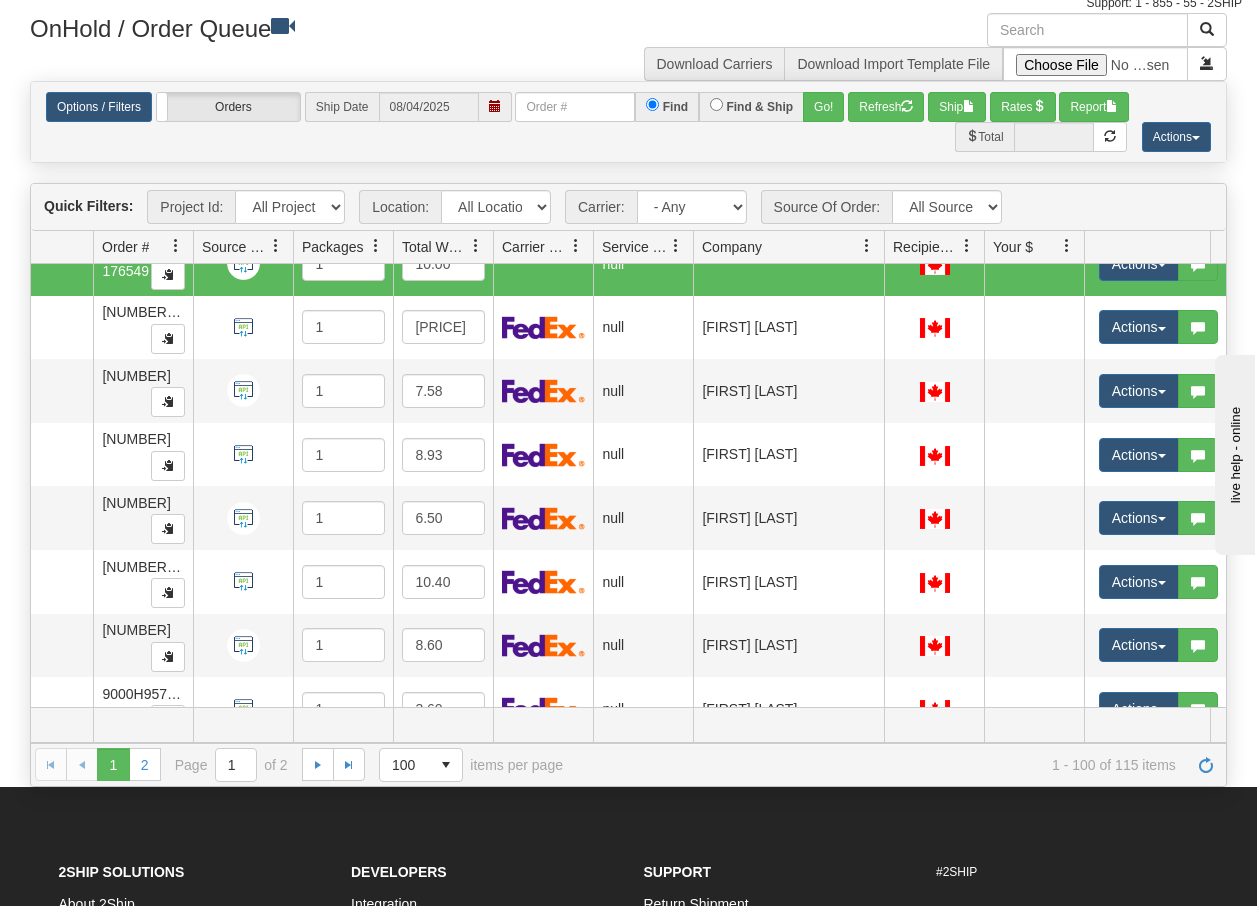 scroll, scrollTop: 5931, scrollLeft: 111, axis: both 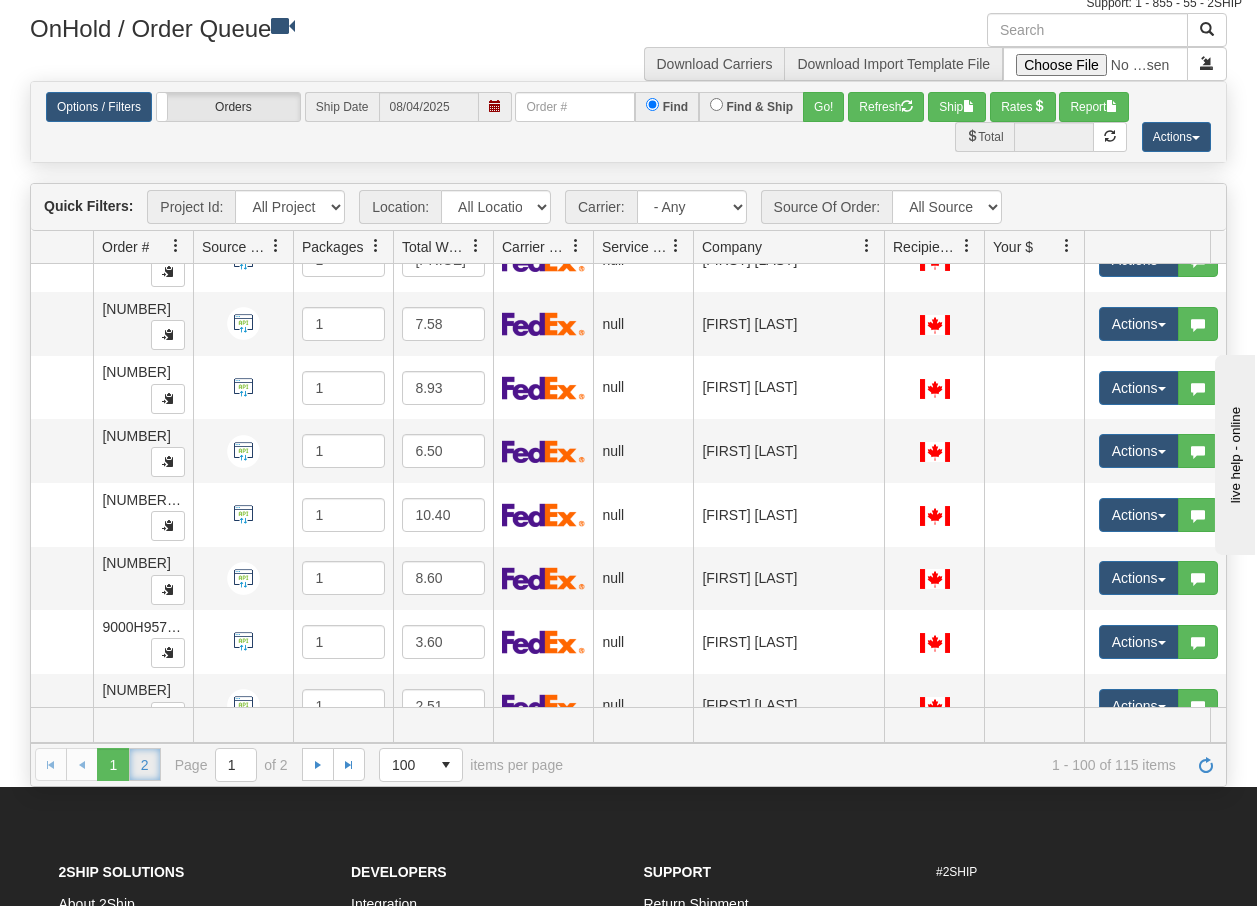 click on "2" at bounding box center [145, 764] 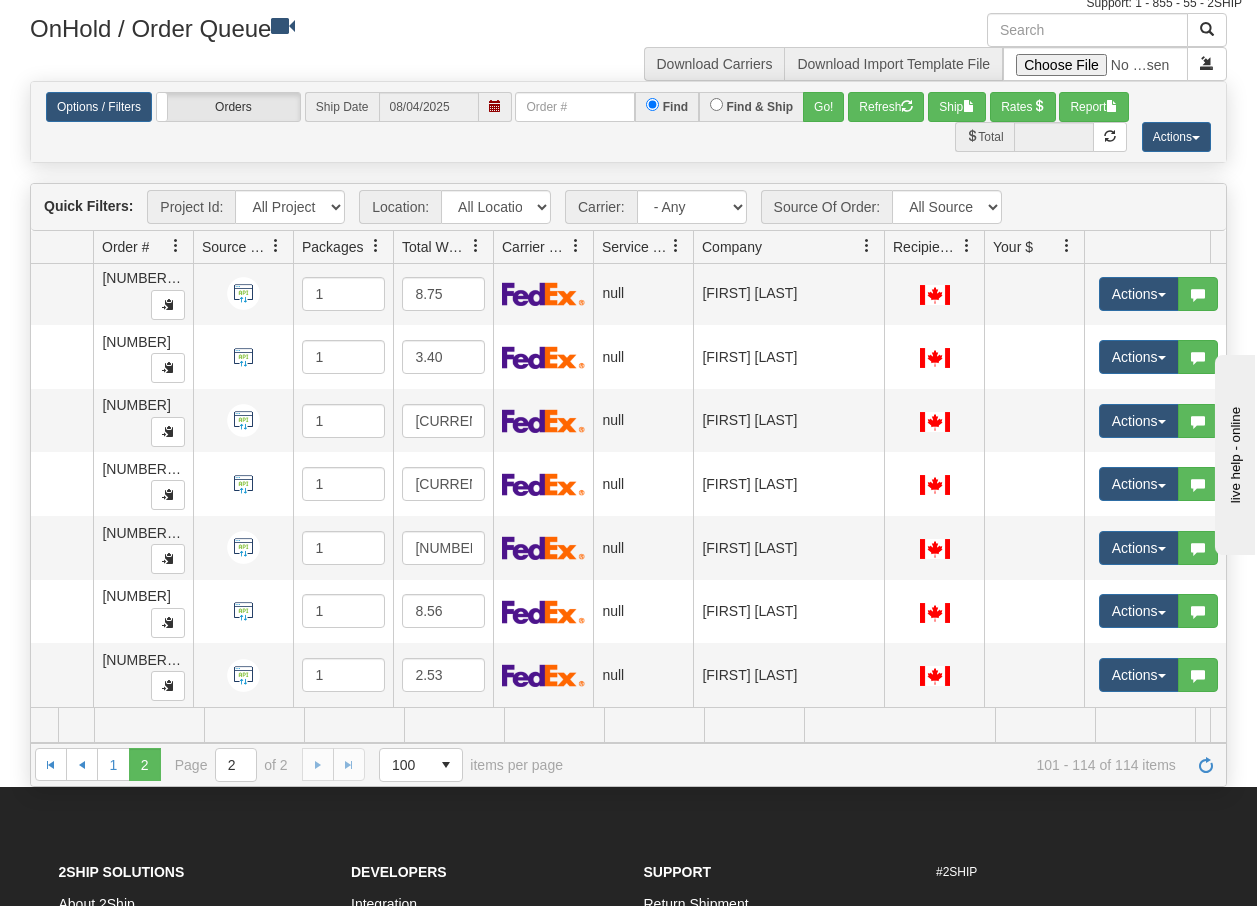 scroll, scrollTop: 462, scrollLeft: 111, axis: both 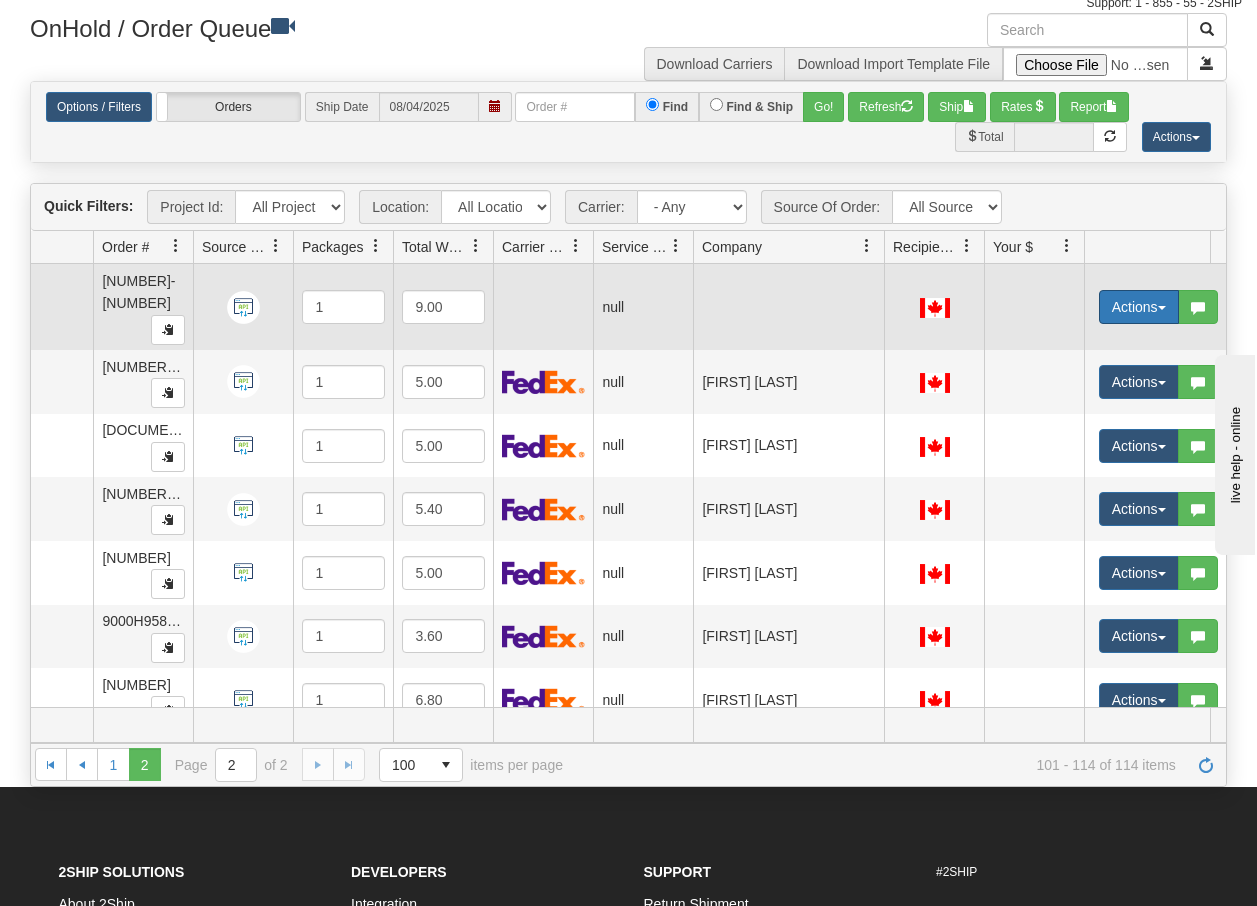 click on "Actions" at bounding box center [1139, 307] 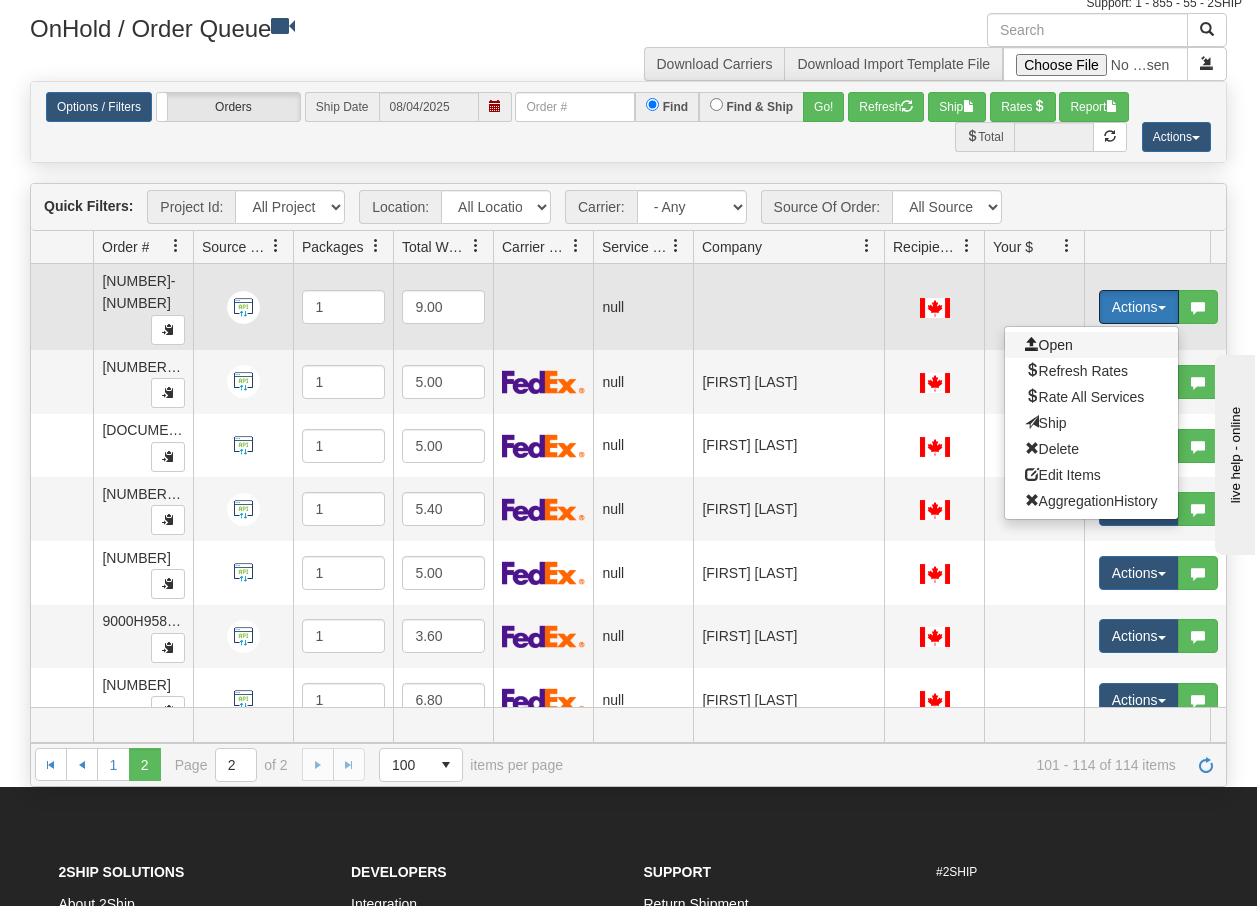 click on "Open" at bounding box center (1049, 345) 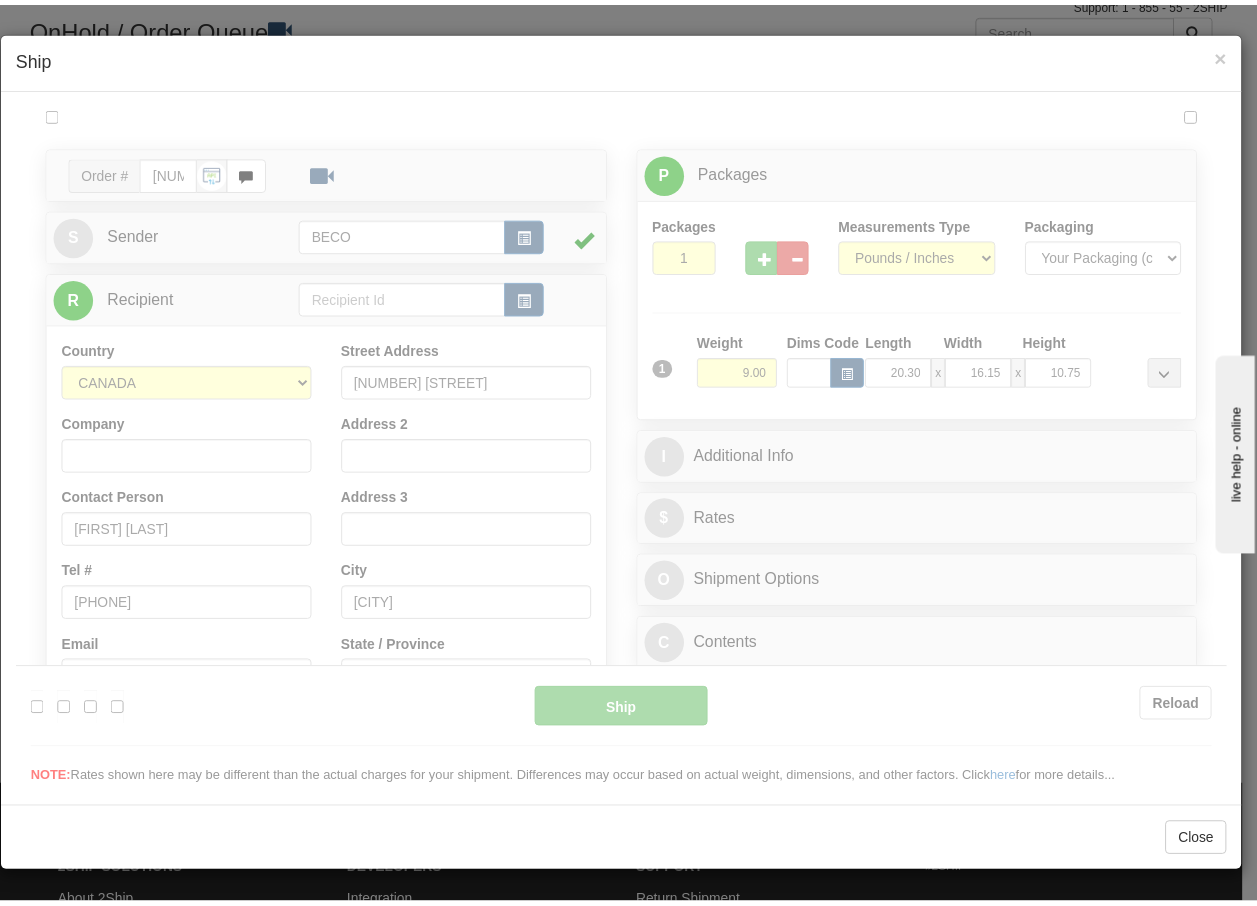scroll, scrollTop: 0, scrollLeft: 0, axis: both 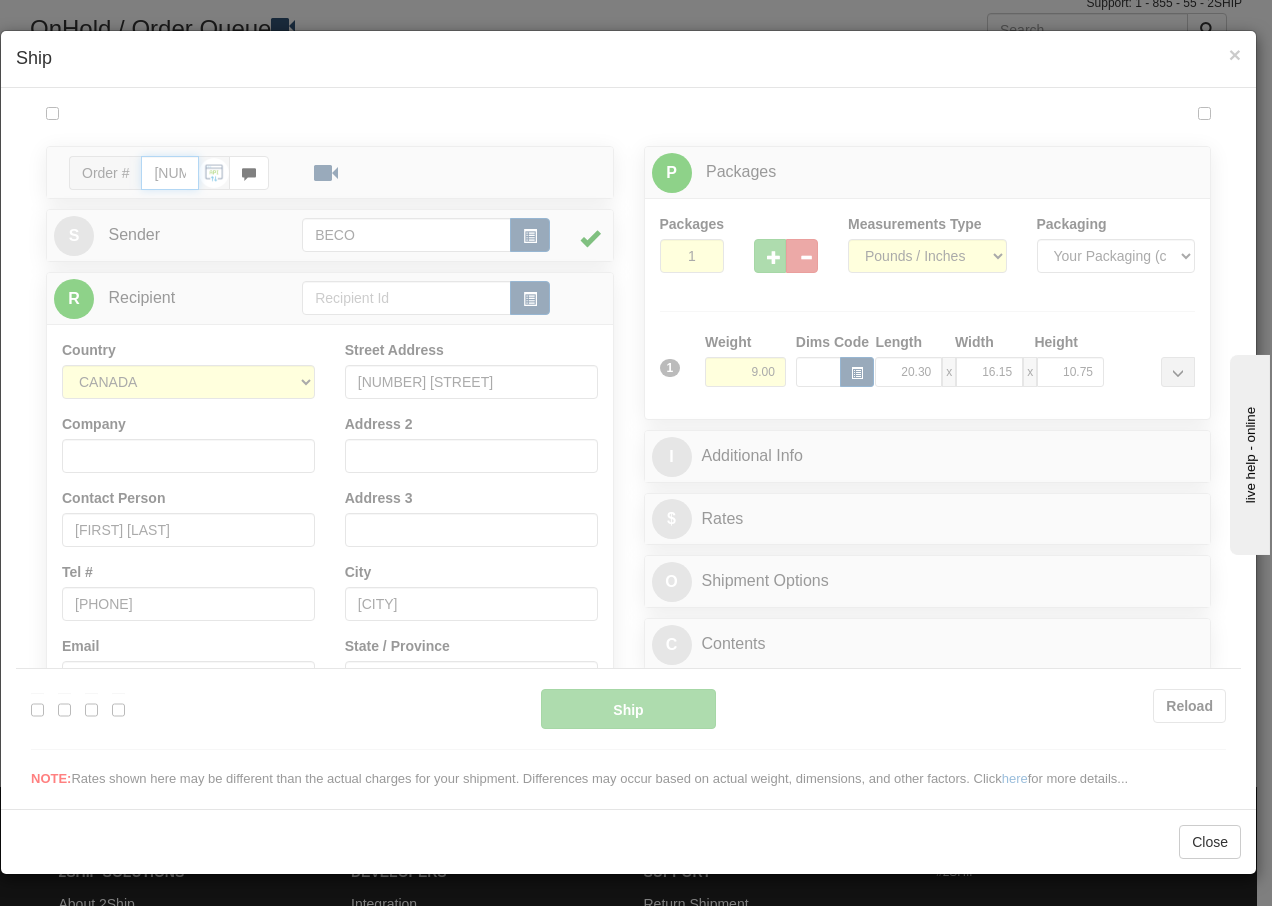 type on "08:07" 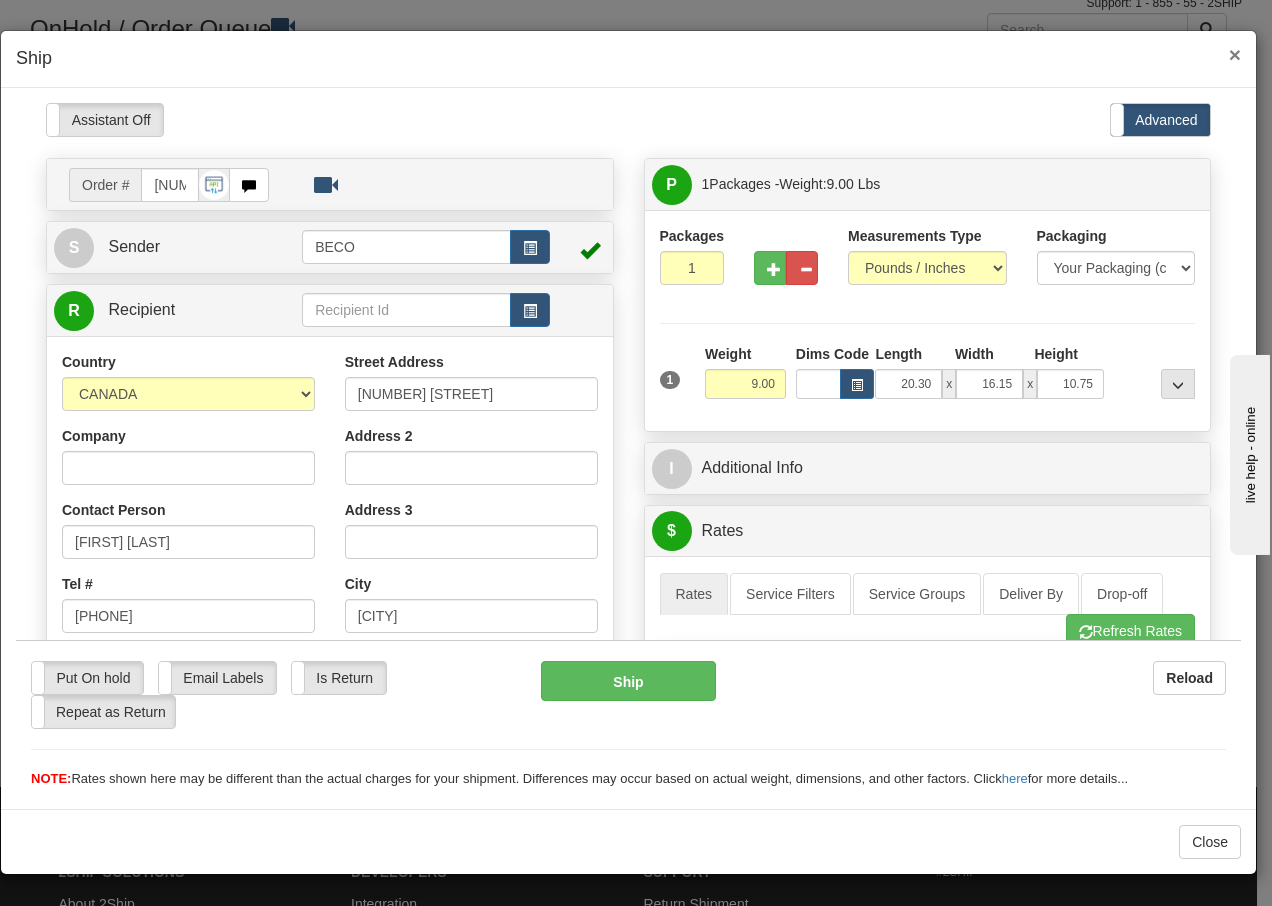 click on "×" at bounding box center [1235, 54] 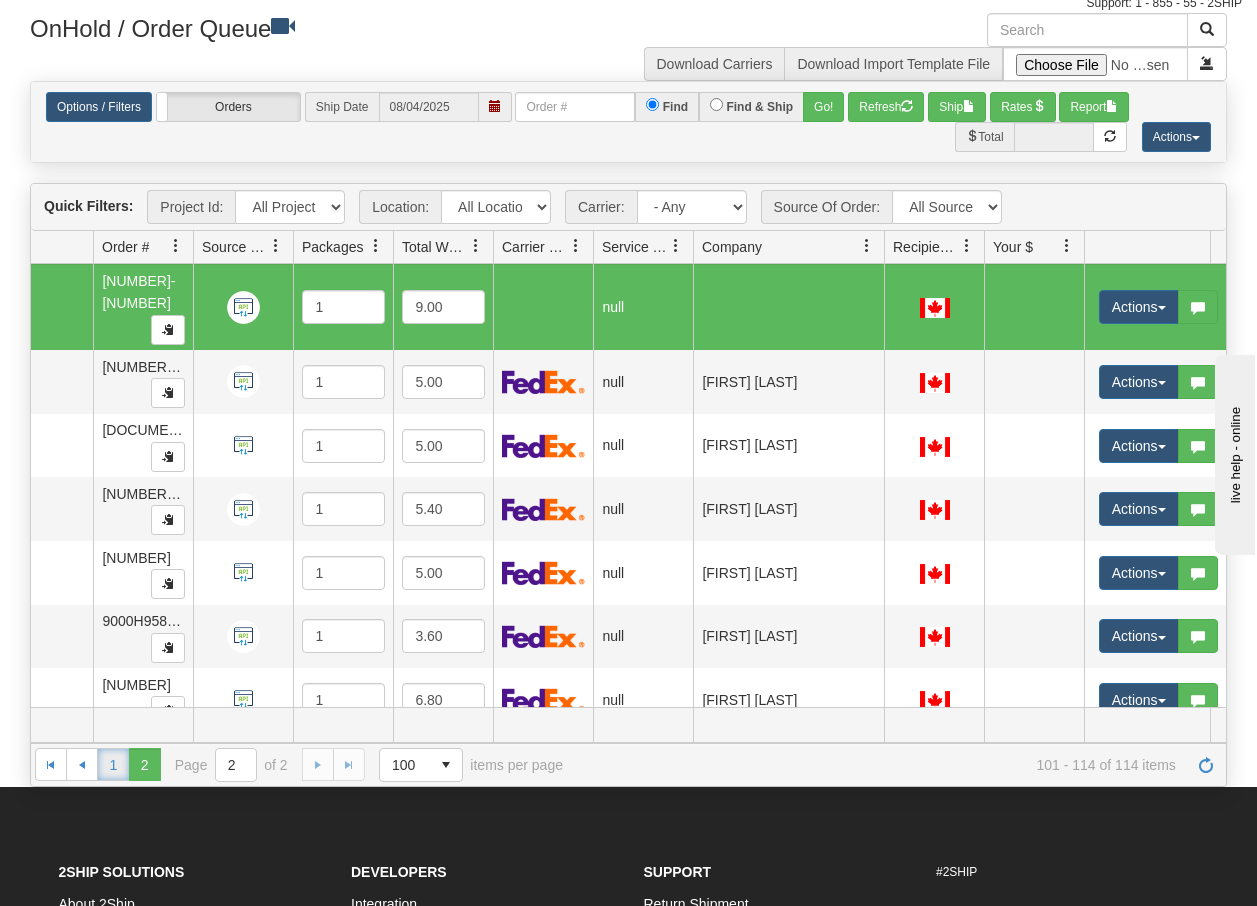 click on "1" at bounding box center [113, 764] 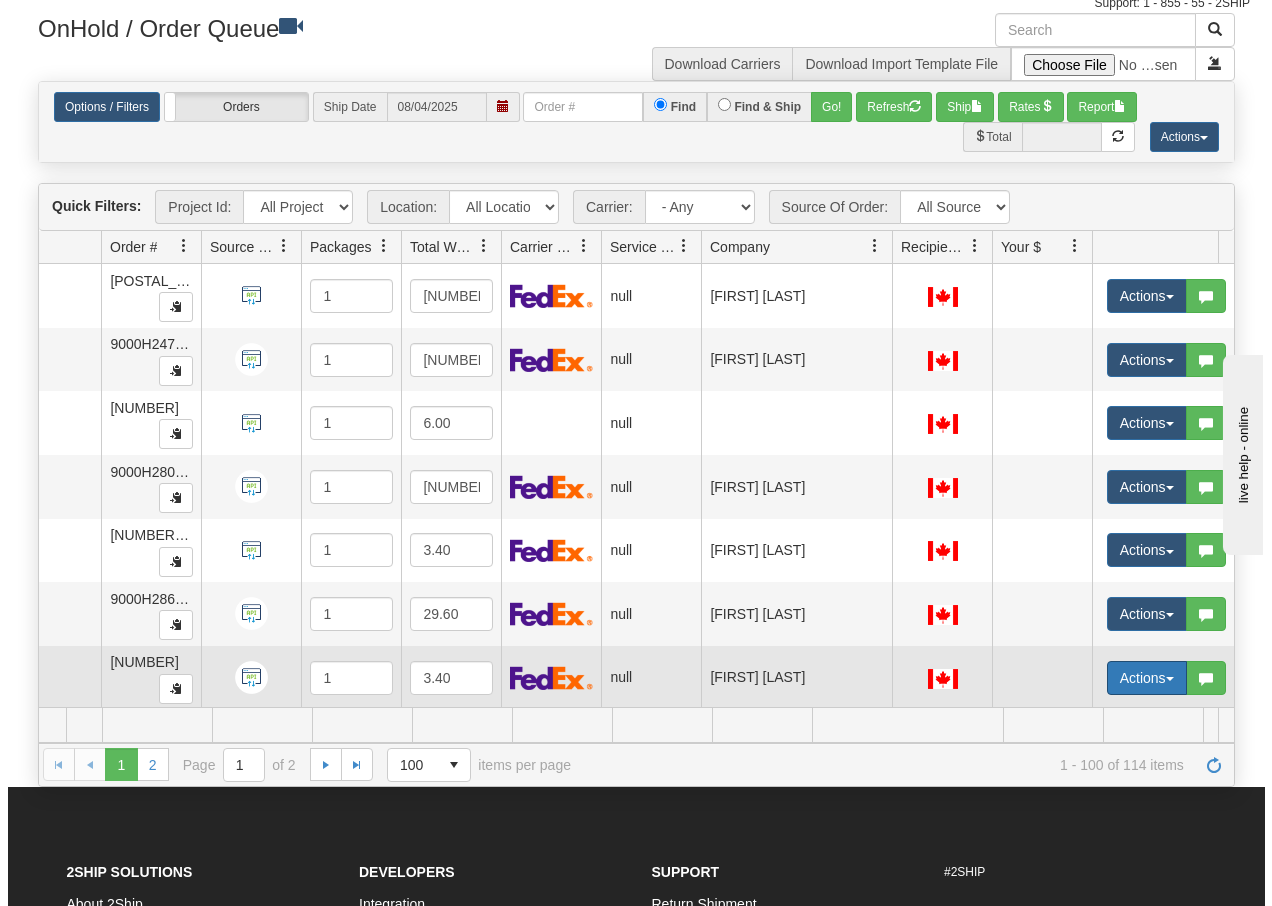 scroll, scrollTop: 0, scrollLeft: 111, axis: horizontal 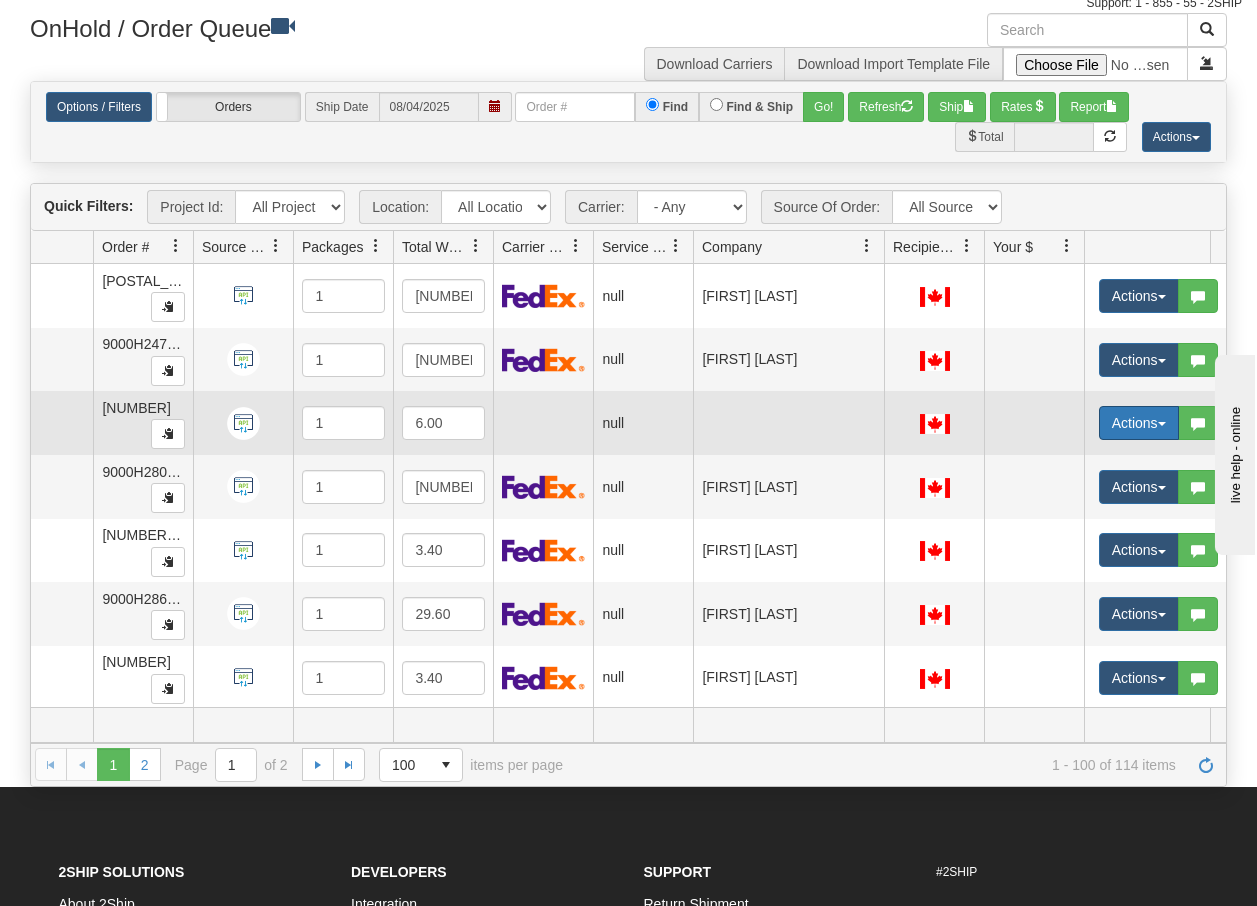 click on "Actions" at bounding box center [1139, 423] 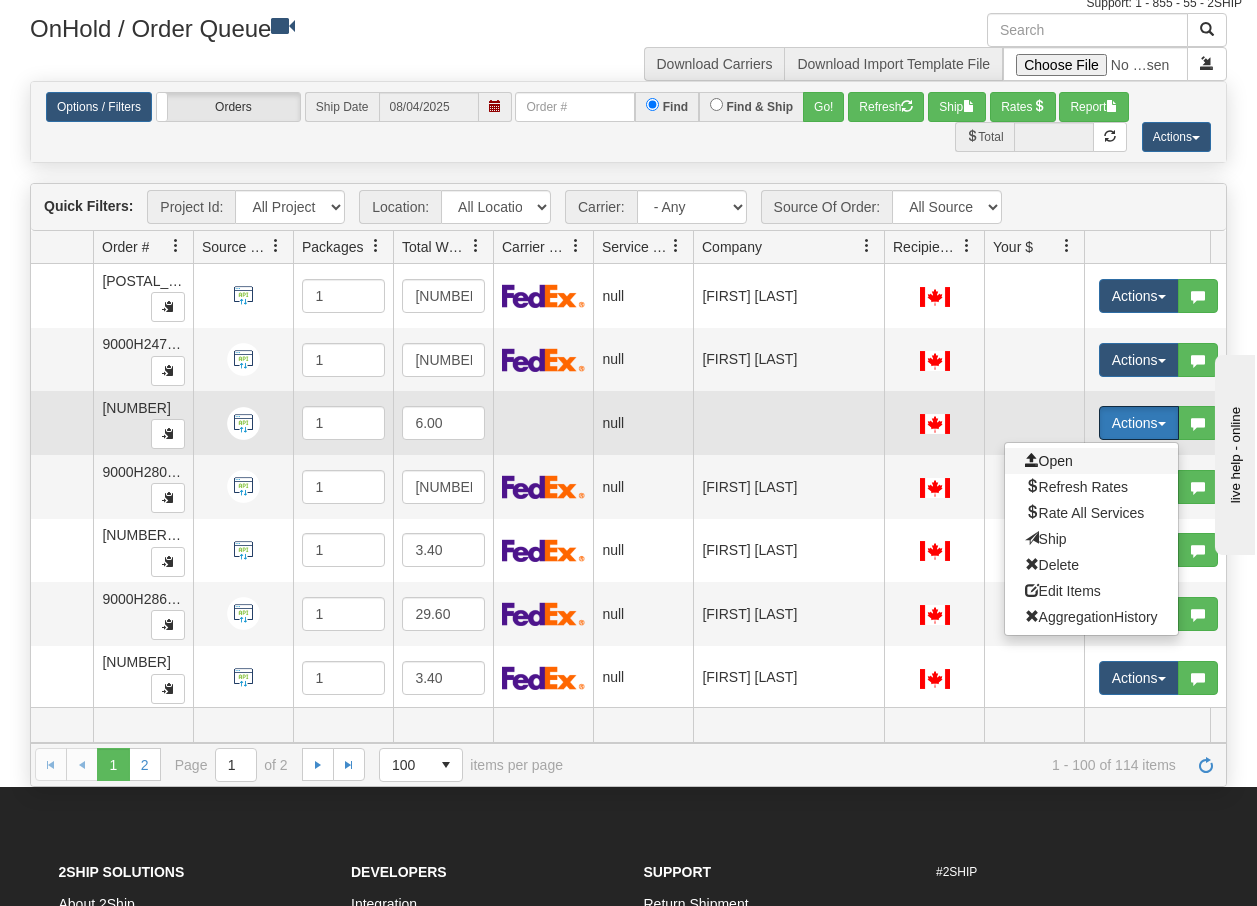 click on "Open" at bounding box center (1049, 461) 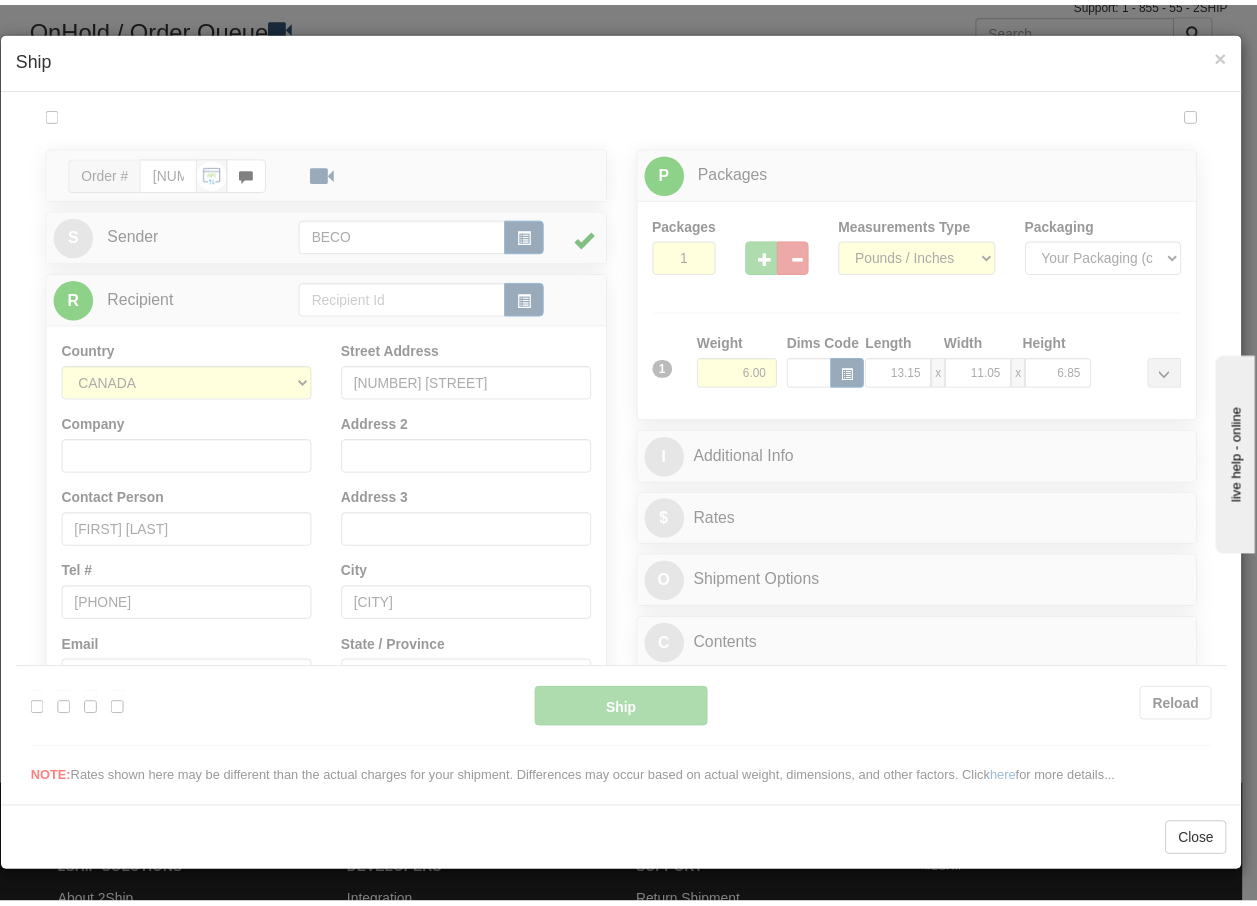 scroll, scrollTop: 0, scrollLeft: 0, axis: both 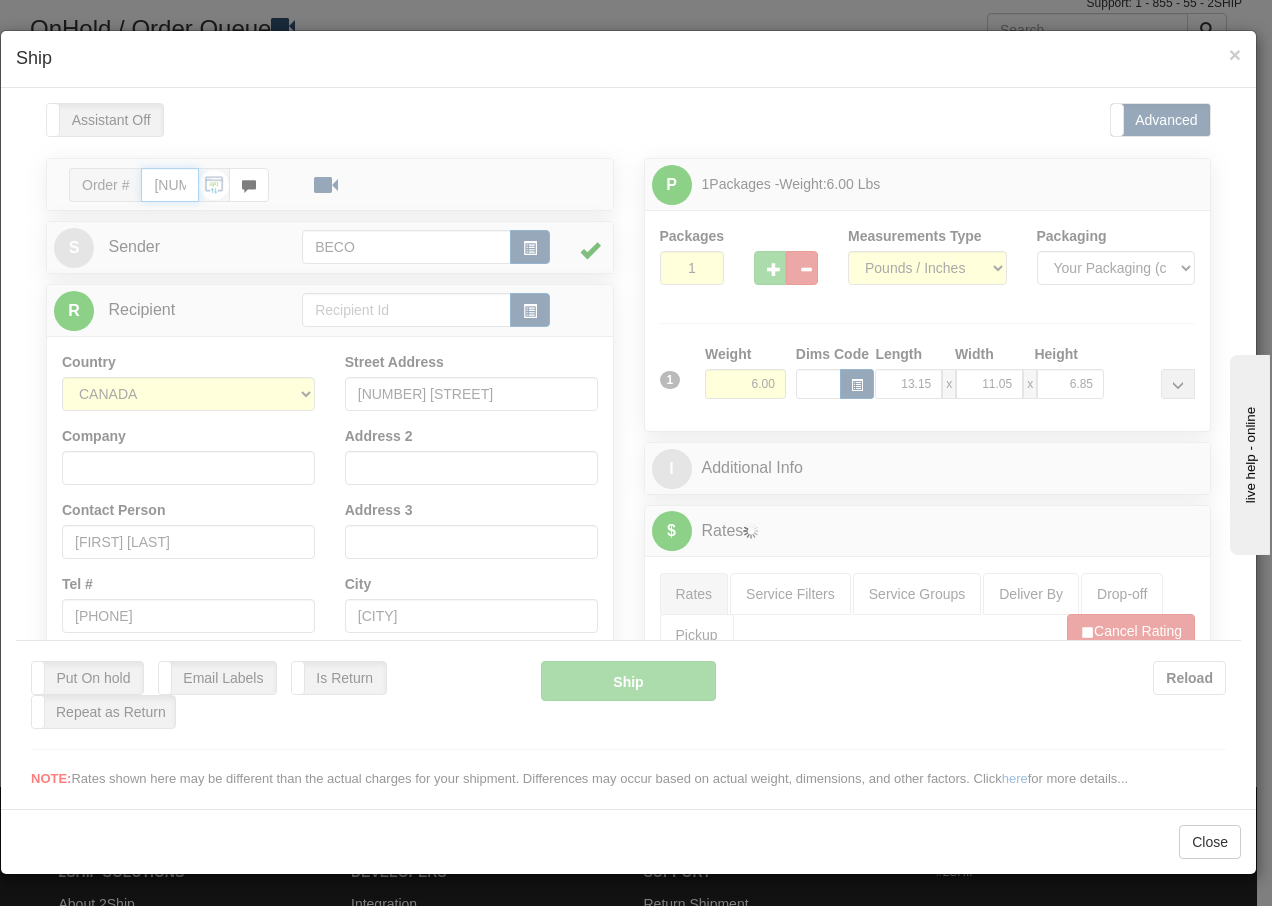 type on "08:07" 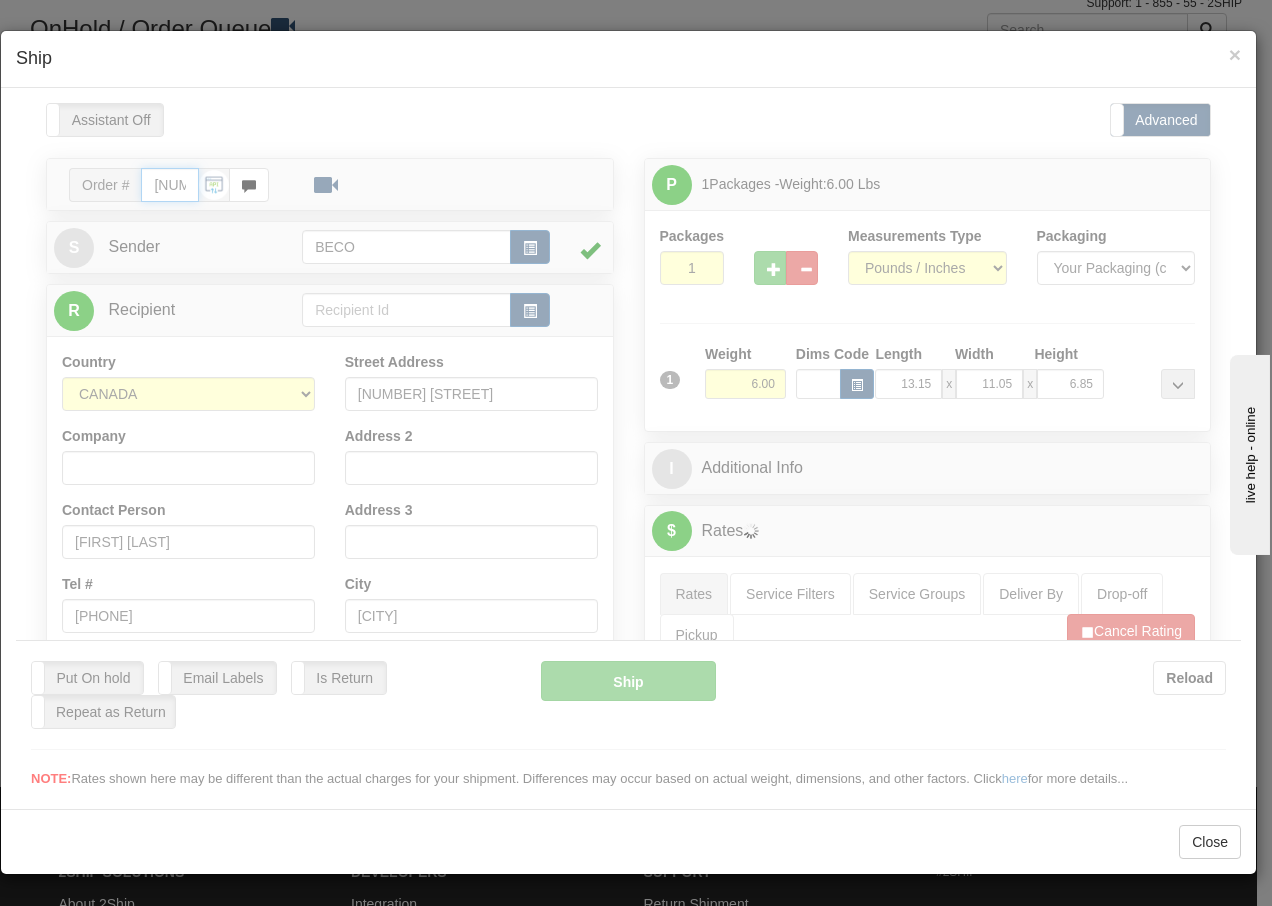 type on "16:00" 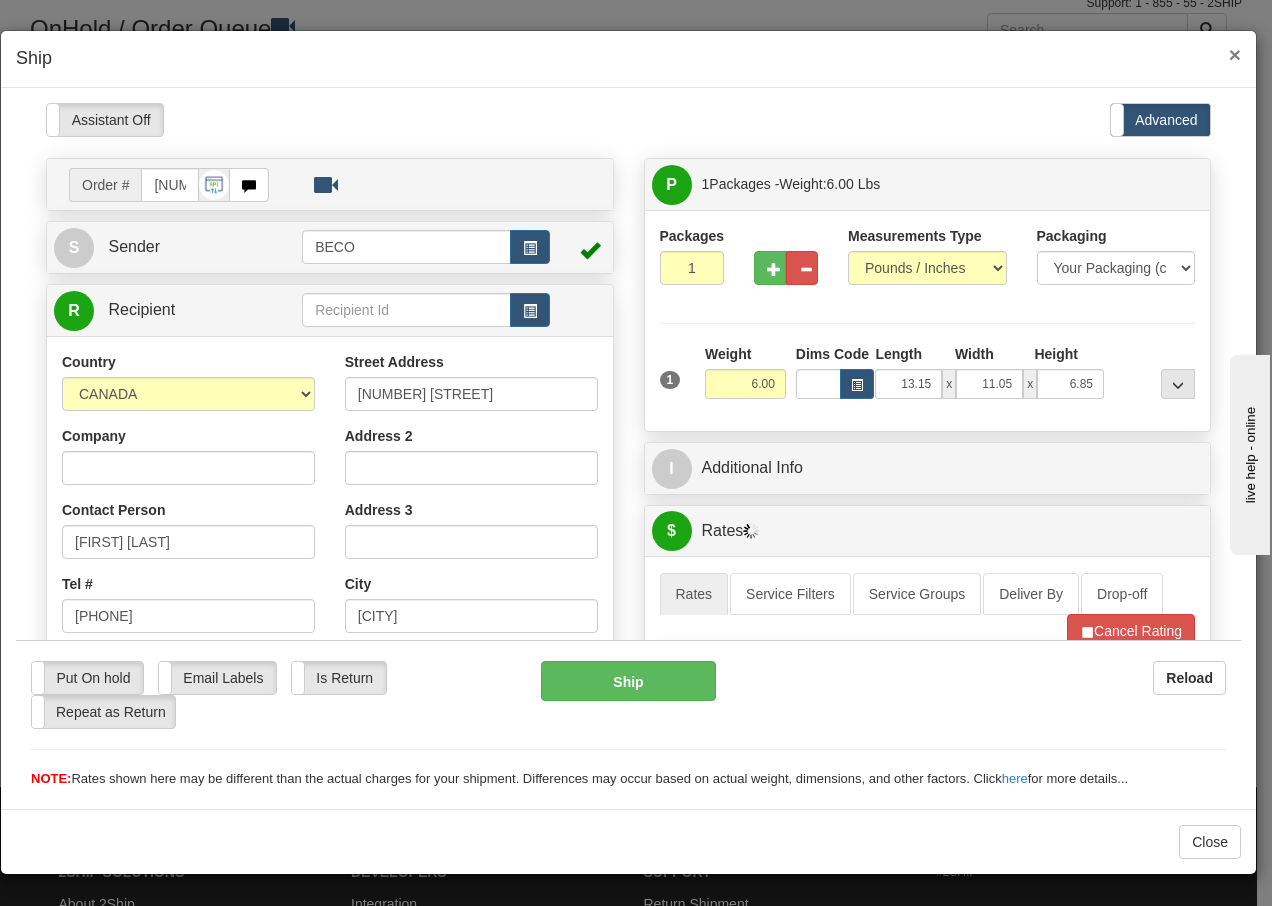 click on "×" at bounding box center [1235, 54] 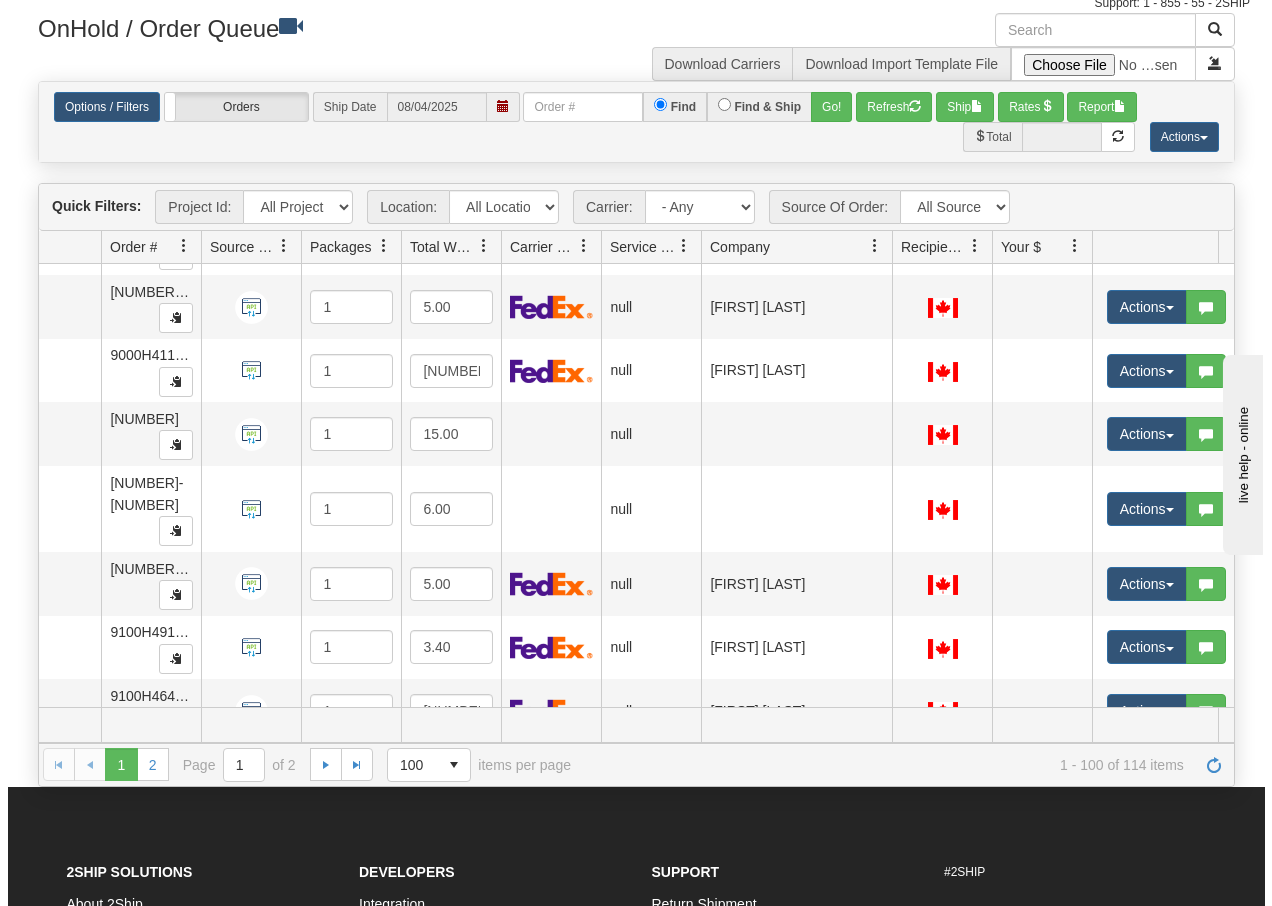 scroll, scrollTop: 3159, scrollLeft: 111, axis: both 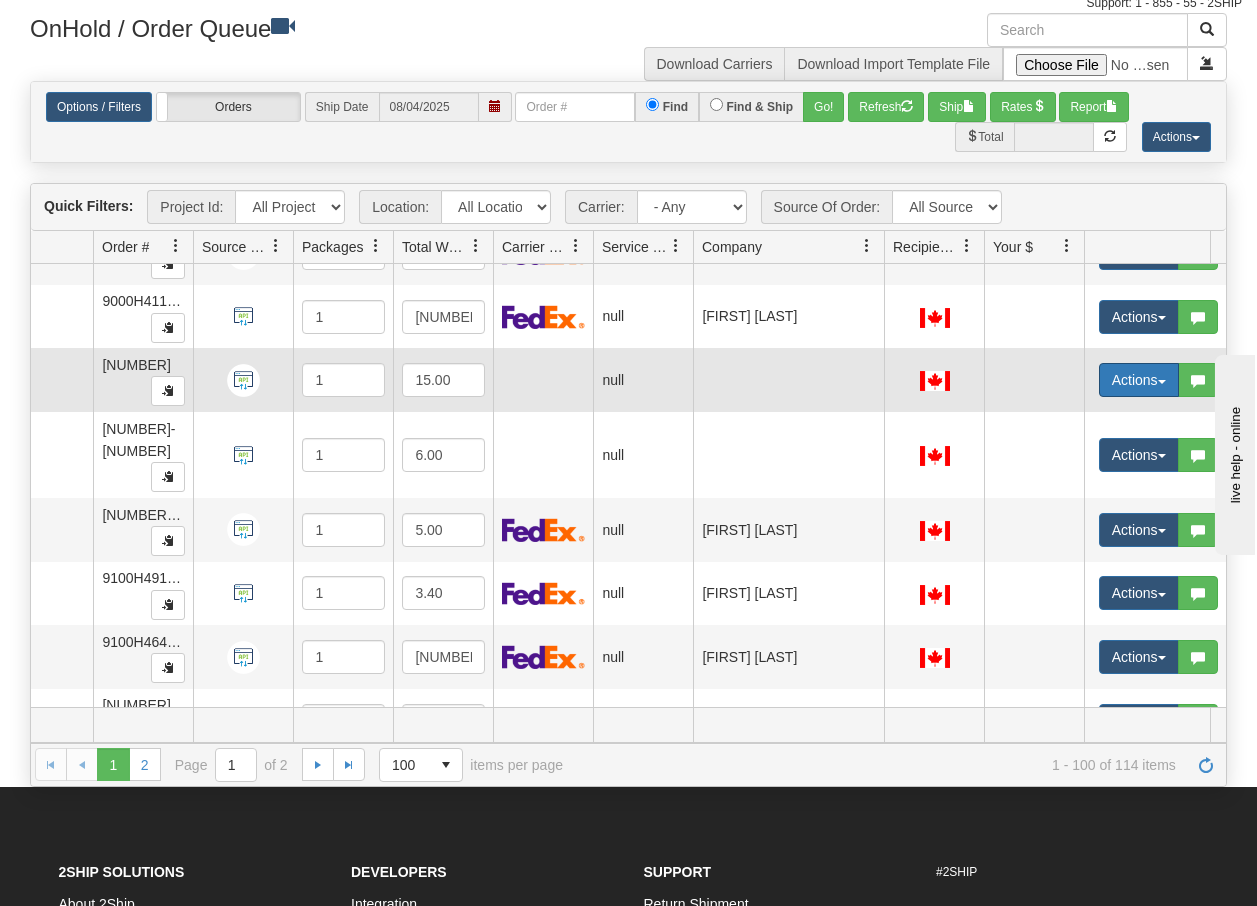 click on "Actions" at bounding box center [1139, 380] 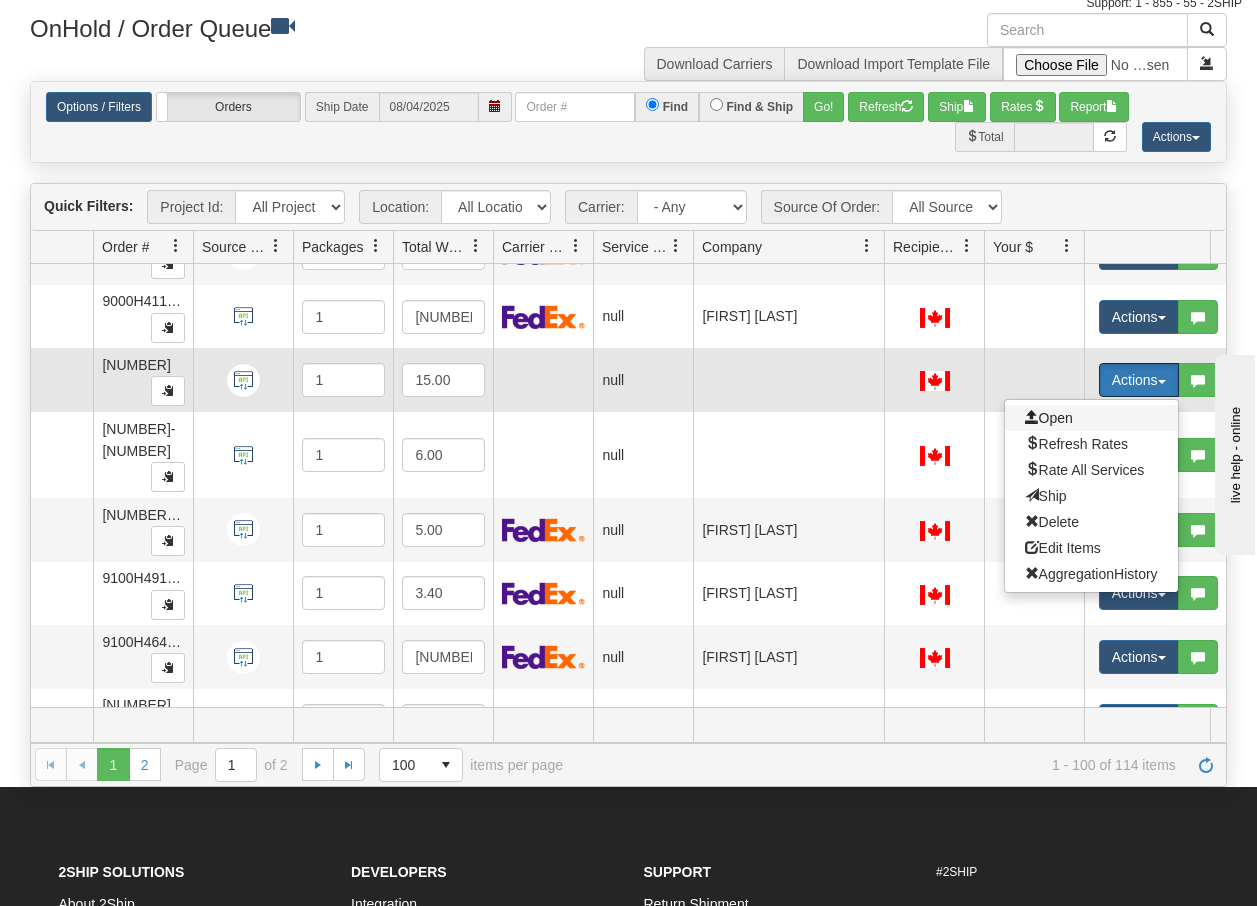 click on "Open" at bounding box center (1049, 418) 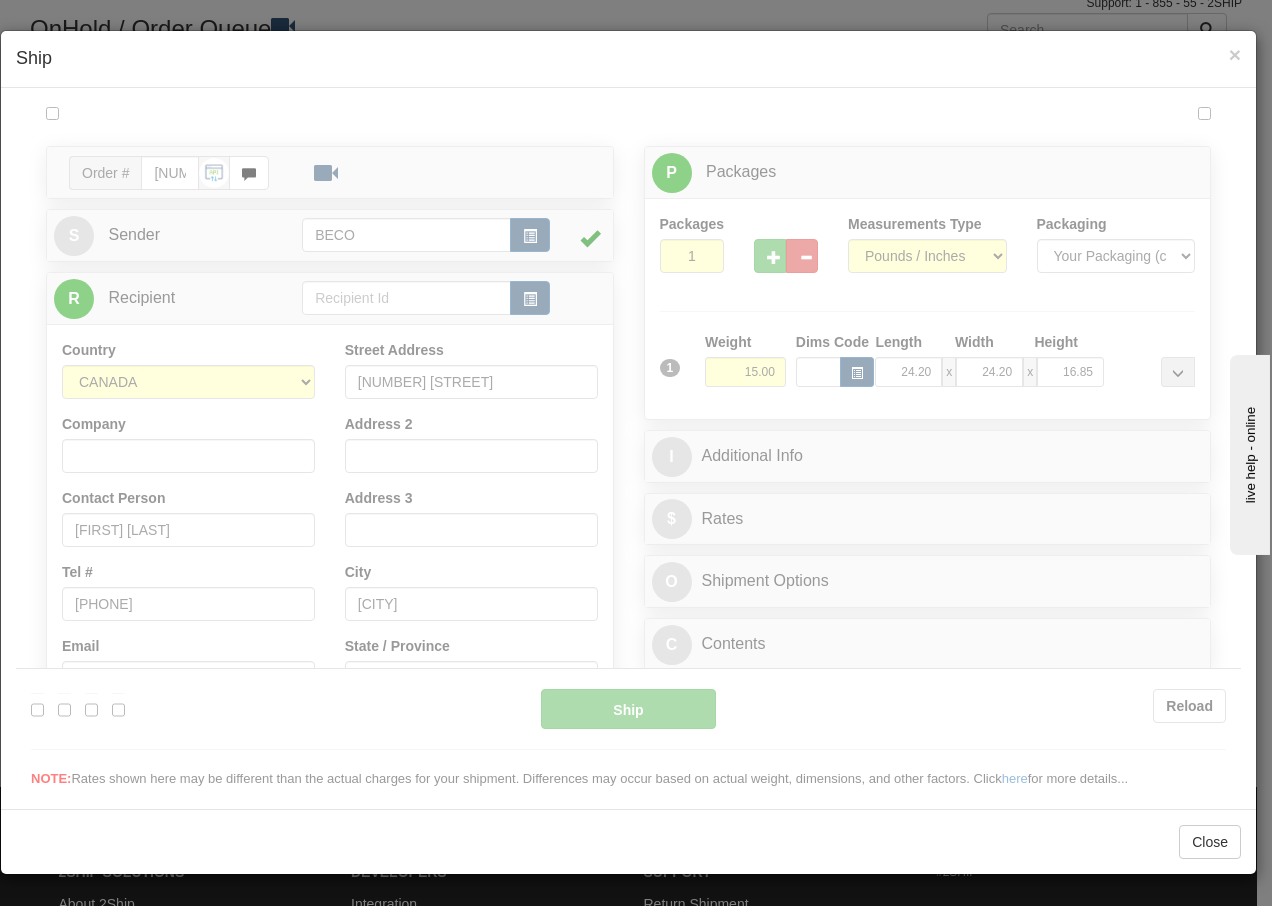 scroll, scrollTop: 0, scrollLeft: 0, axis: both 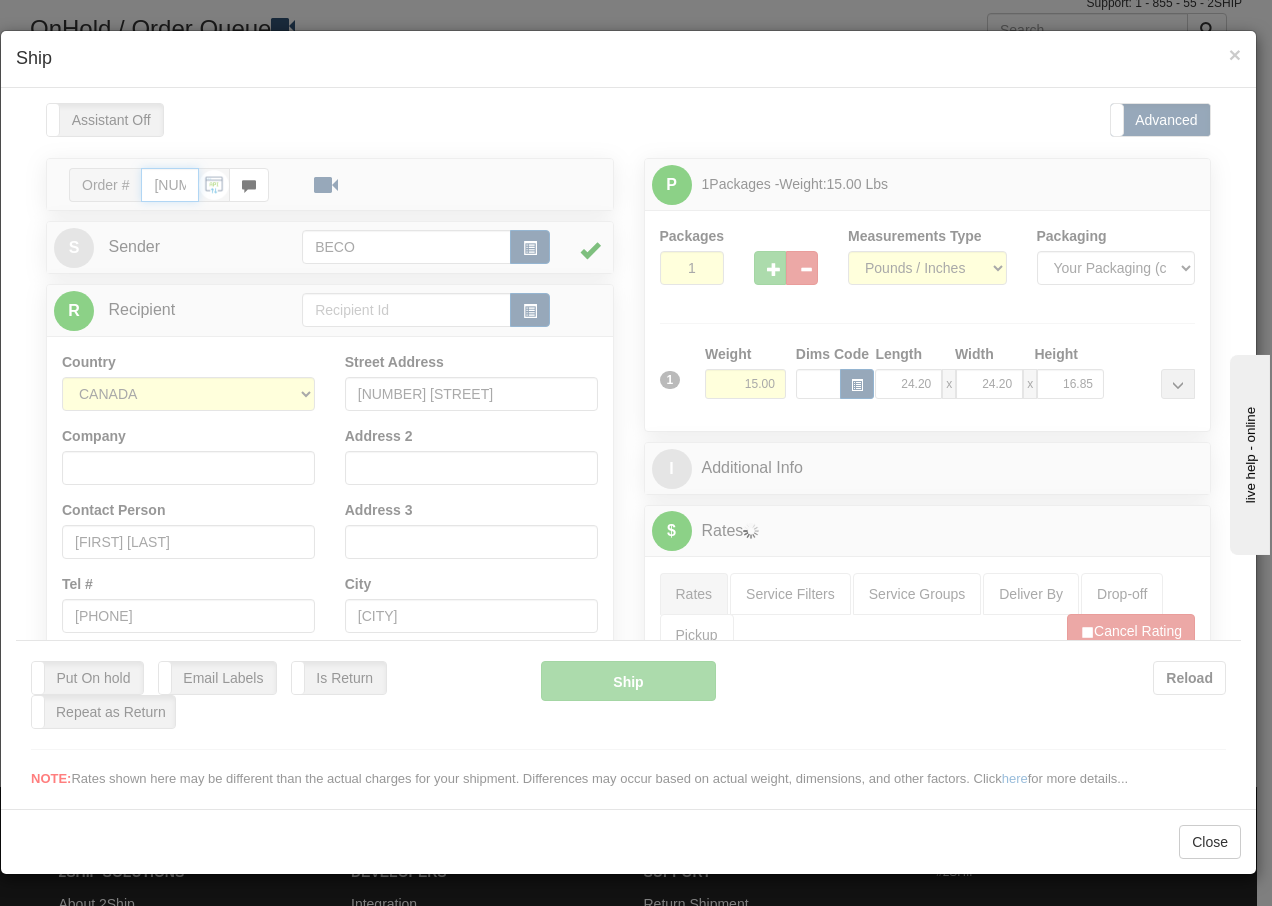 type on "08:08" 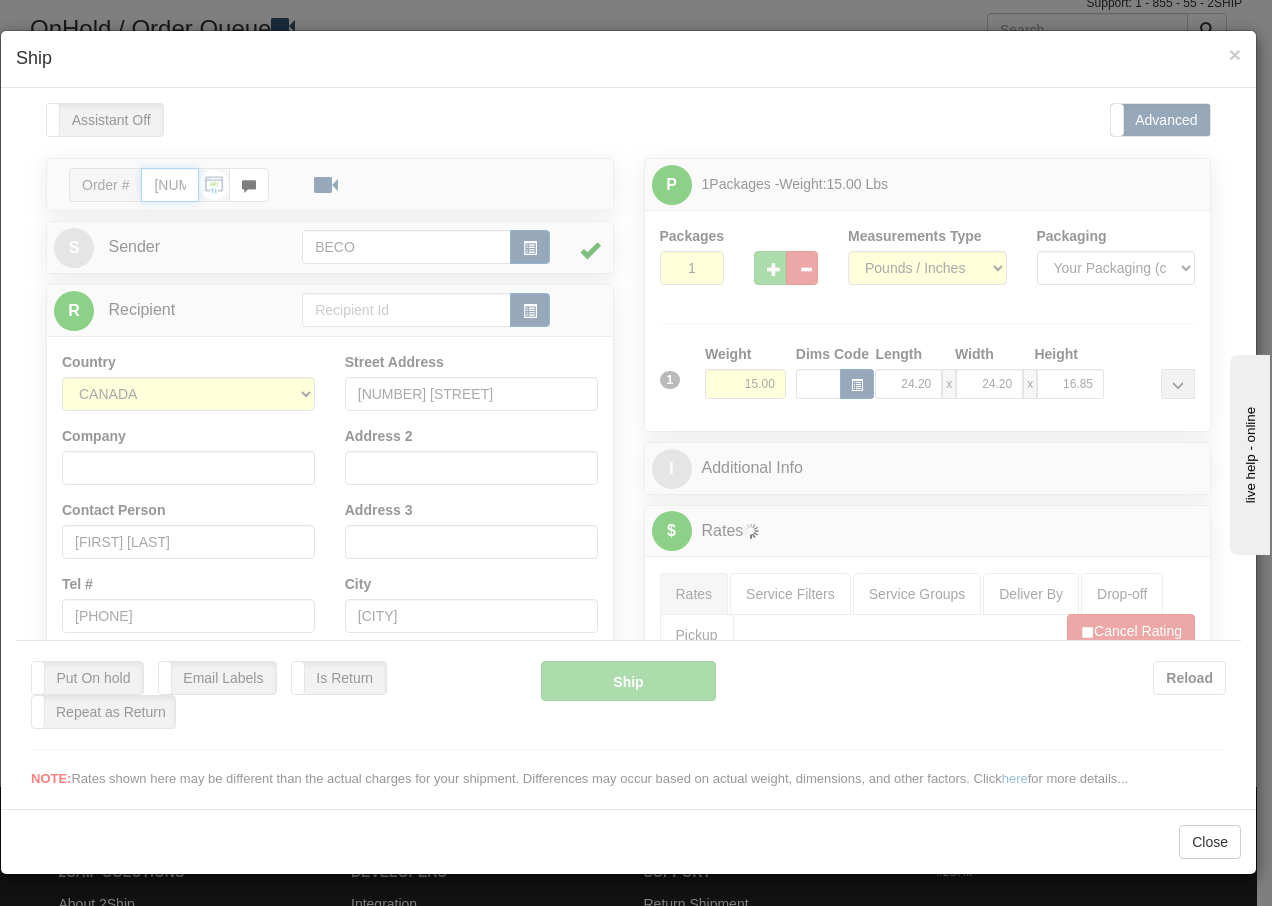type on "16:00" 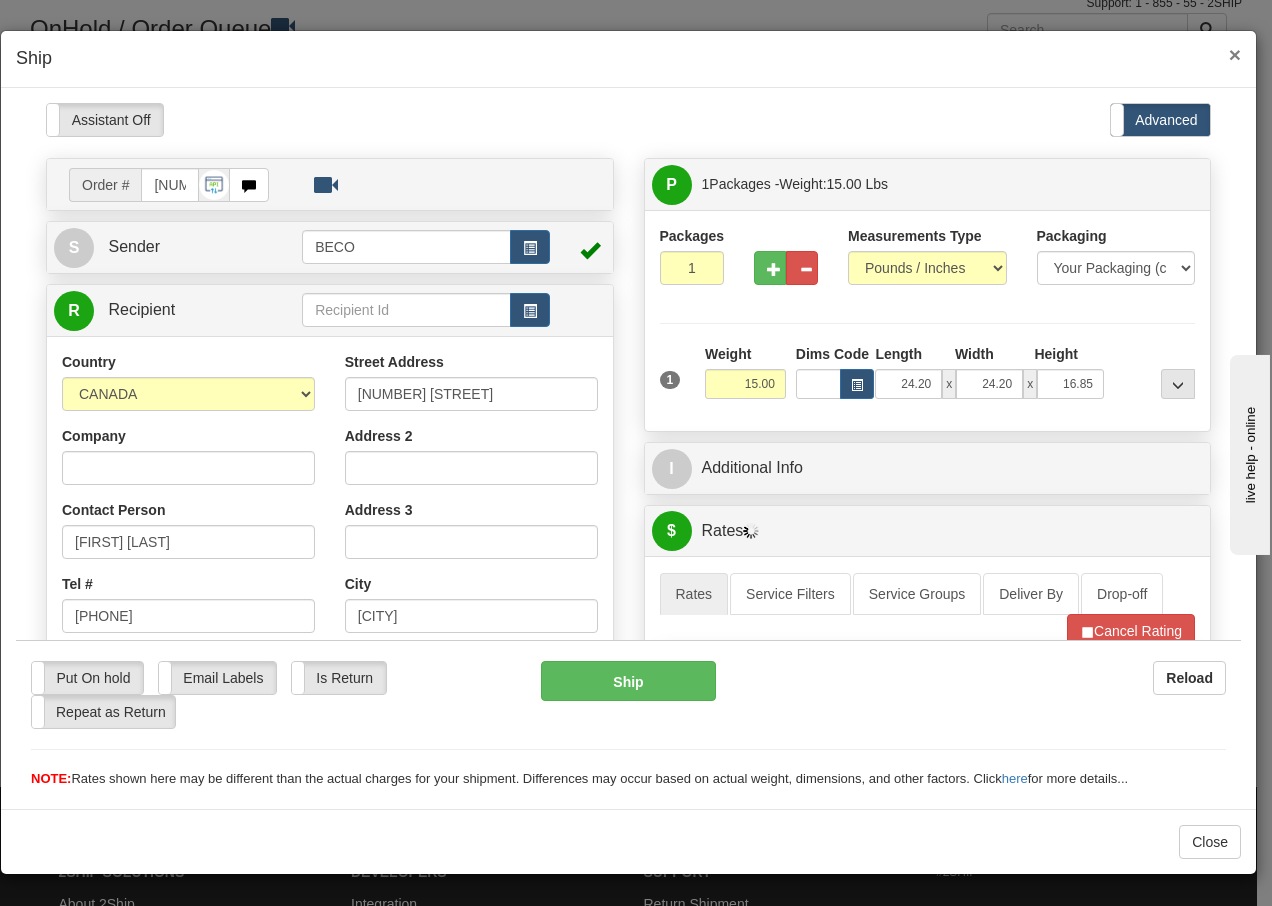 click on "×" at bounding box center (1235, 54) 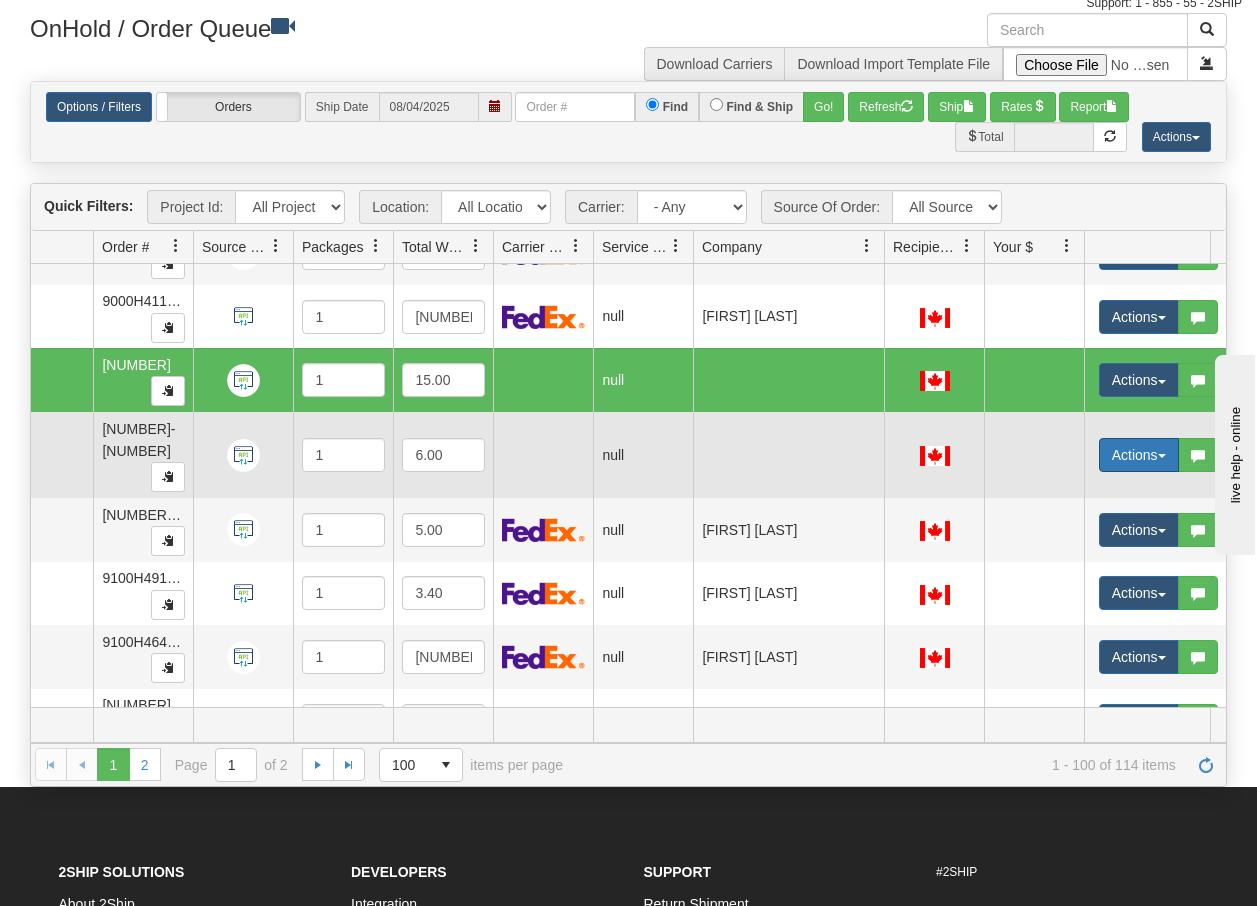 click on "Actions" at bounding box center [1139, 455] 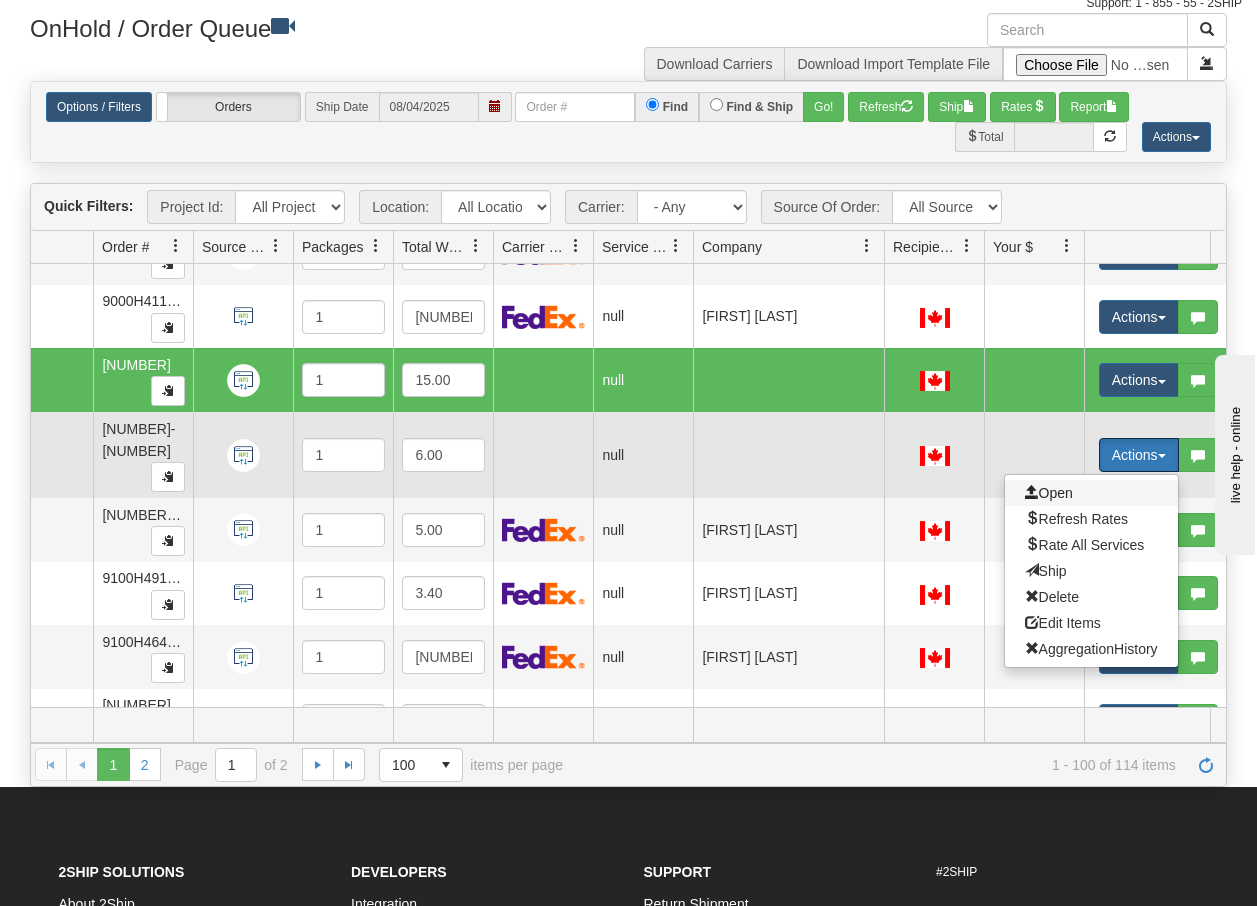 click on "Open" at bounding box center (1049, 493) 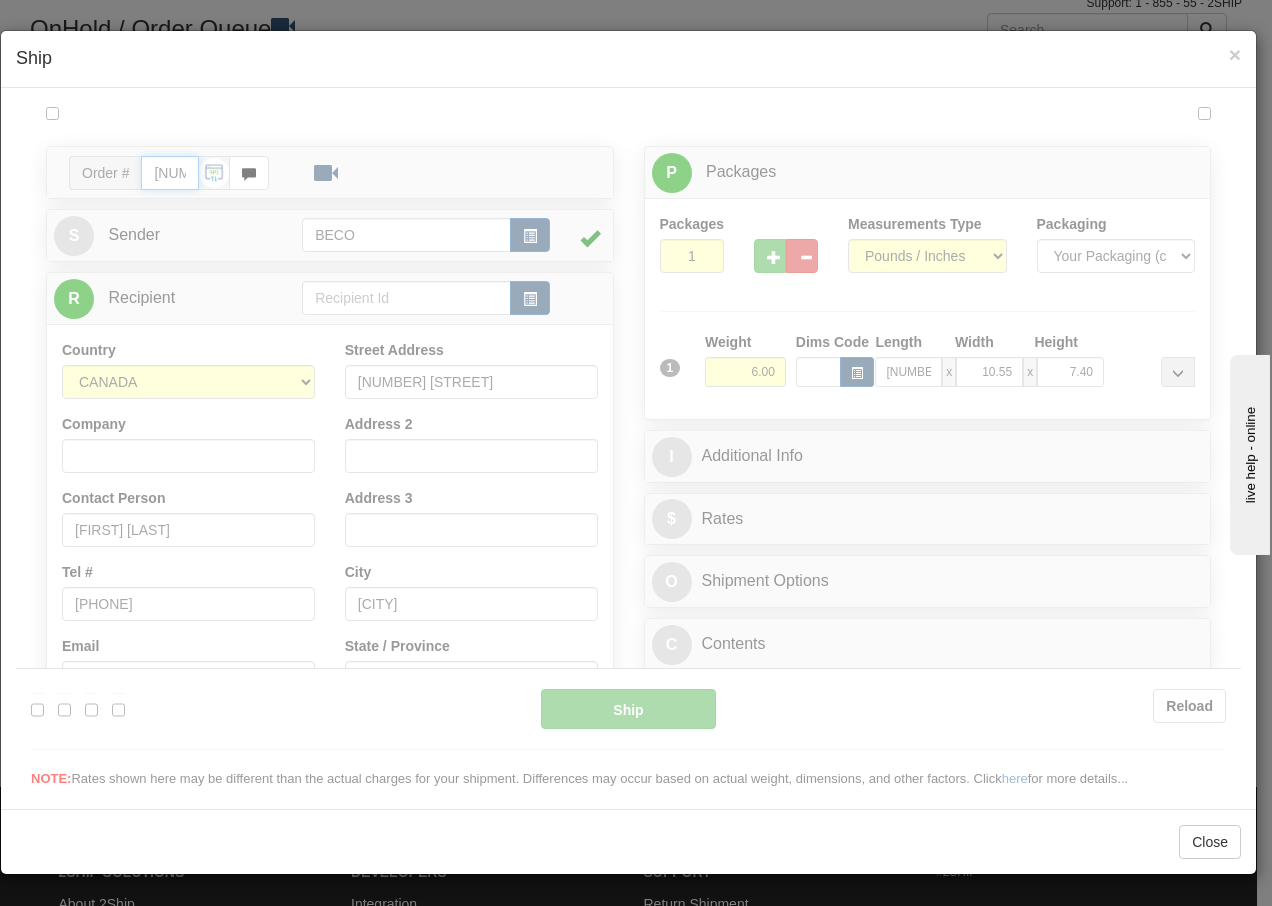 type on "08:08" 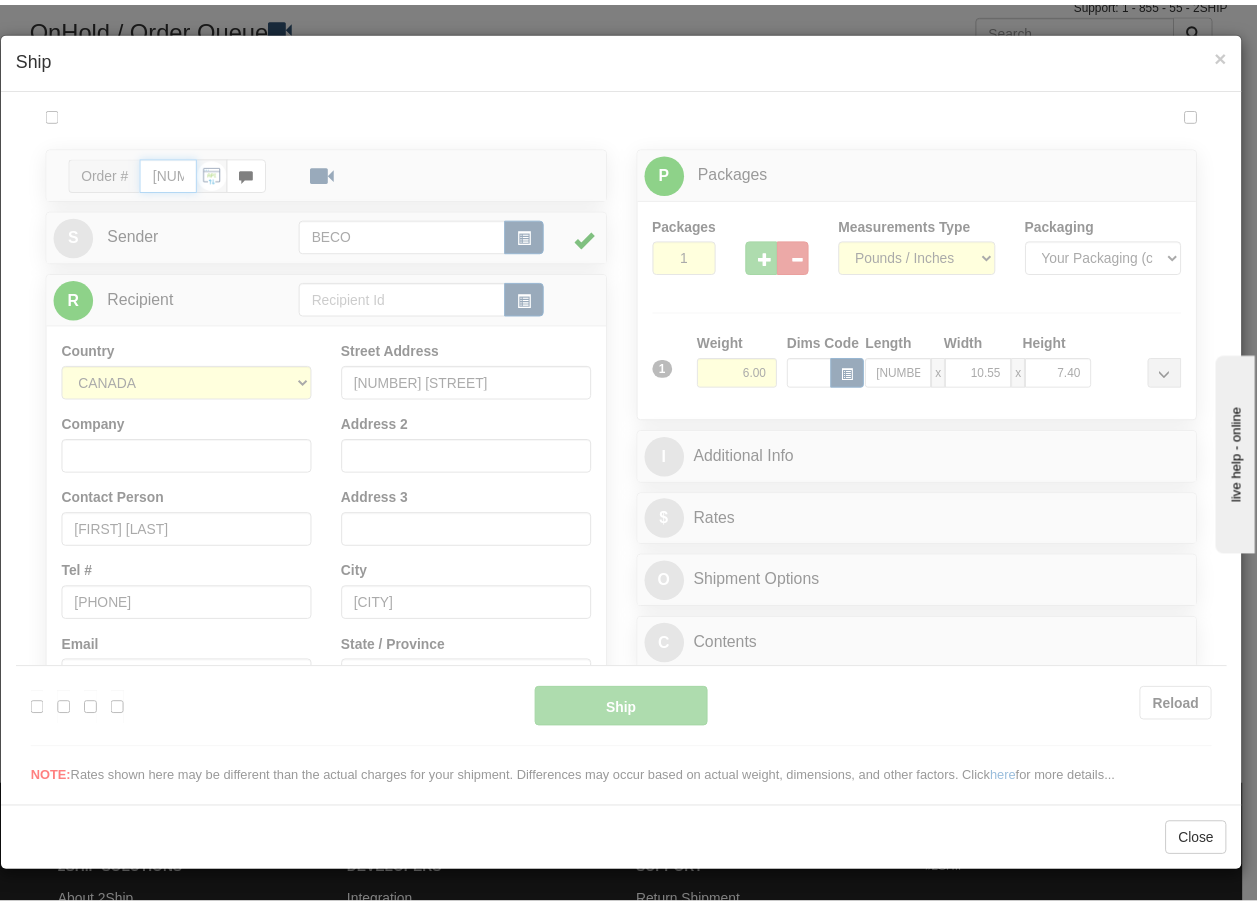 scroll, scrollTop: 0, scrollLeft: 0, axis: both 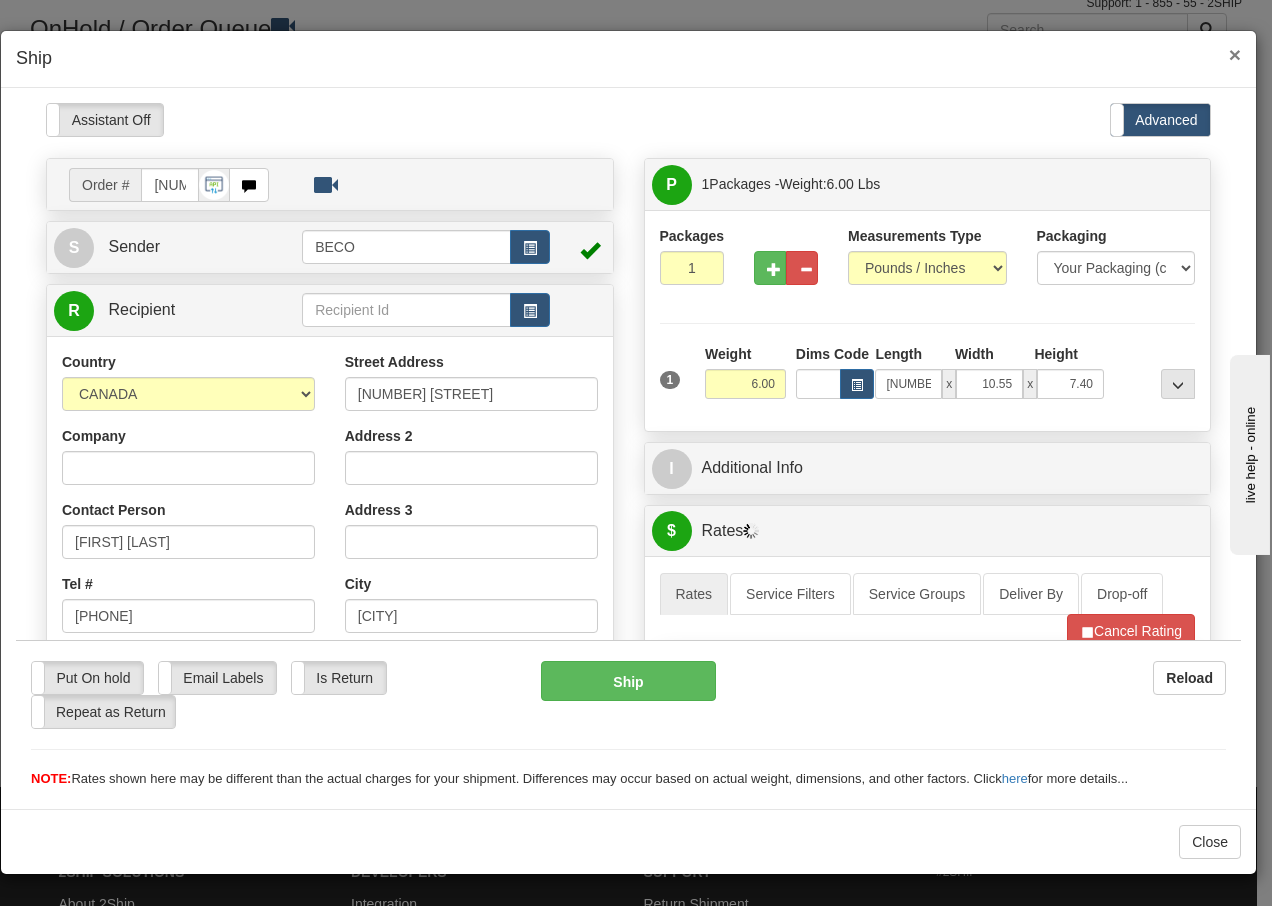click on "×" at bounding box center [1235, 54] 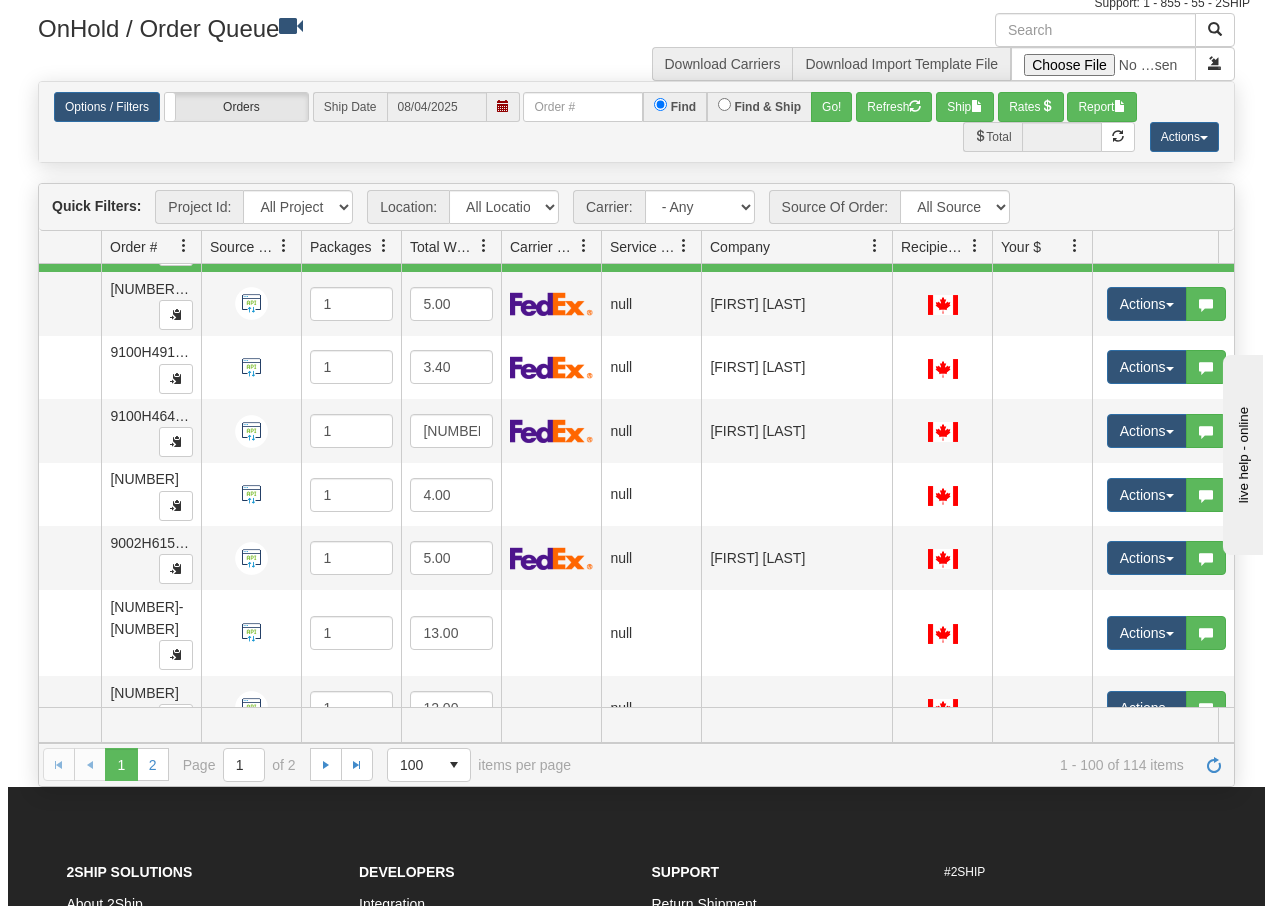 scroll, scrollTop: 3479, scrollLeft: 111, axis: both 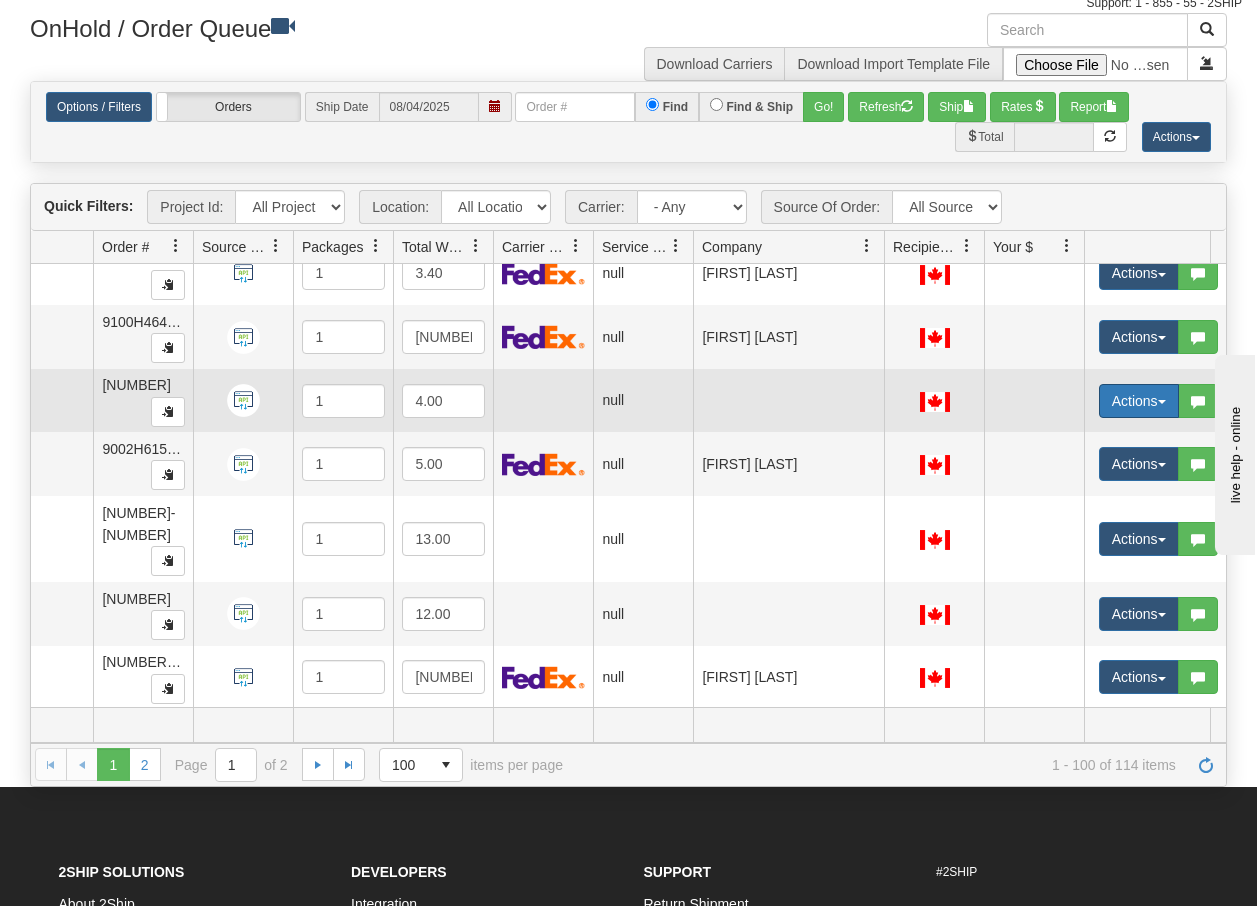 click on "Actions" at bounding box center [1139, 401] 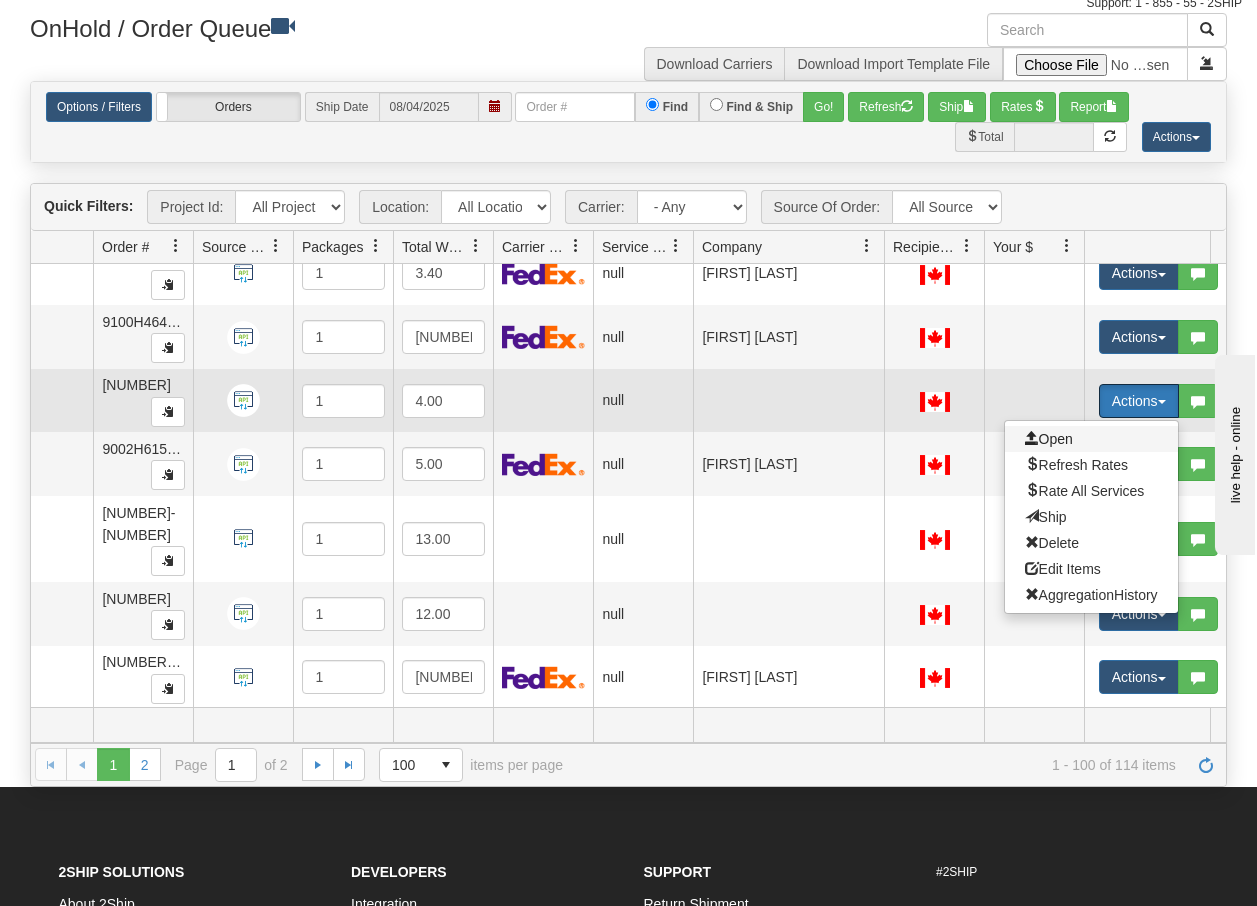 click on "Open" at bounding box center (1049, 439) 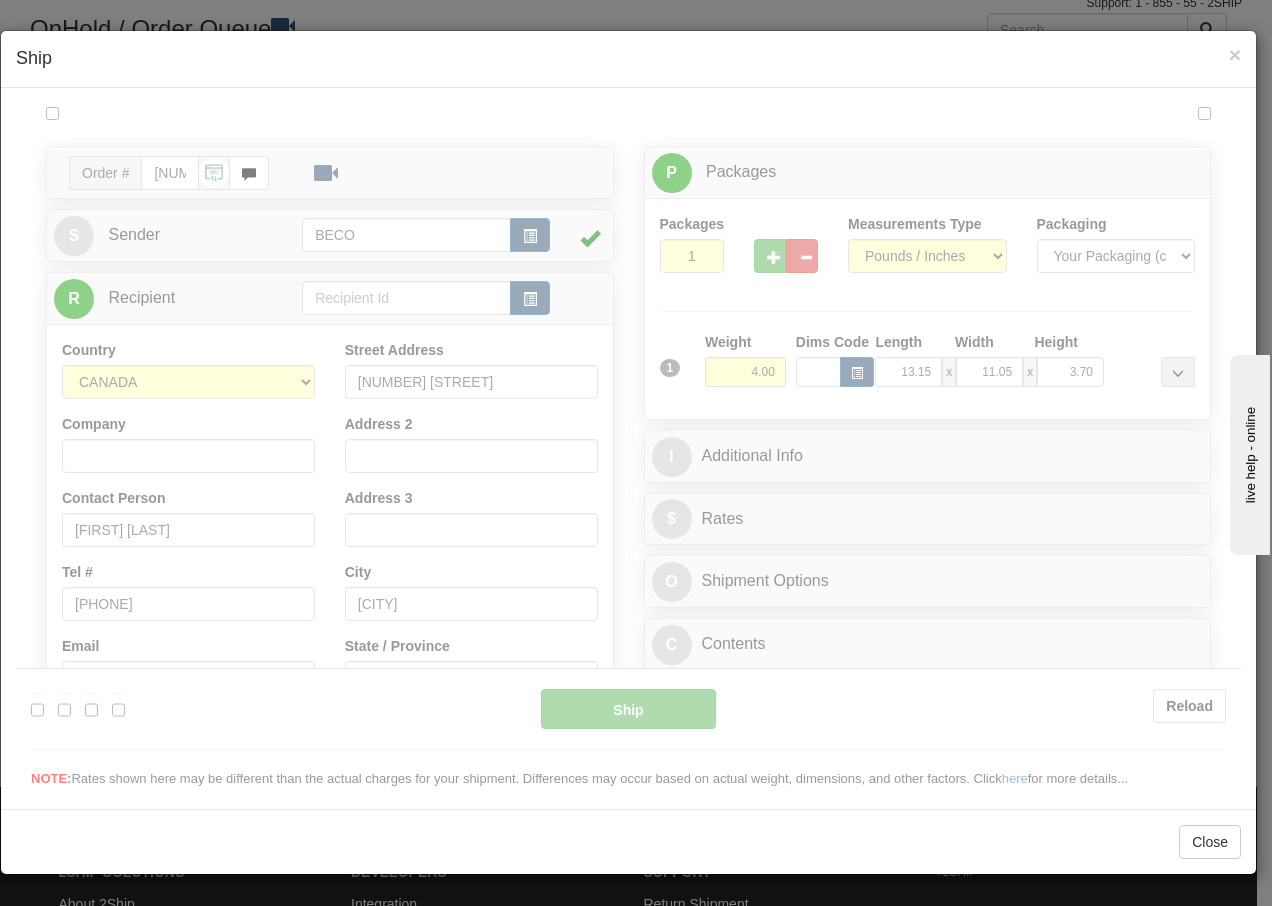 scroll, scrollTop: 0, scrollLeft: 0, axis: both 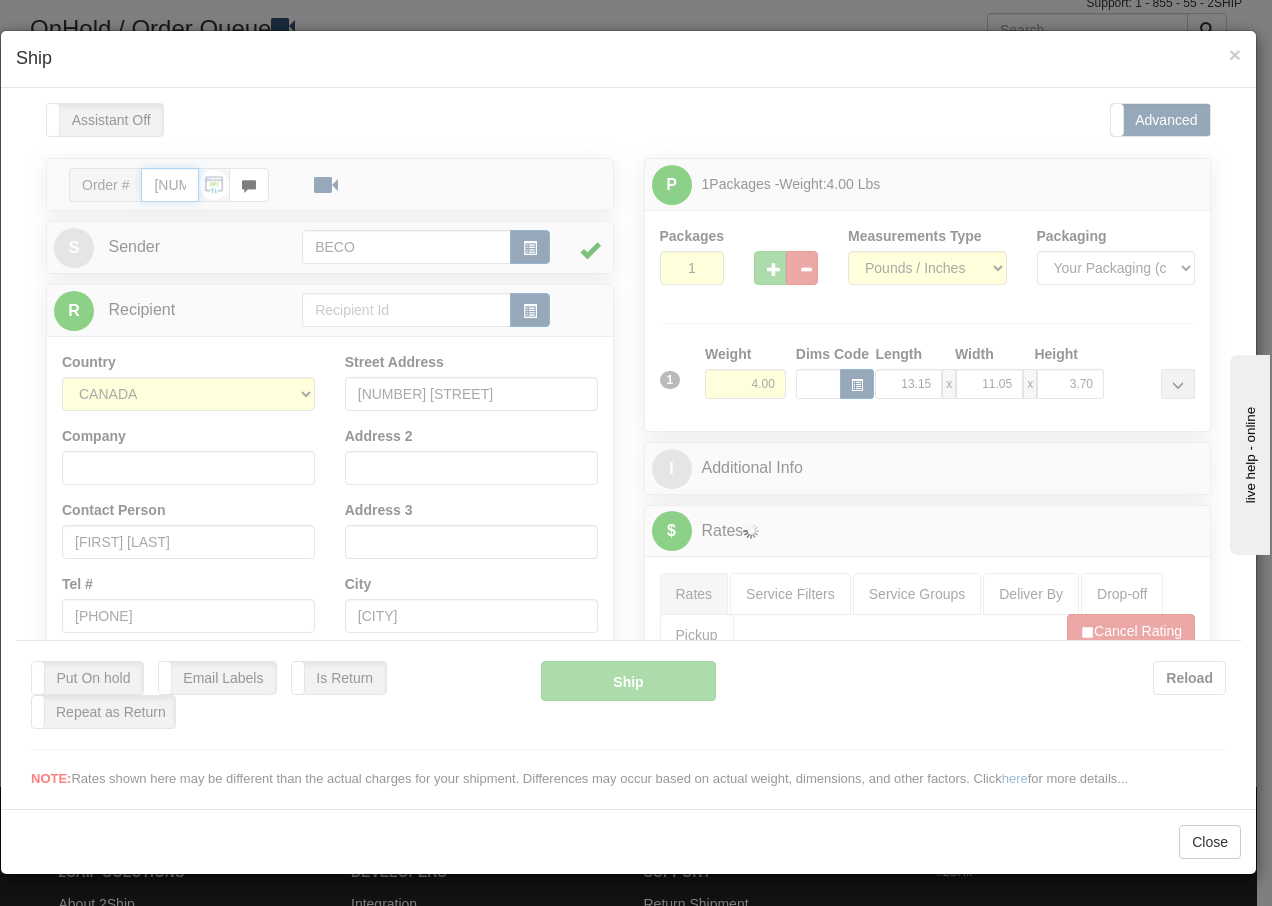 type on "08:08" 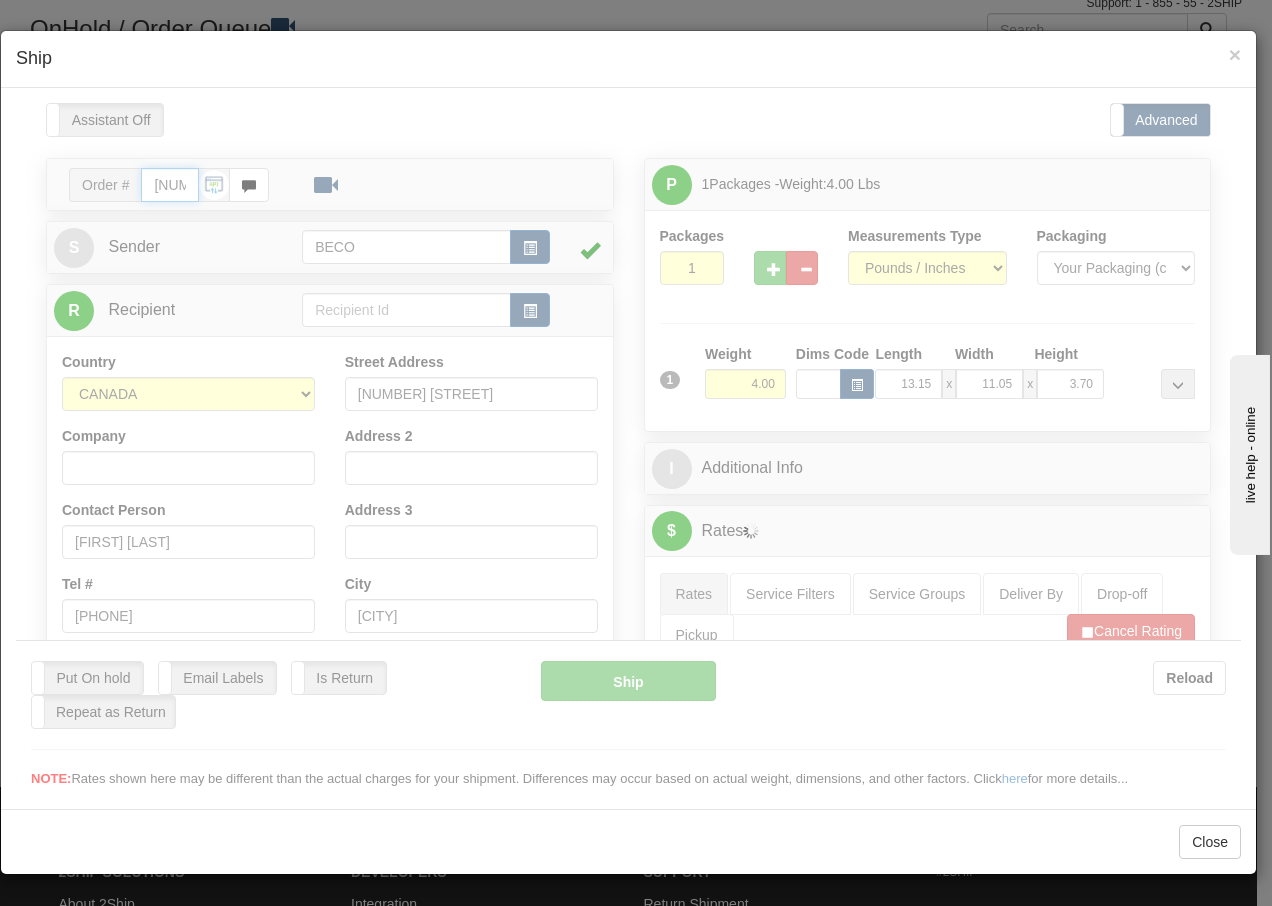 type on "16:00" 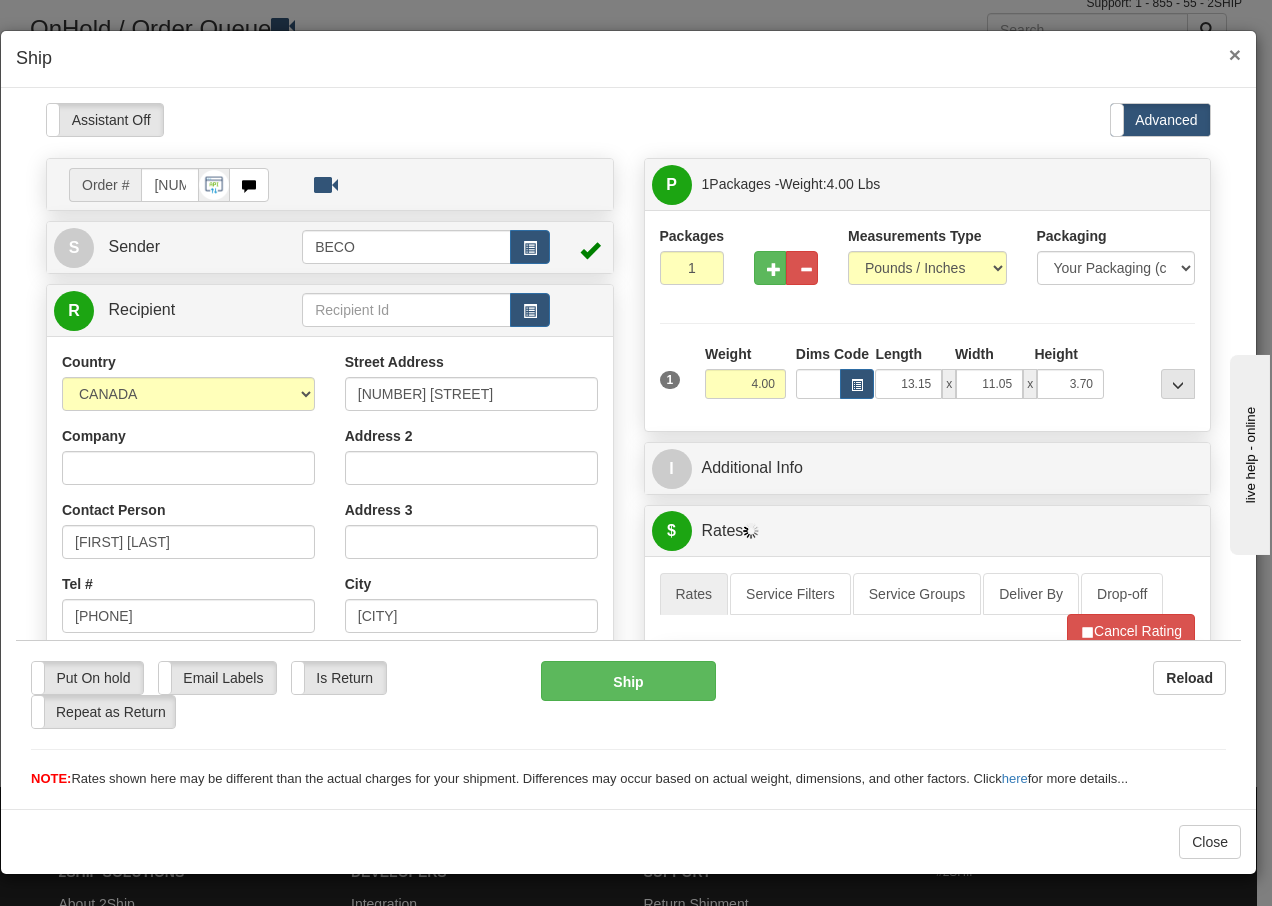 click on "×" at bounding box center [1235, 54] 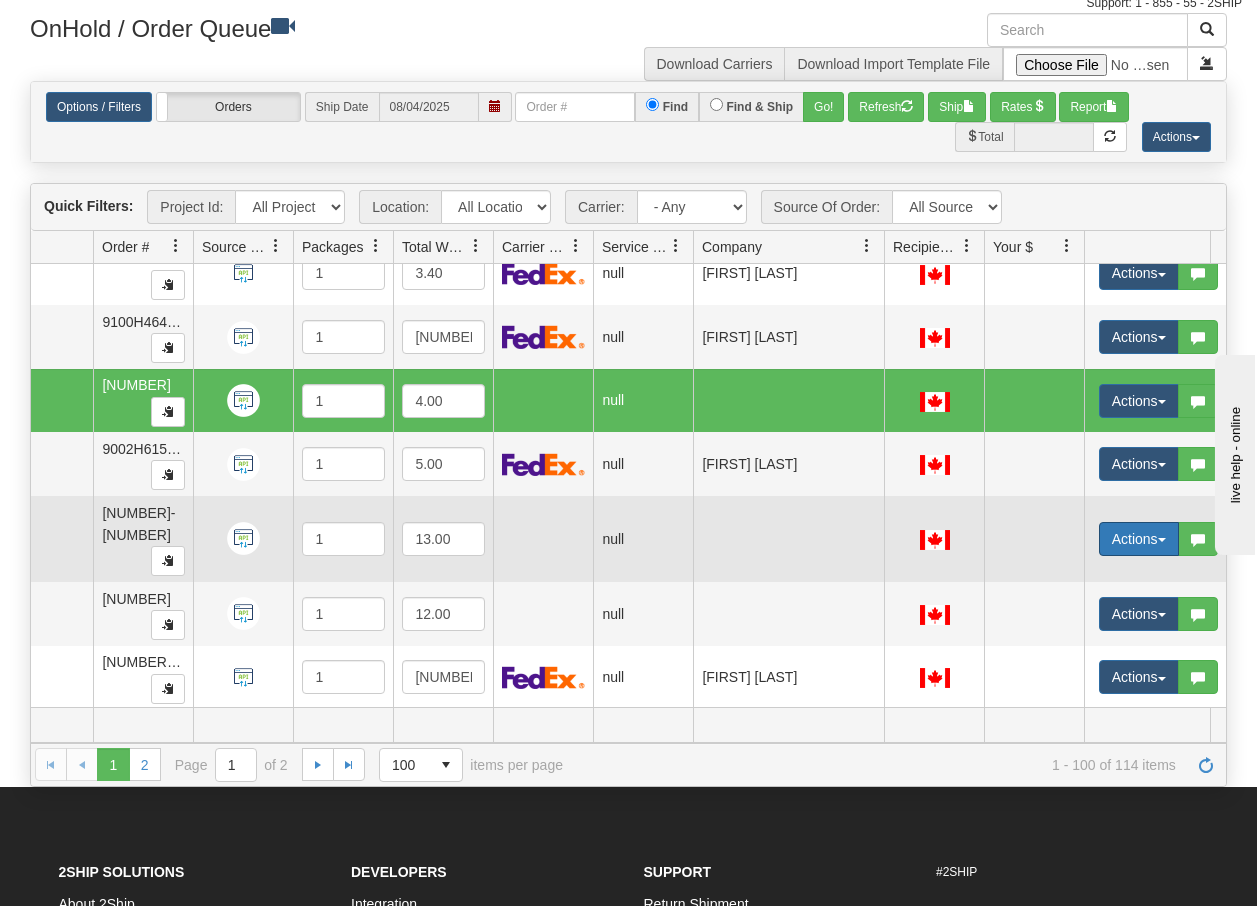 click at bounding box center (1162, 540) 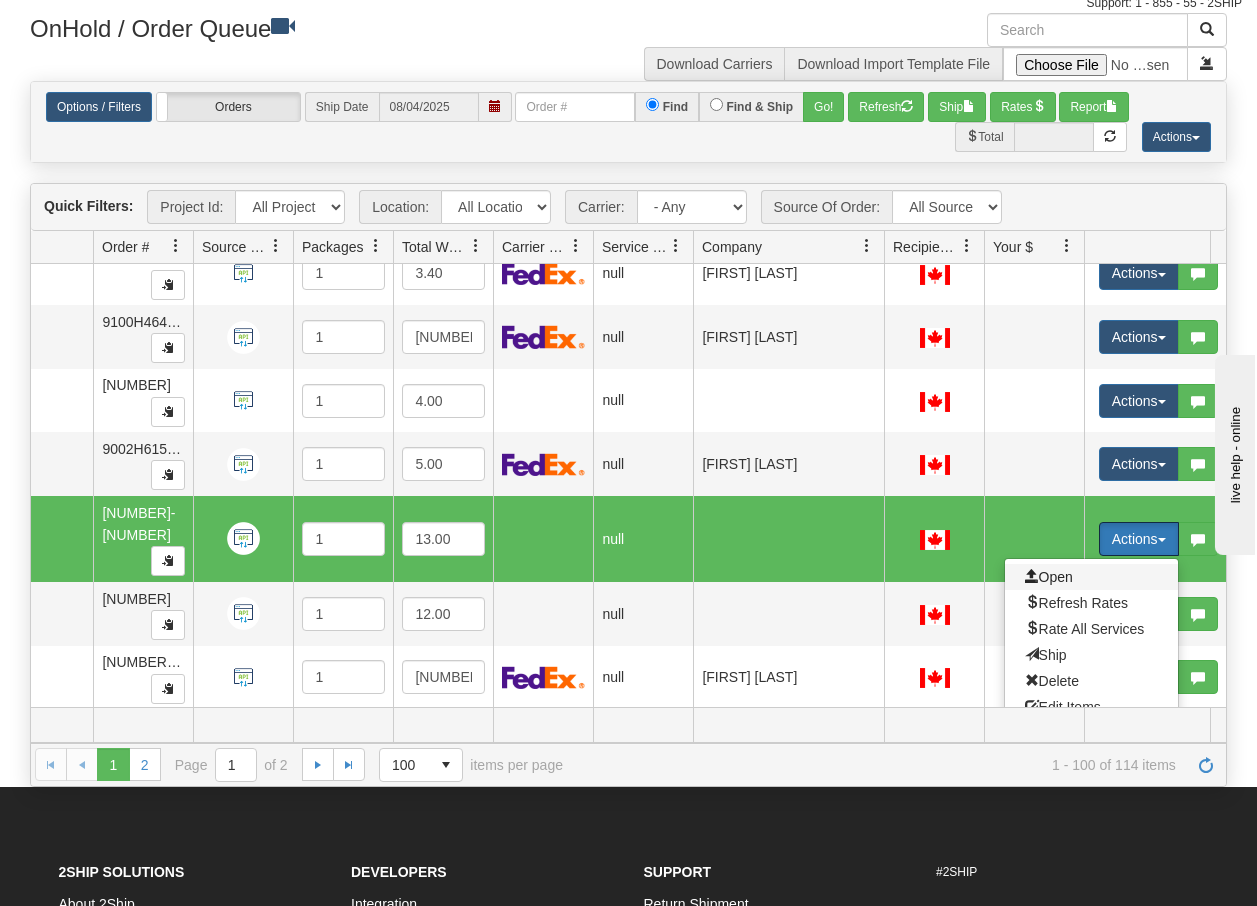 click on "Open" at bounding box center (1049, 577) 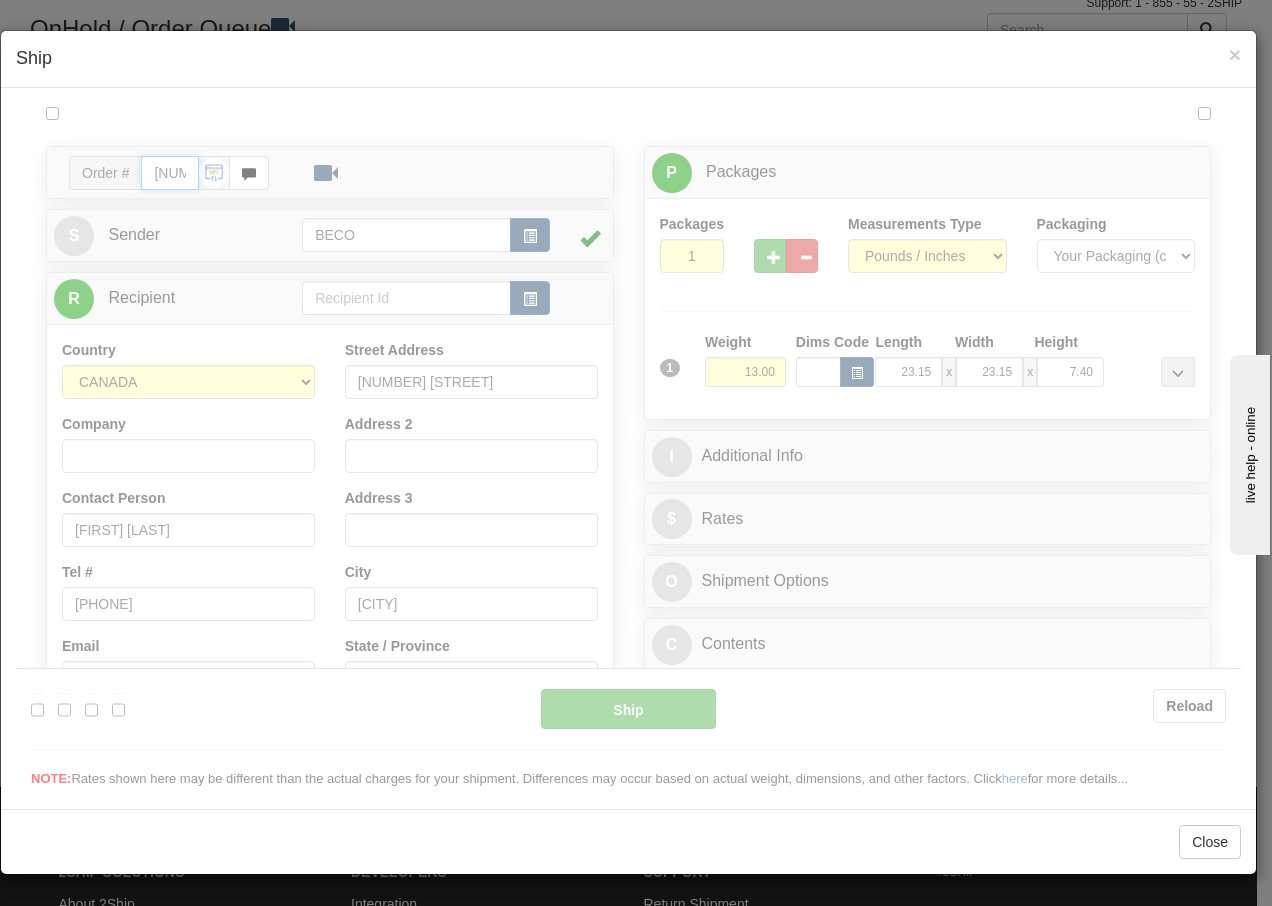 type on "08:08" 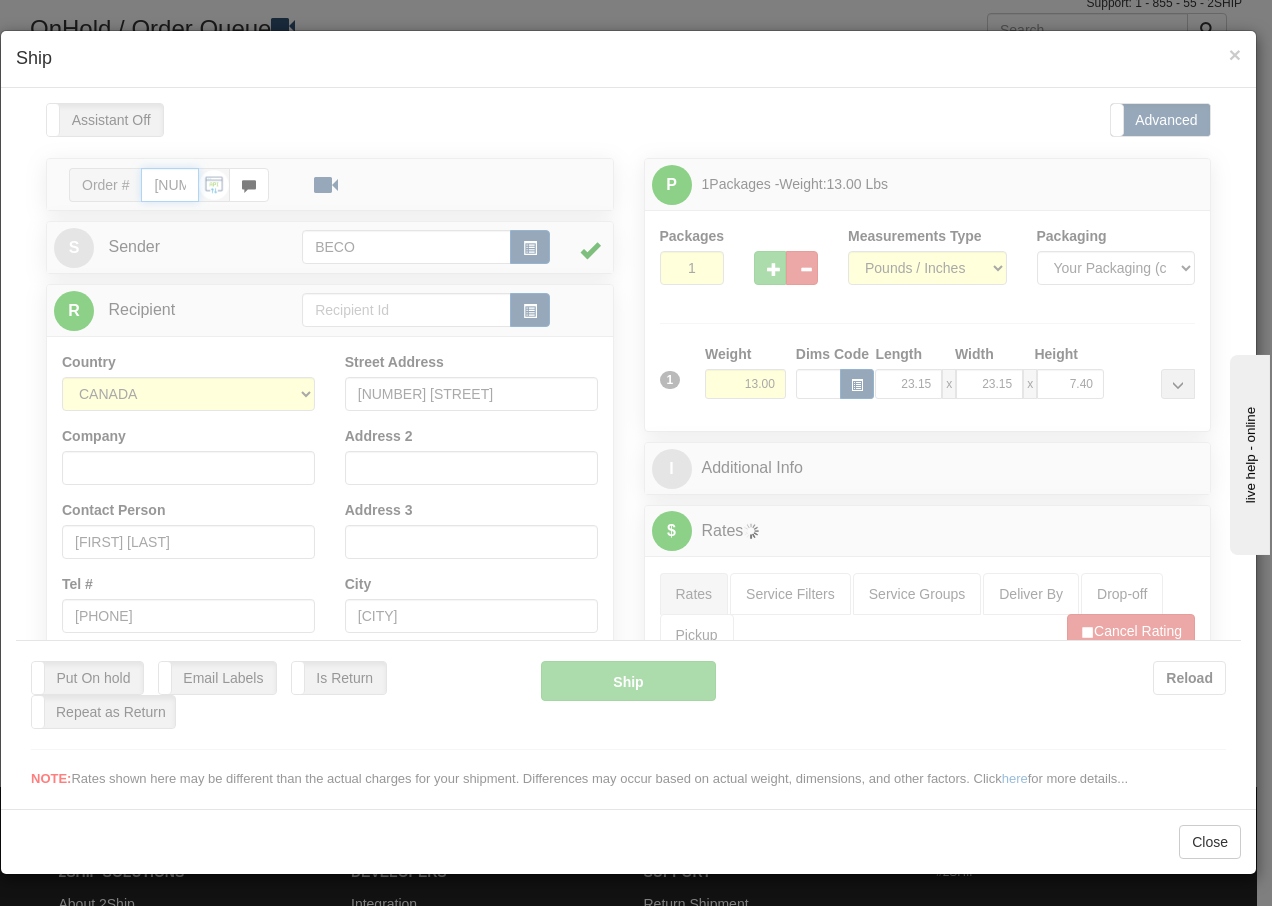 scroll, scrollTop: 0, scrollLeft: 0, axis: both 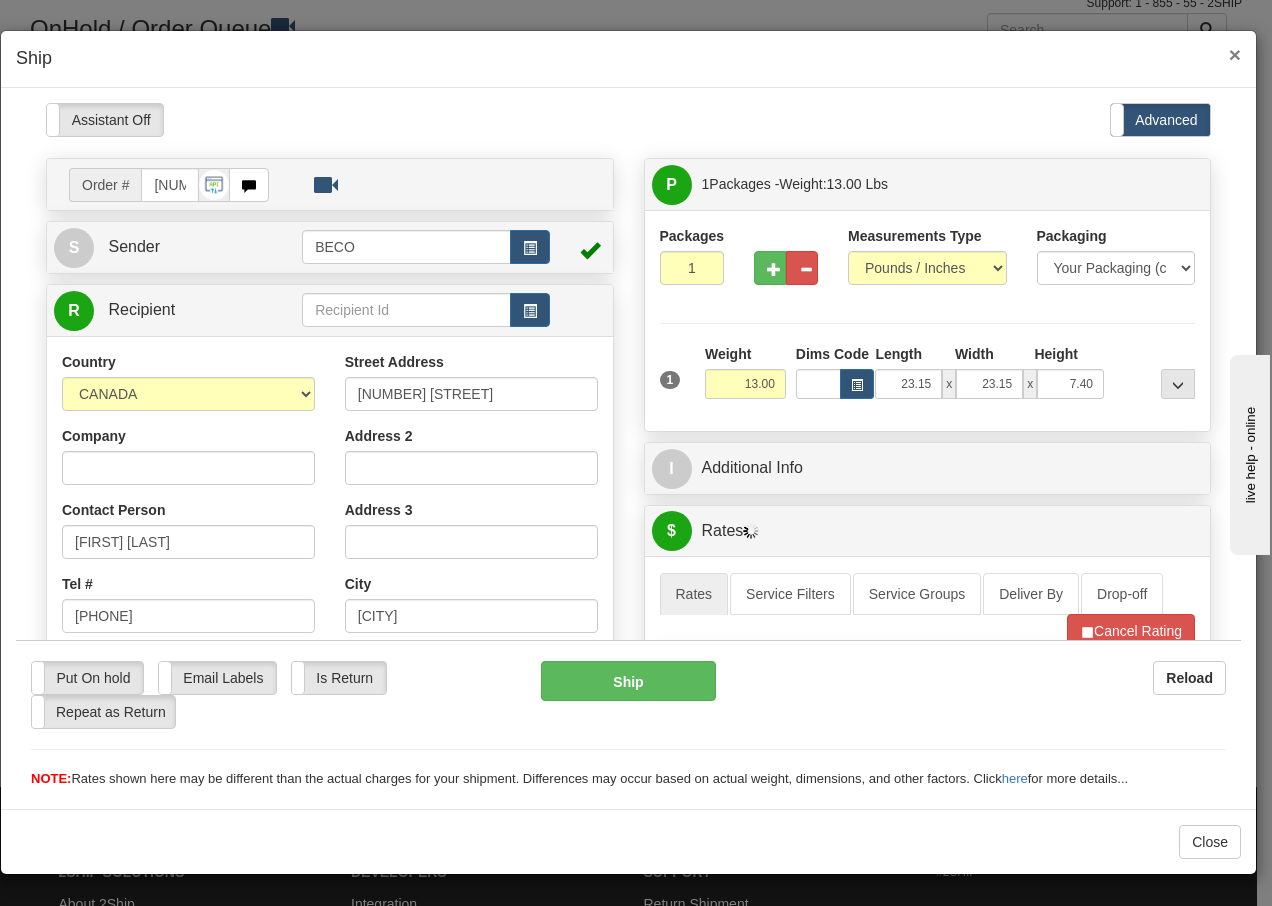 click on "×" at bounding box center (1235, 54) 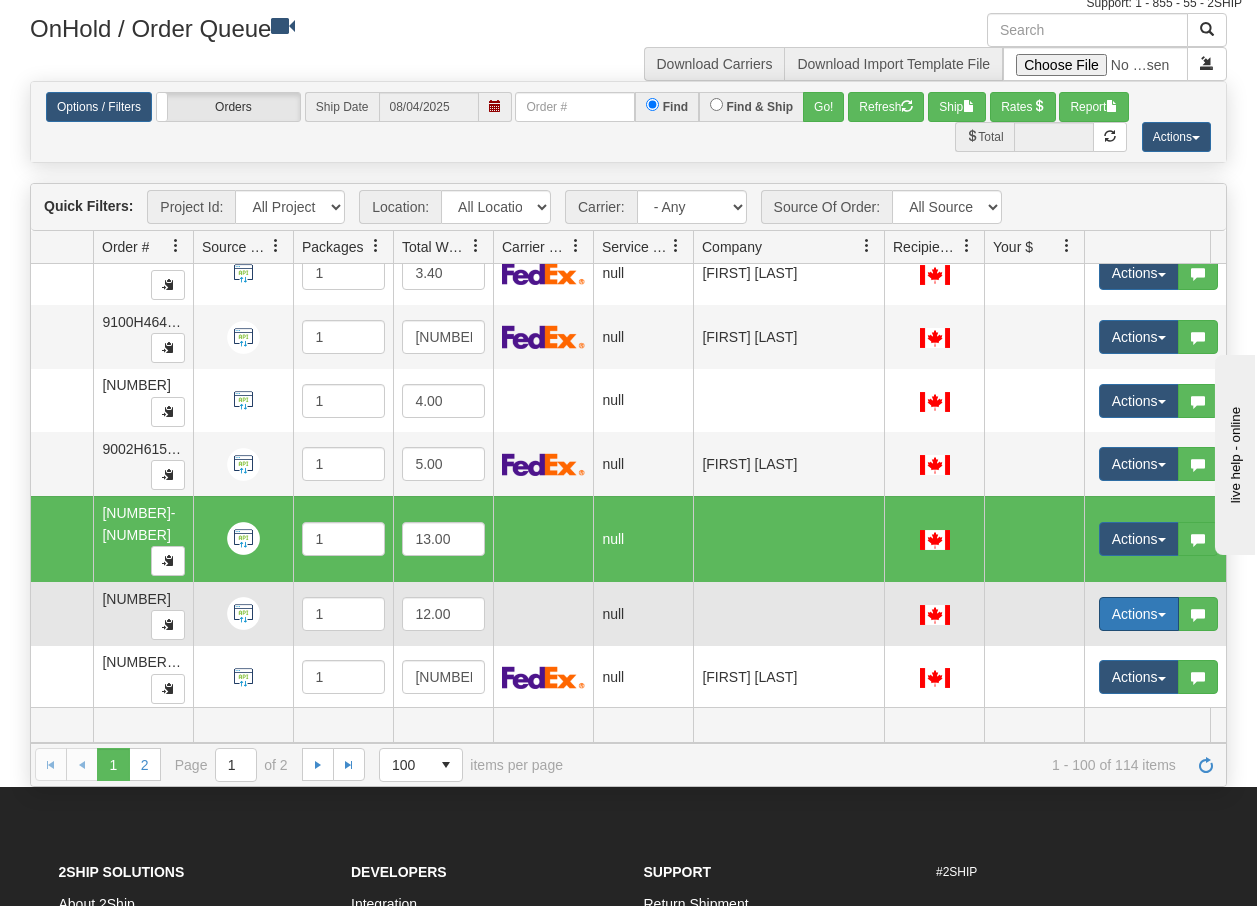 click on "Actions" at bounding box center (1139, 614) 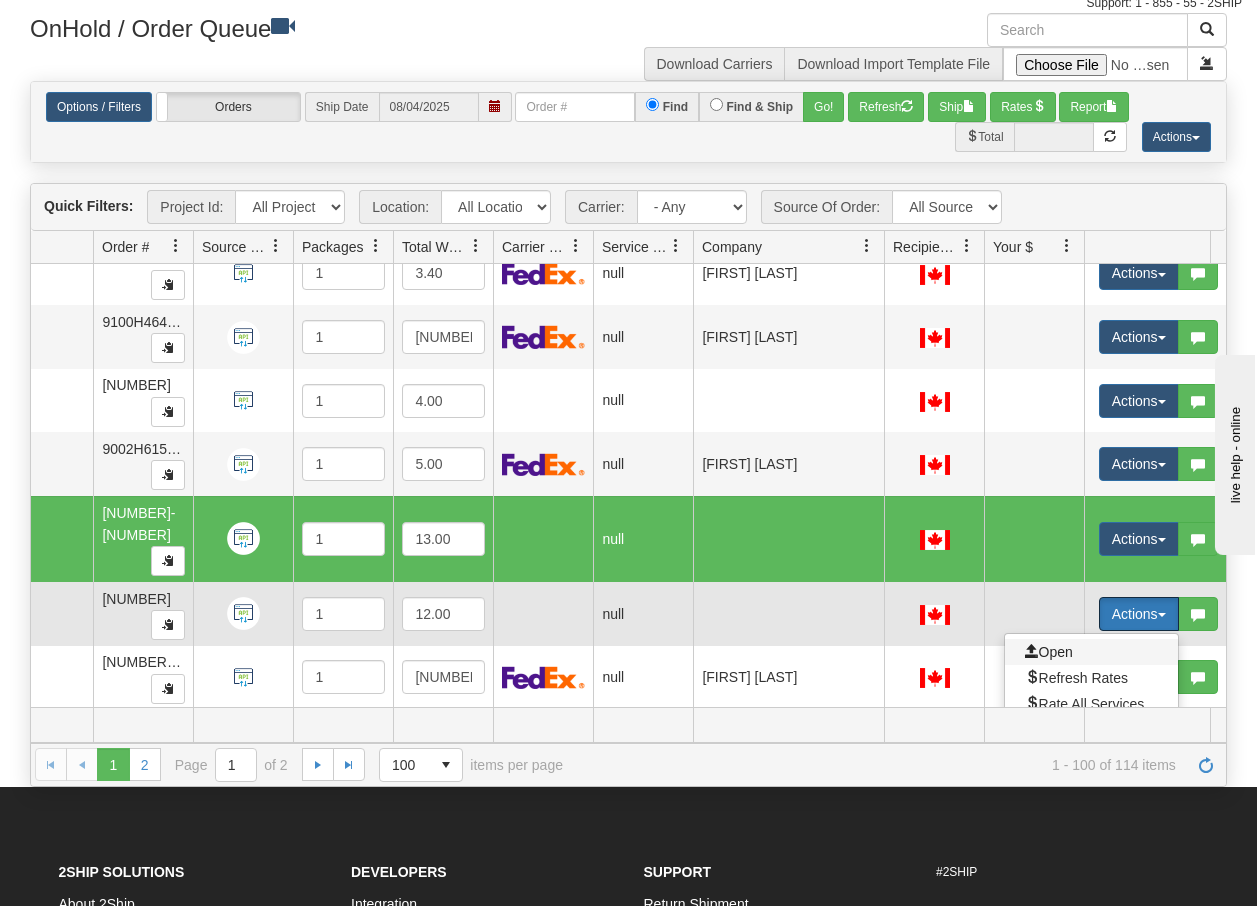 click on "Open" at bounding box center (1049, 652) 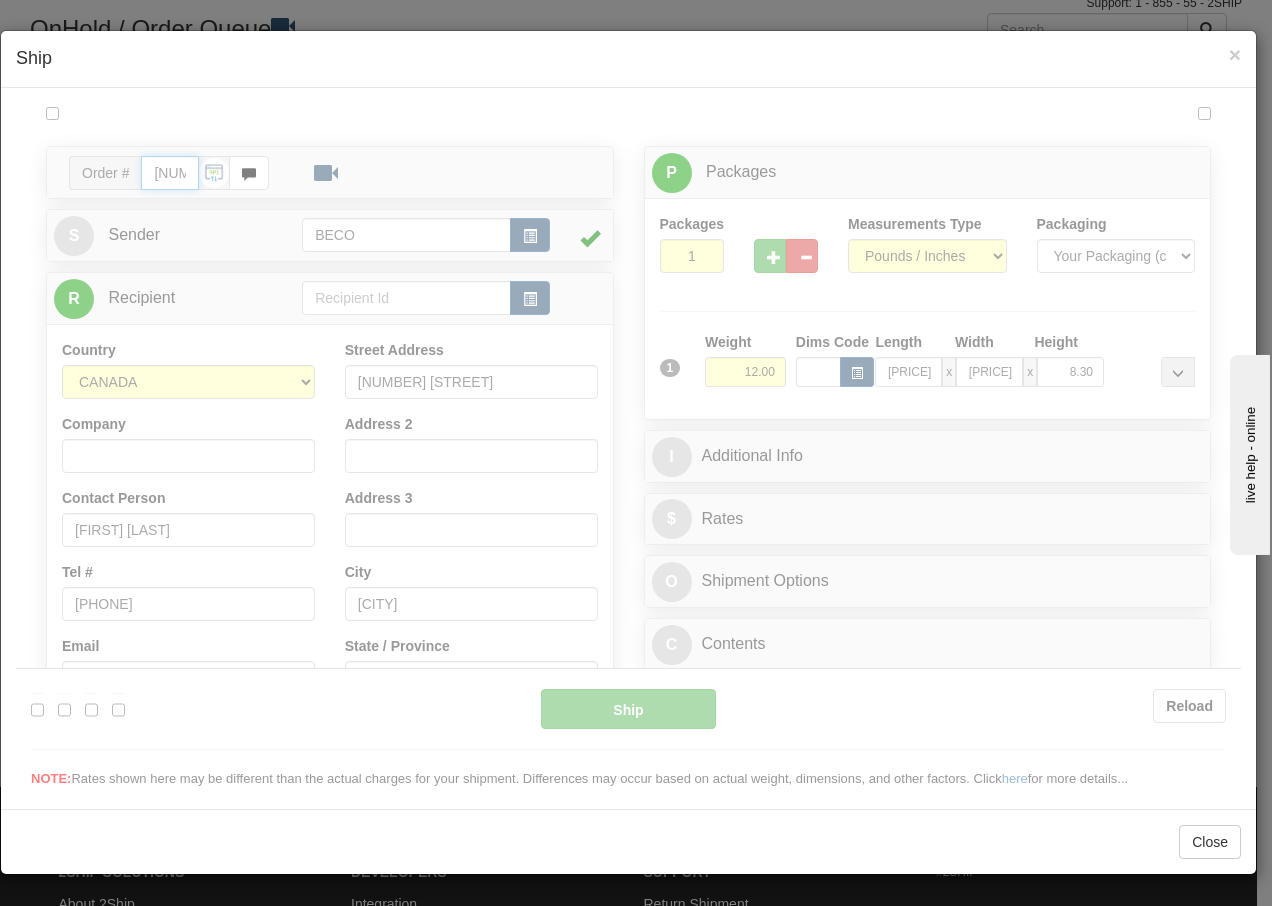 type on "08:08" 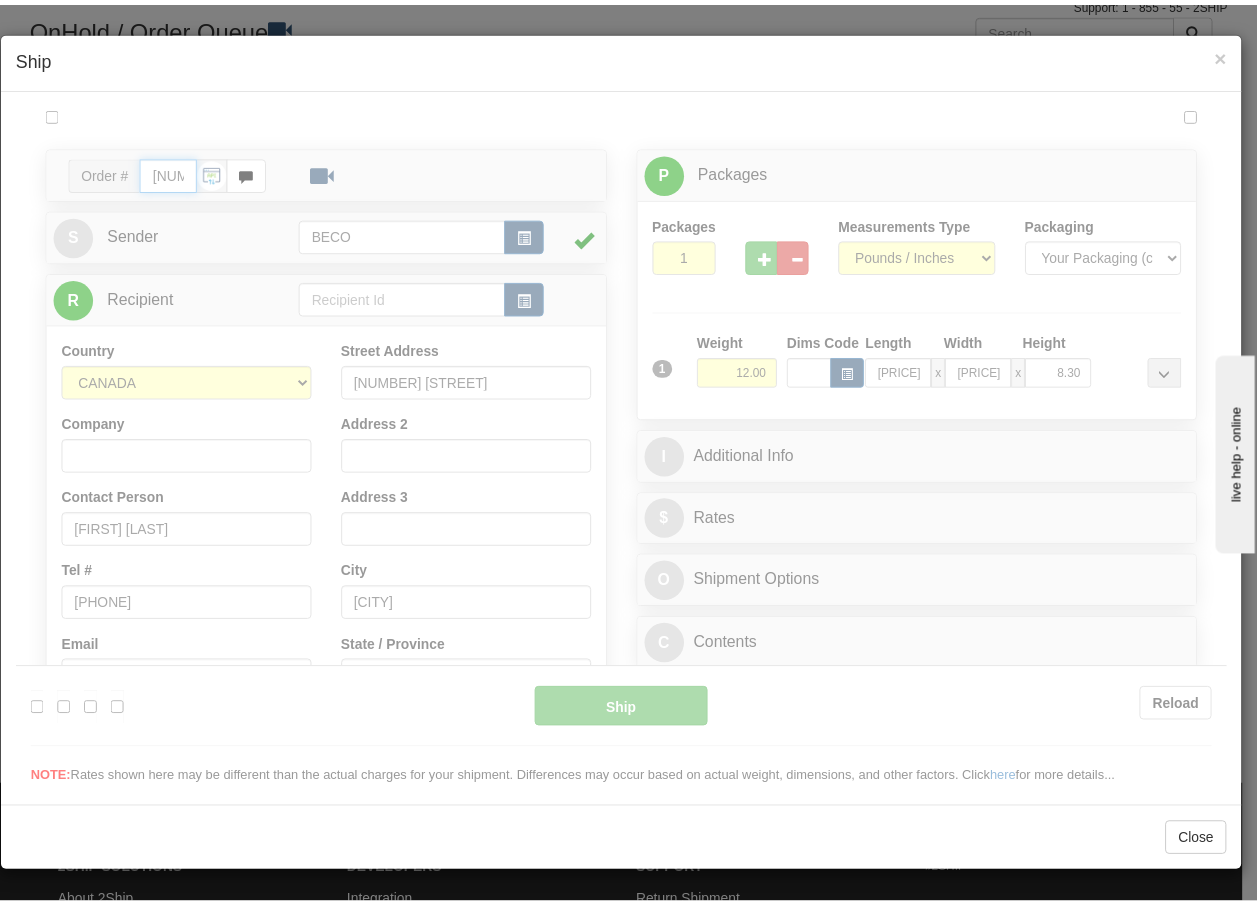 scroll, scrollTop: 0, scrollLeft: 0, axis: both 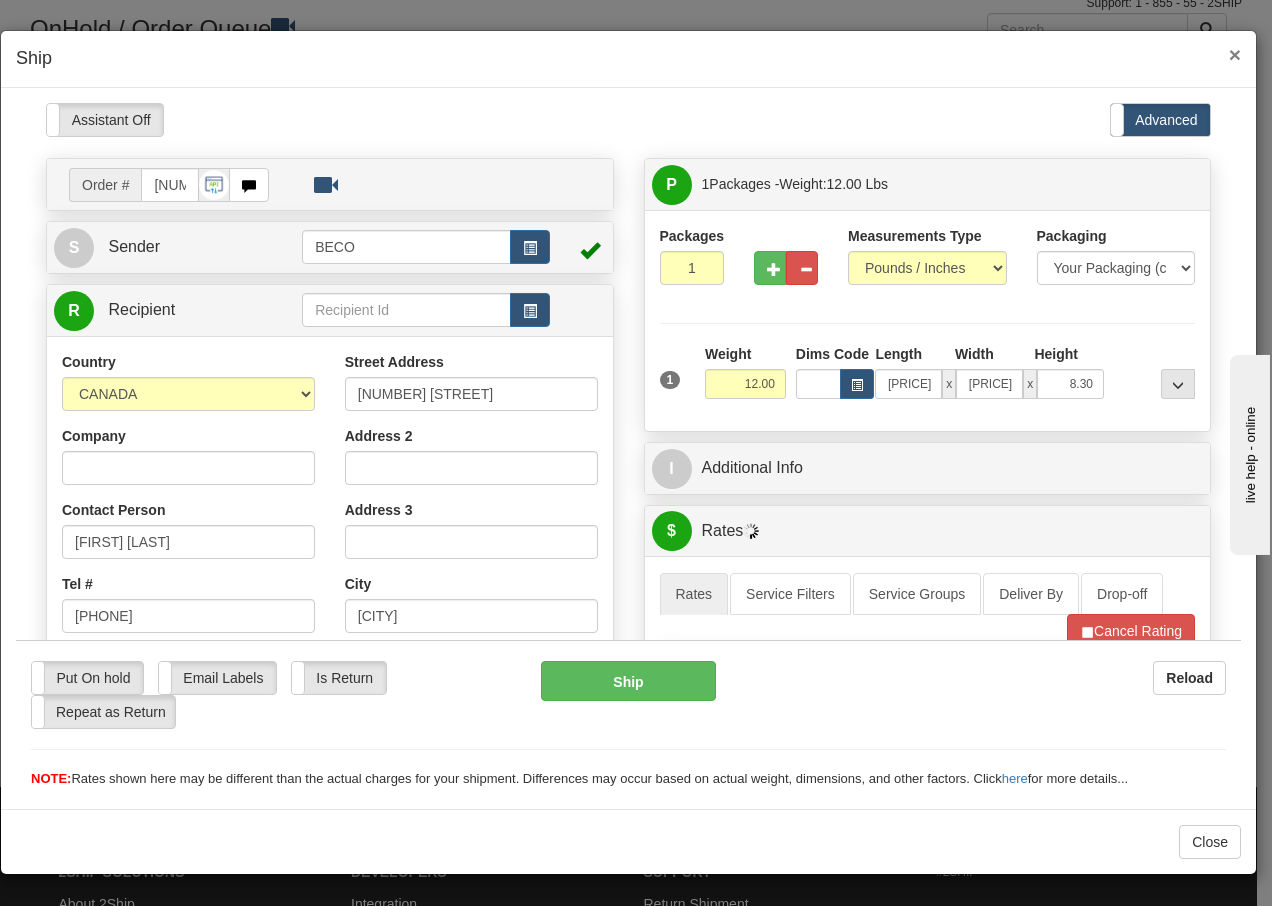click on "×" at bounding box center [1235, 54] 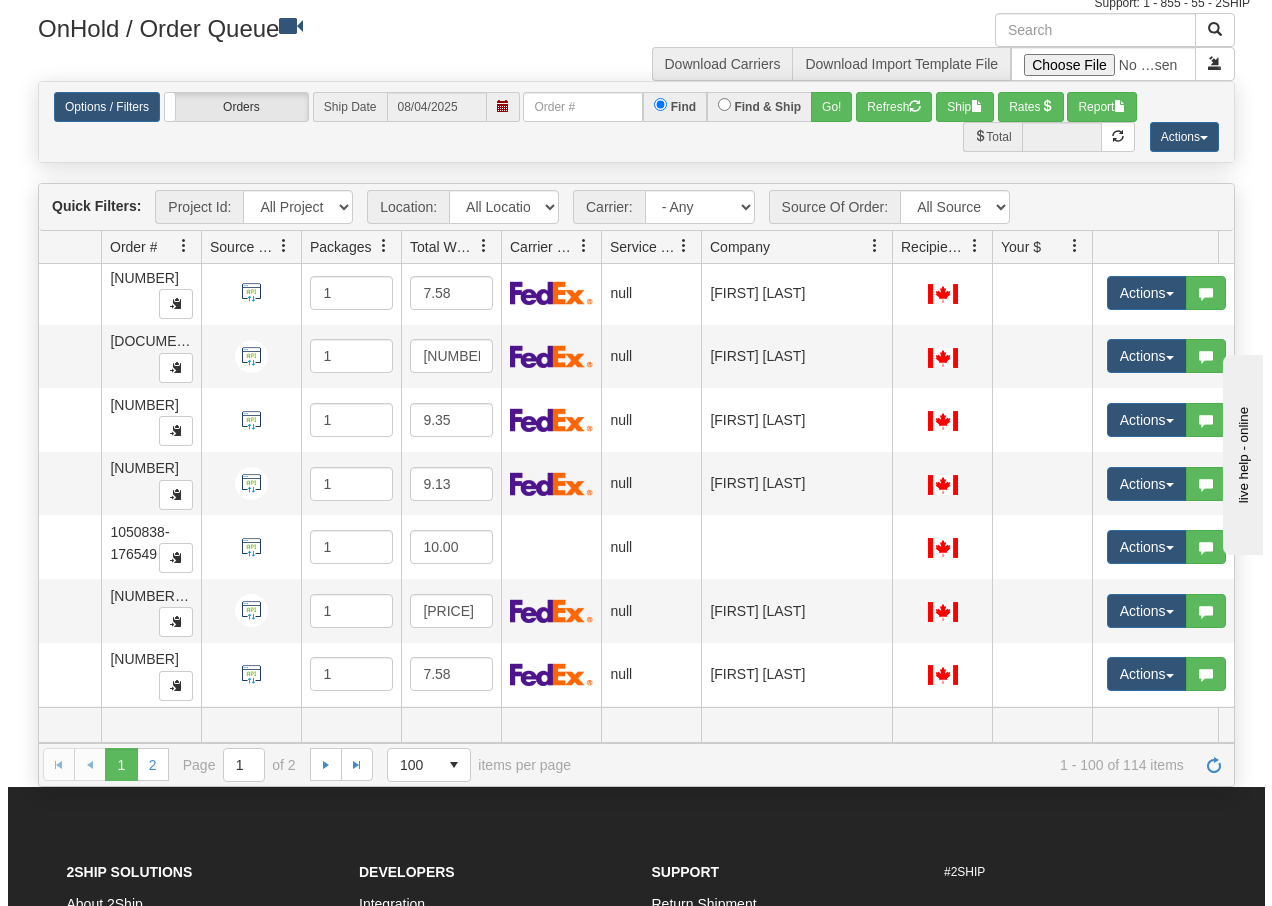 scroll, scrollTop: 5531, scrollLeft: 111, axis: both 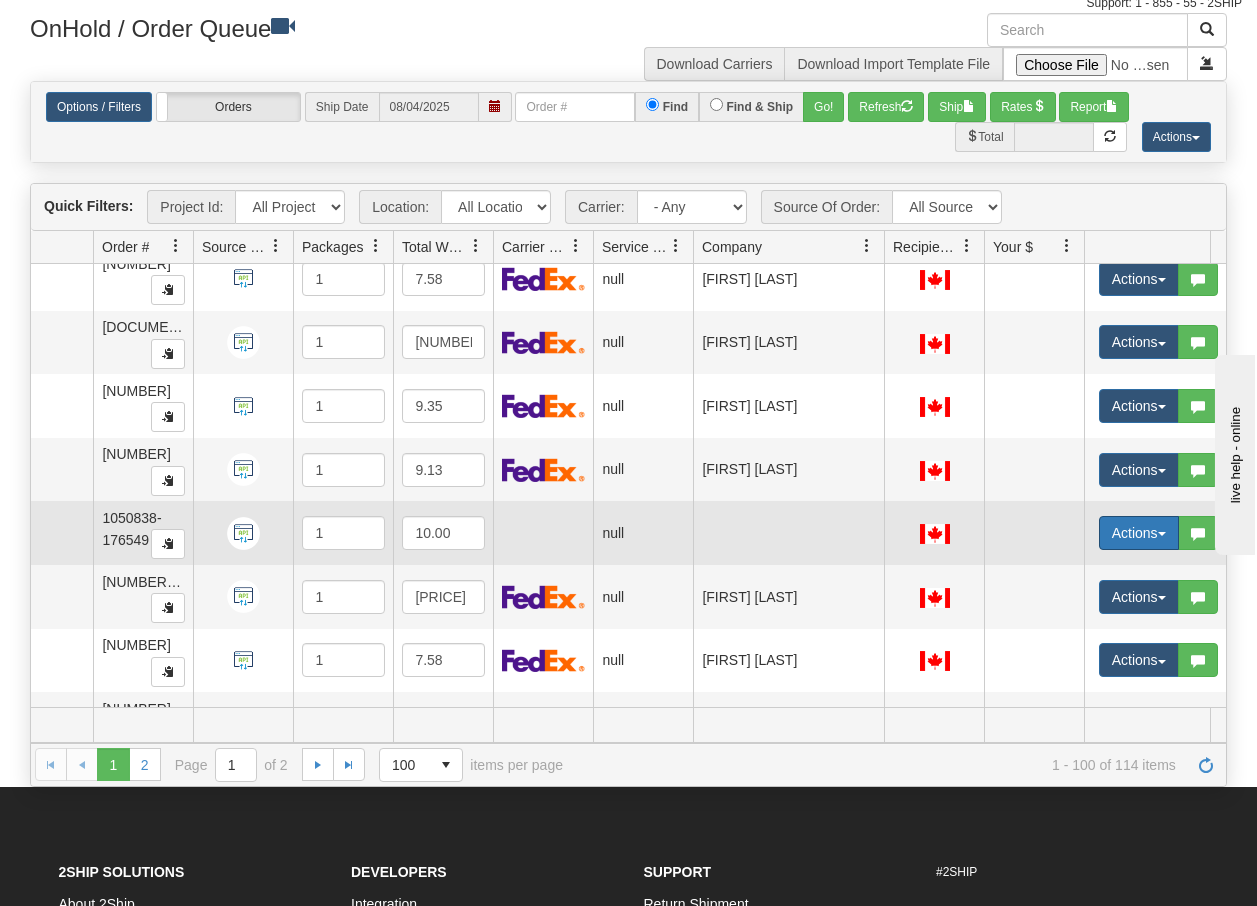 click at bounding box center [1162, 534] 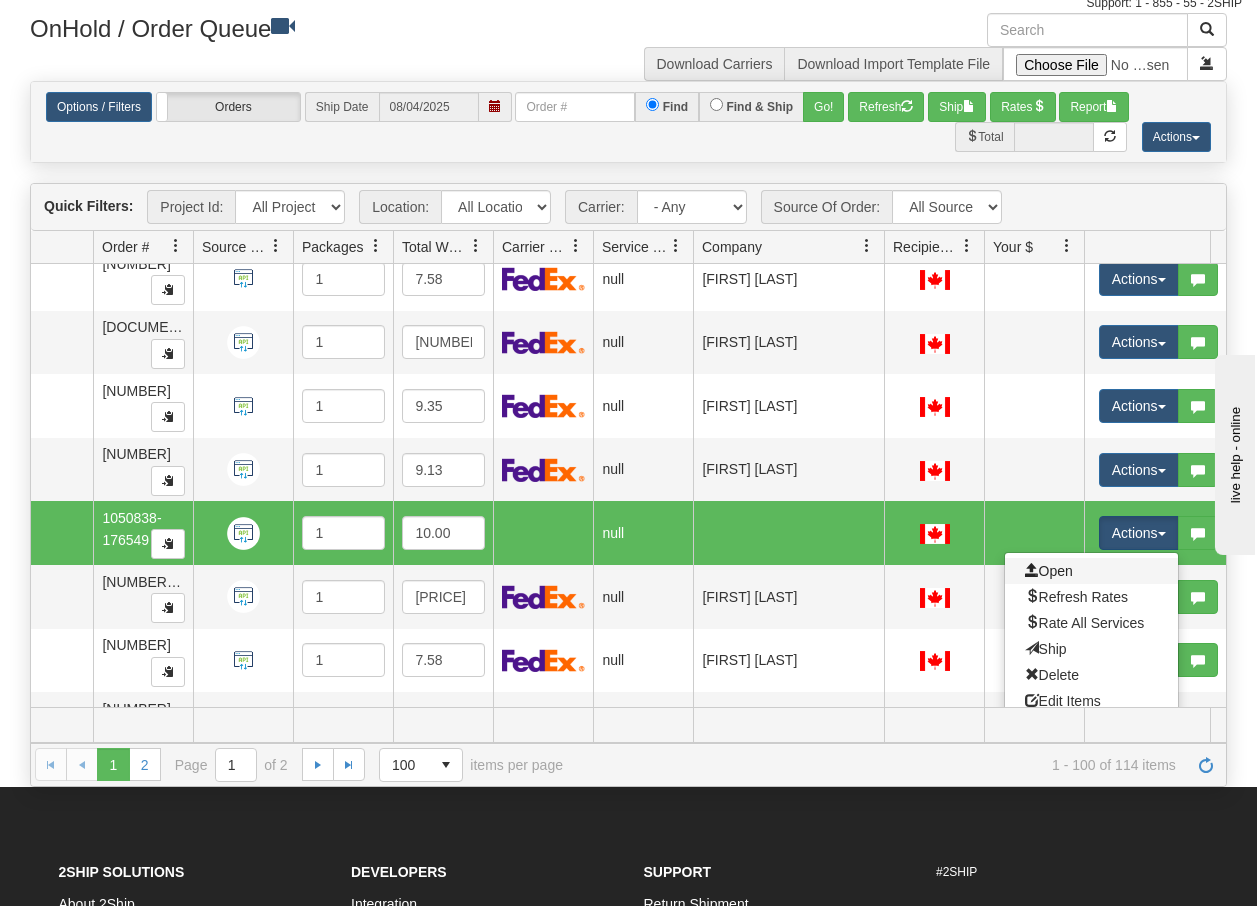 click on "Open" at bounding box center (1091, 571) 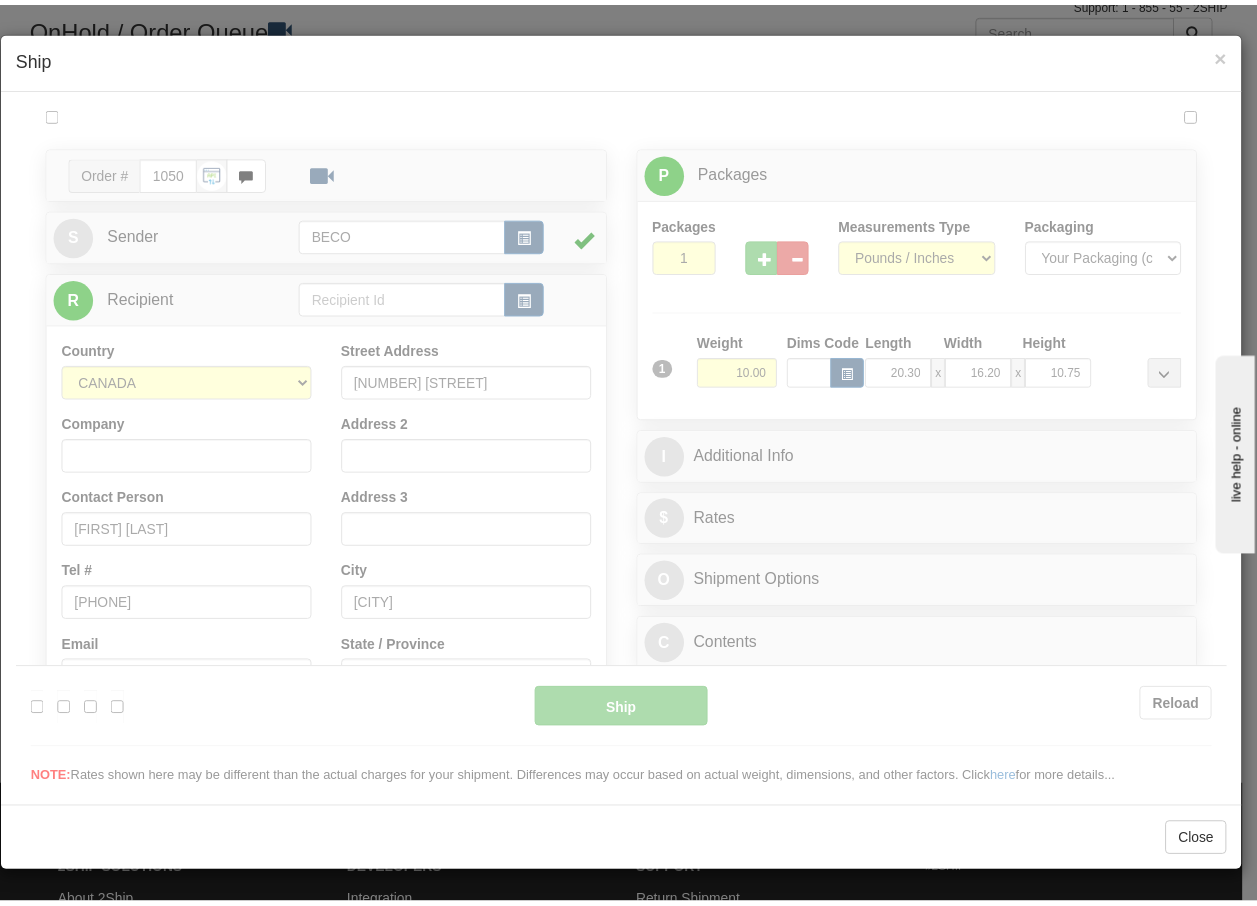 scroll, scrollTop: 0, scrollLeft: 0, axis: both 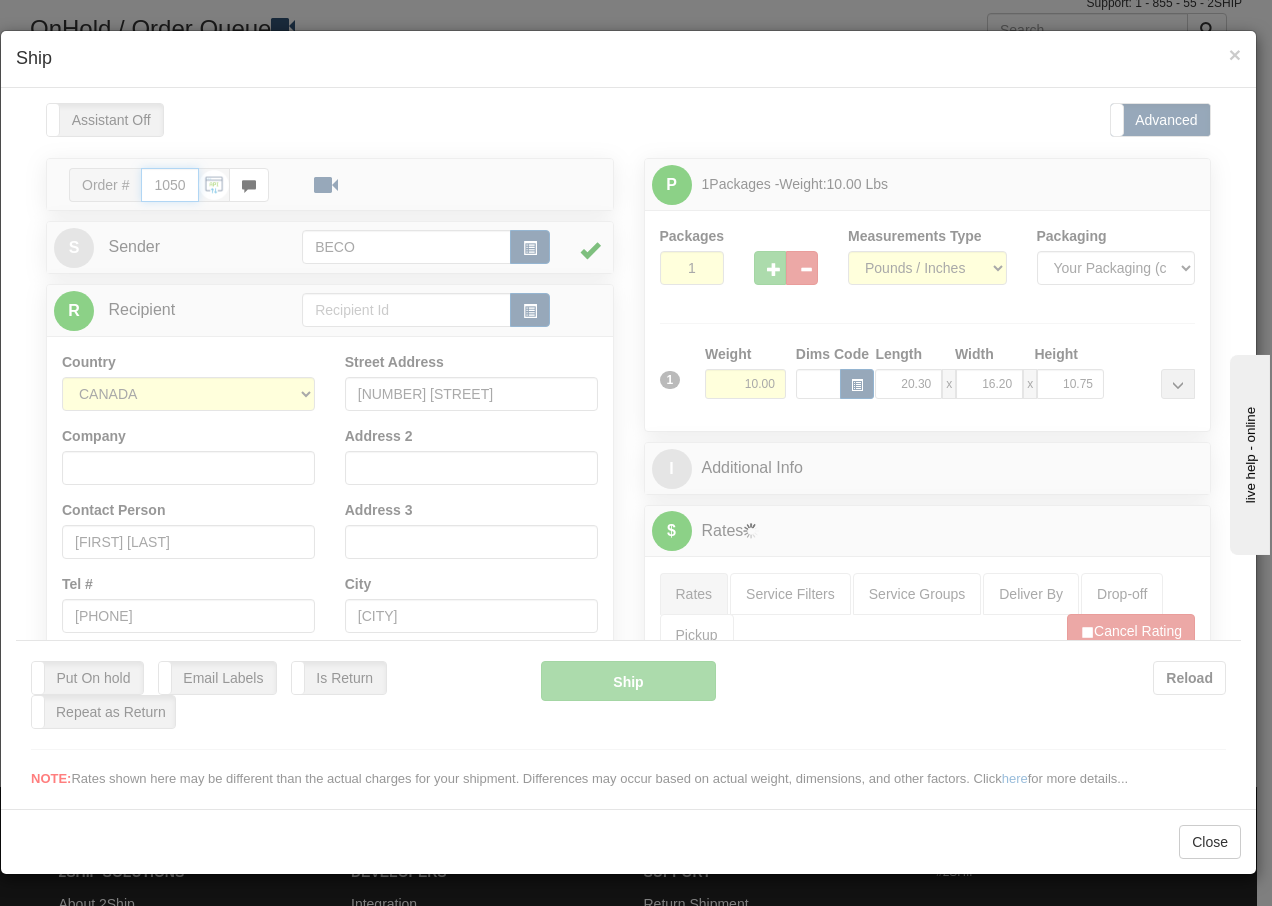 type on "08:09" 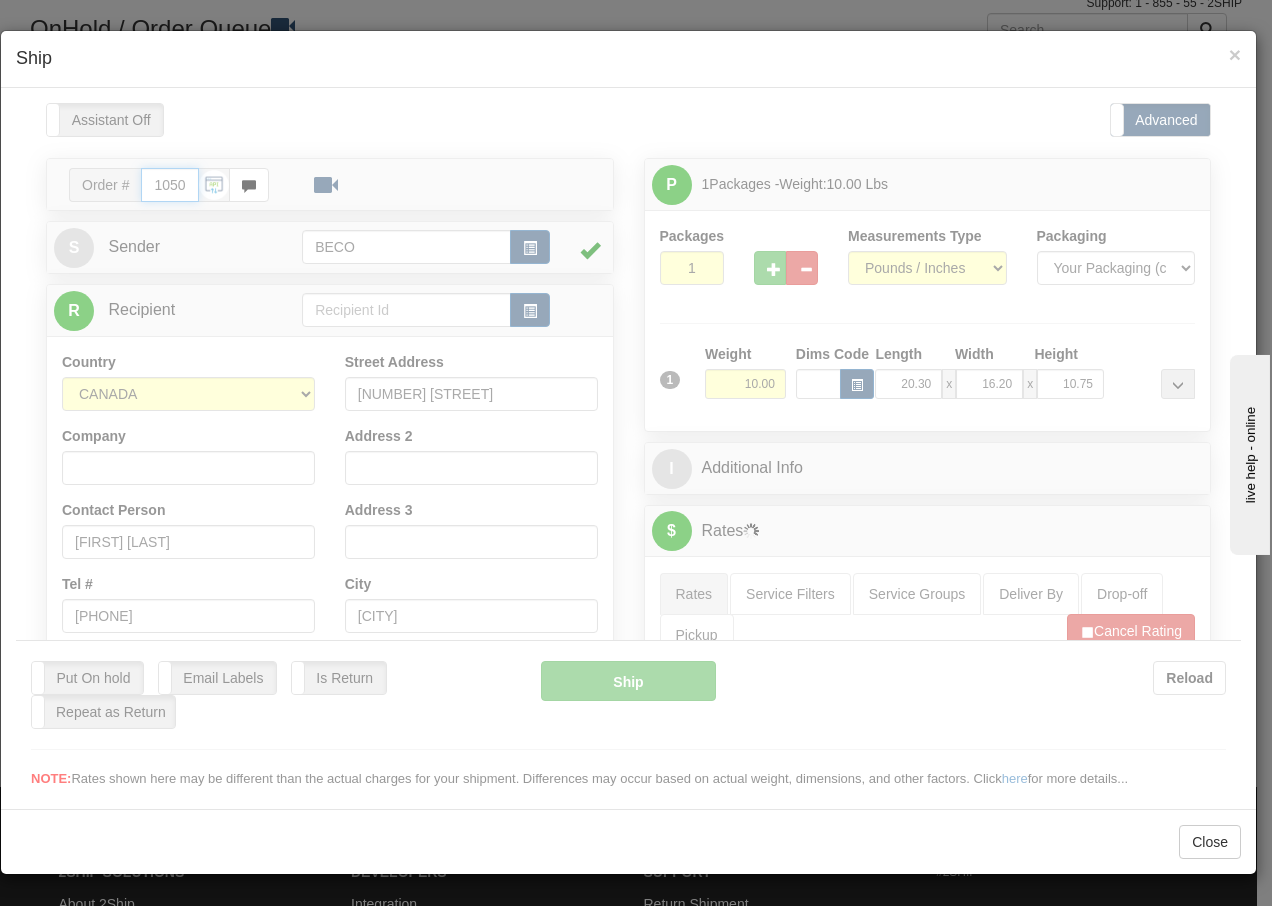 type on "16:00" 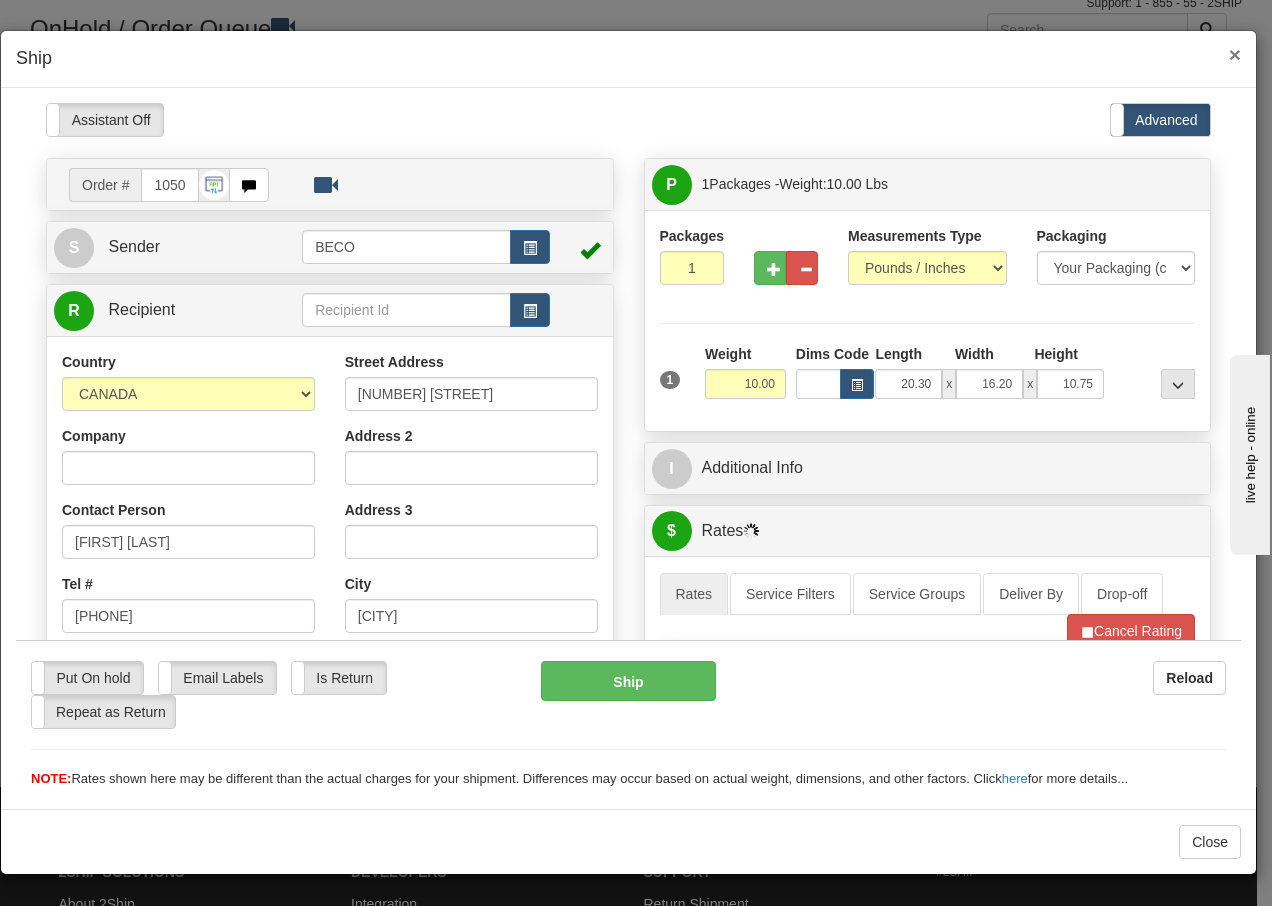 click on "×" at bounding box center [1235, 54] 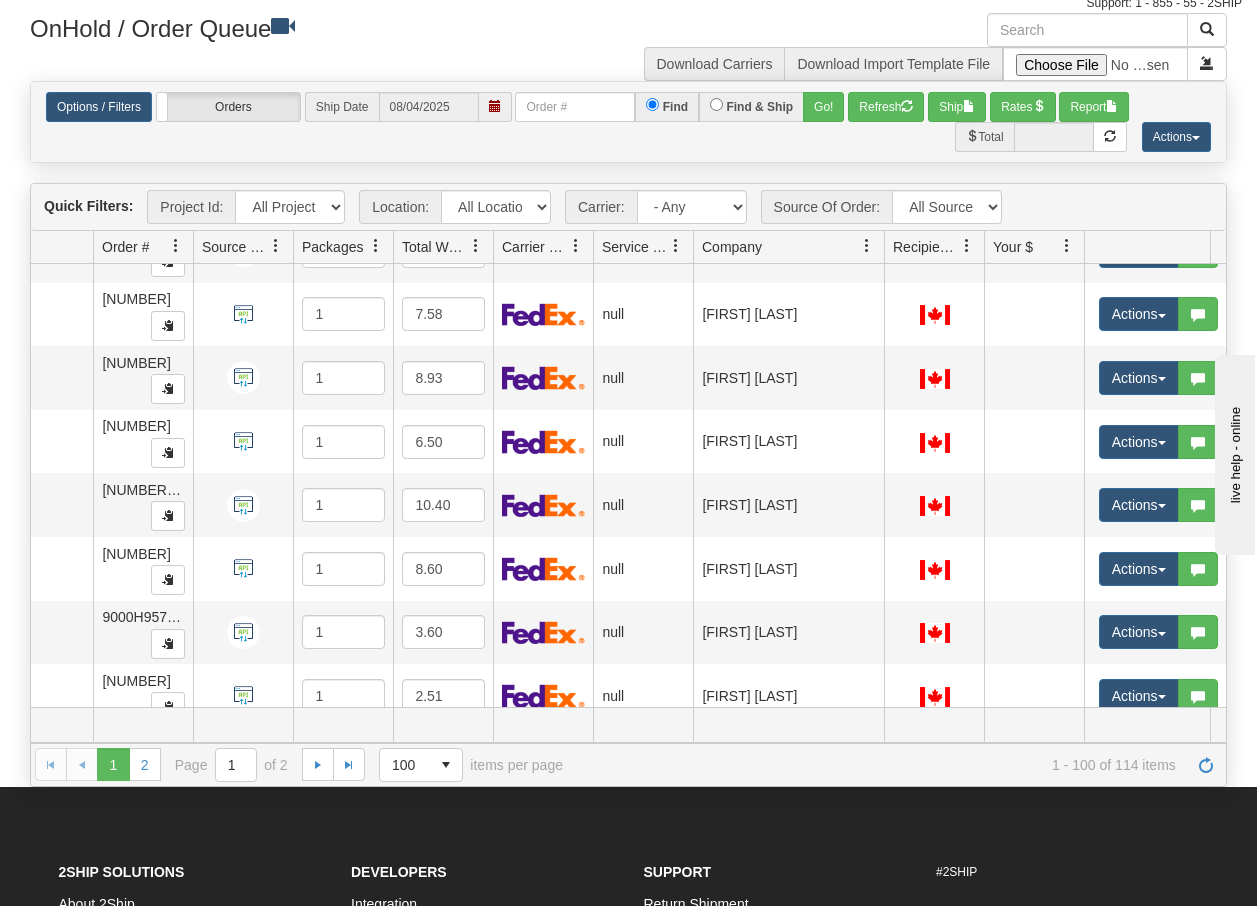 scroll, scrollTop: 5931, scrollLeft: 111, axis: both 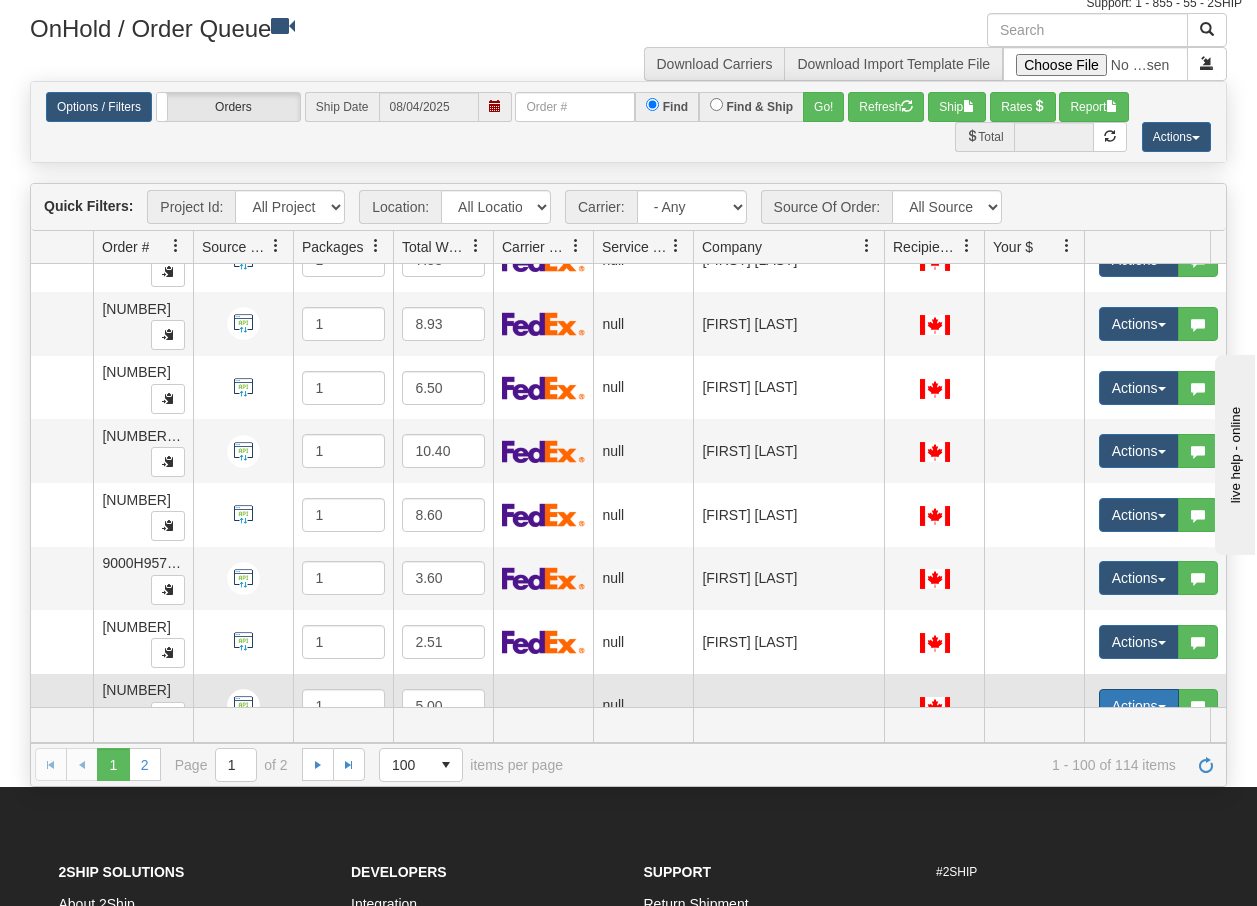 click at bounding box center (1162, 707) 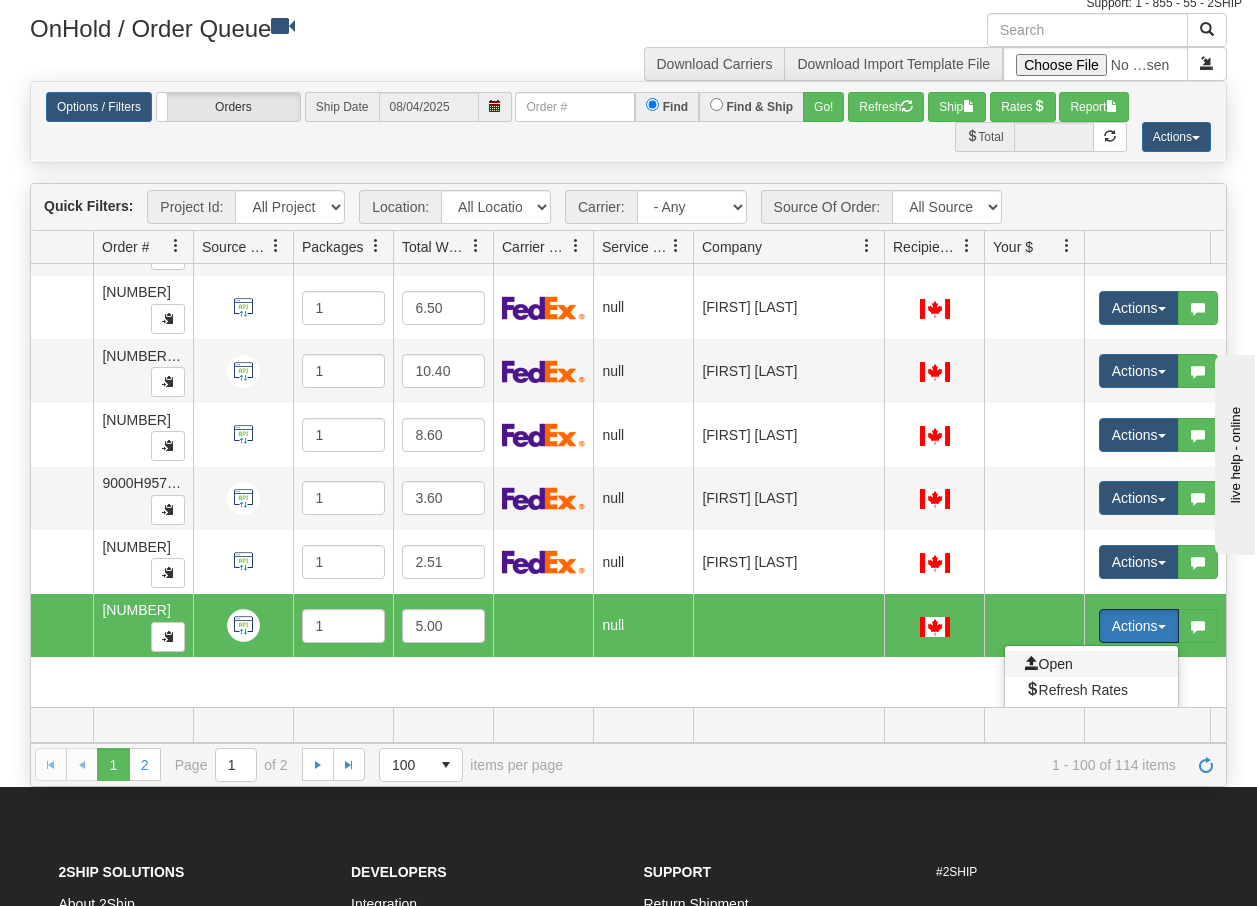 click on "Open" at bounding box center [1049, 664] 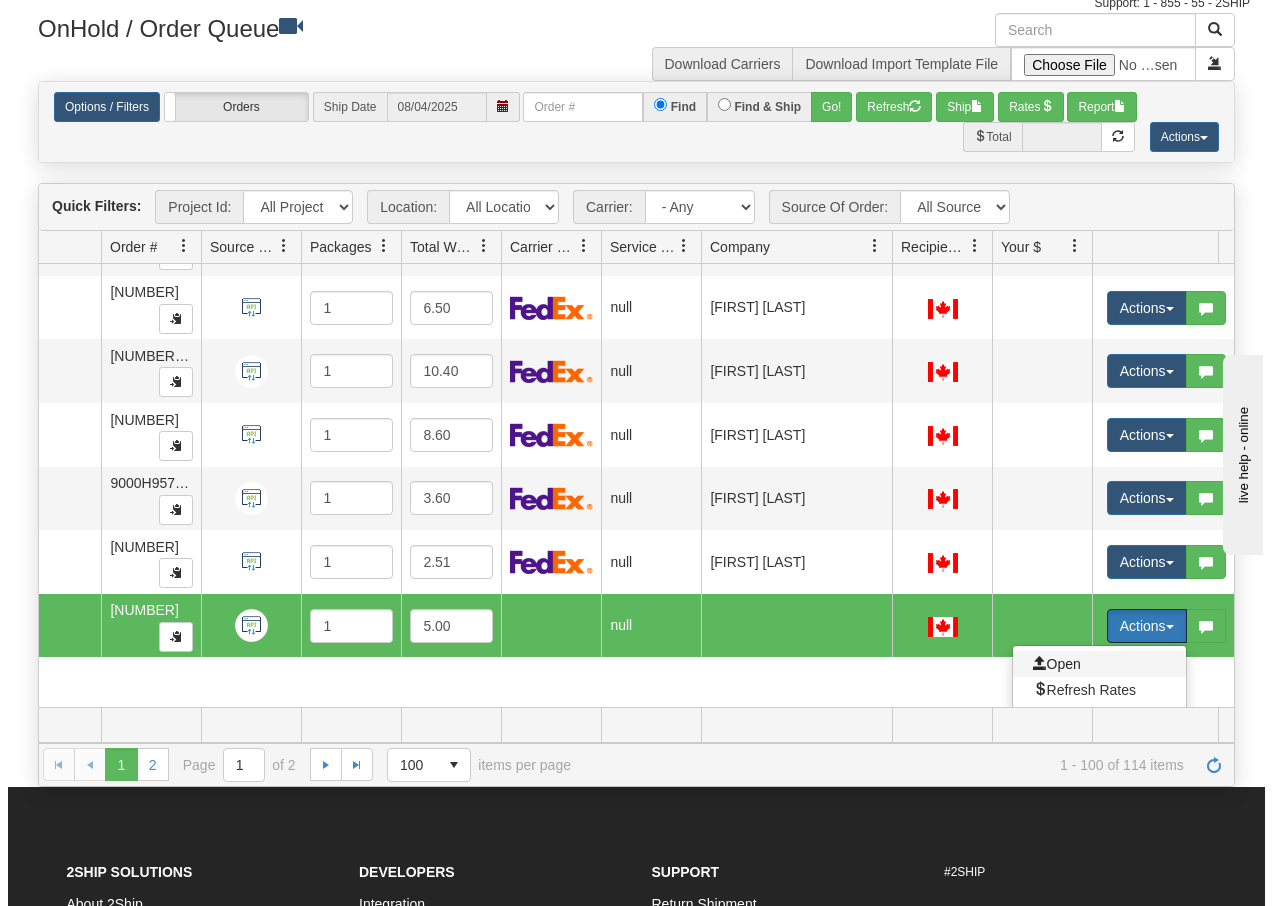 scroll, scrollTop: 5931, scrollLeft: 111, axis: both 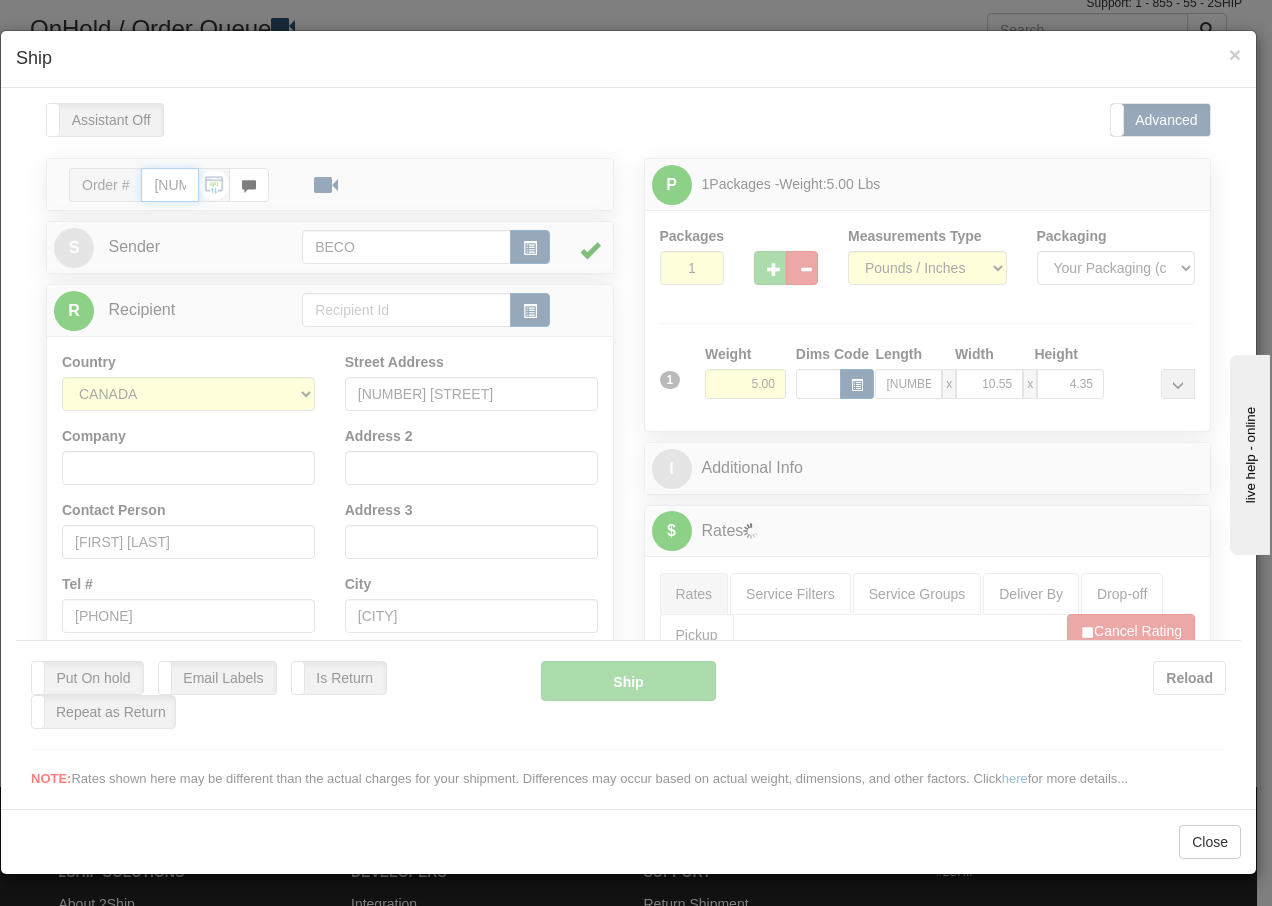 type on "08:09" 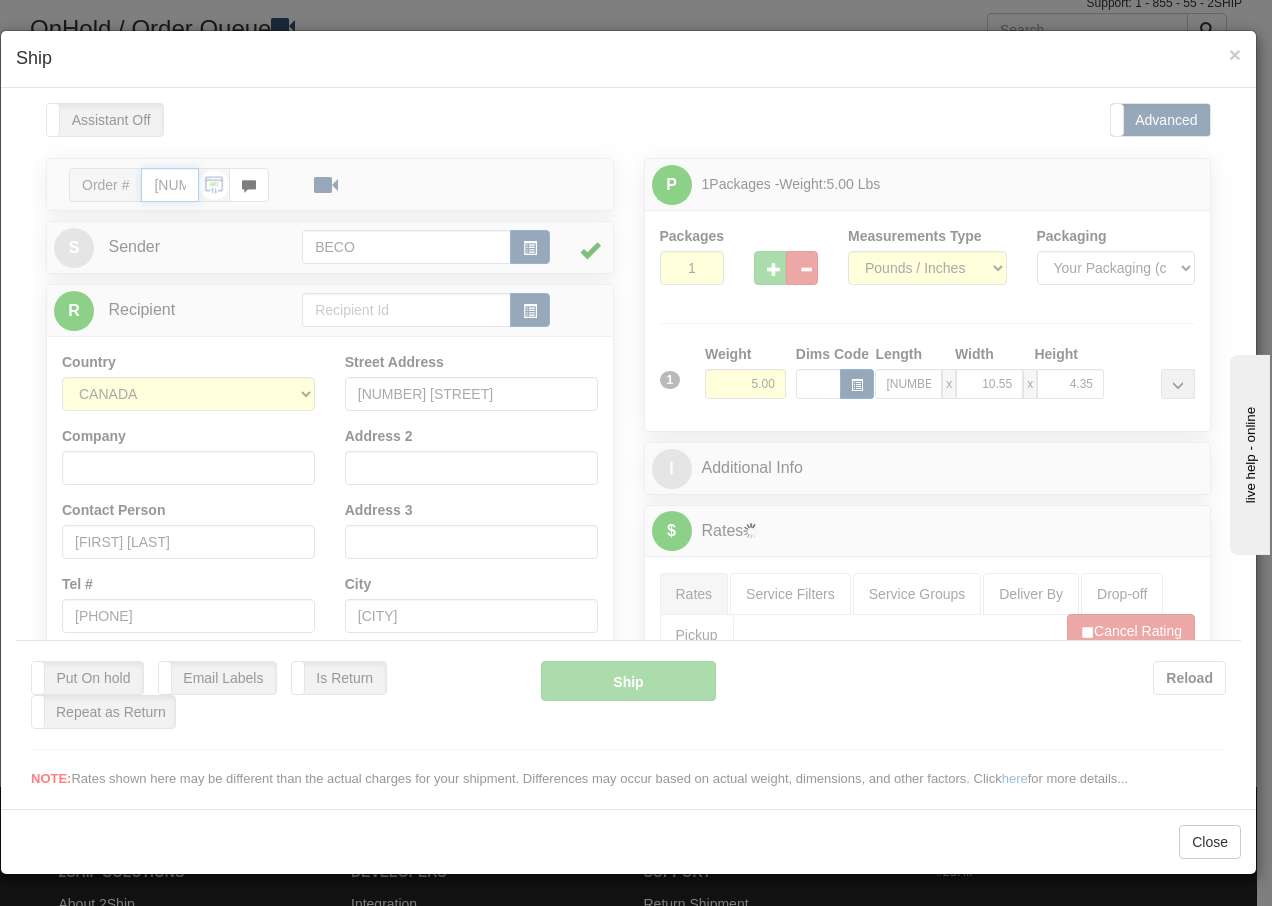 type on "16:00" 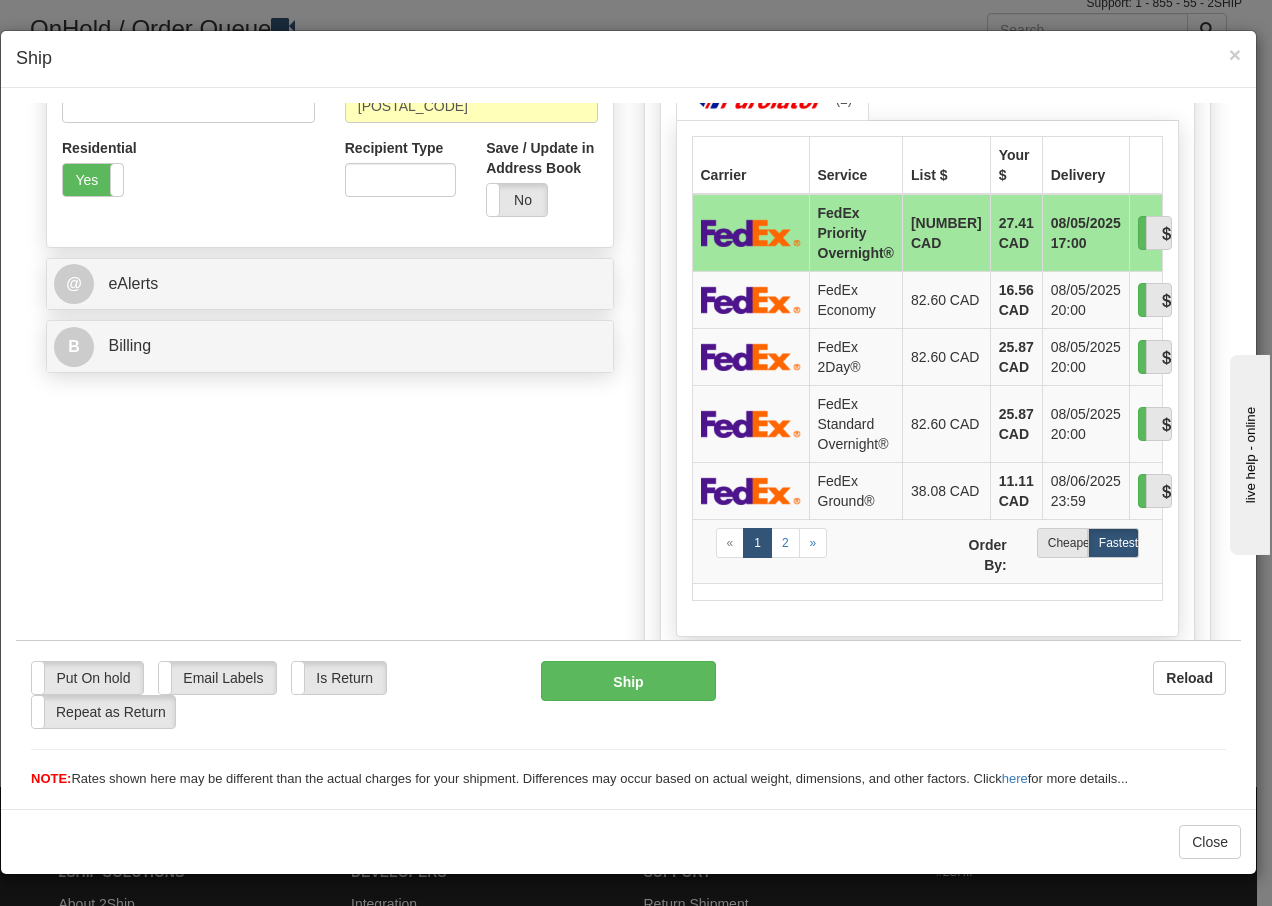 scroll, scrollTop: 666, scrollLeft: 0, axis: vertical 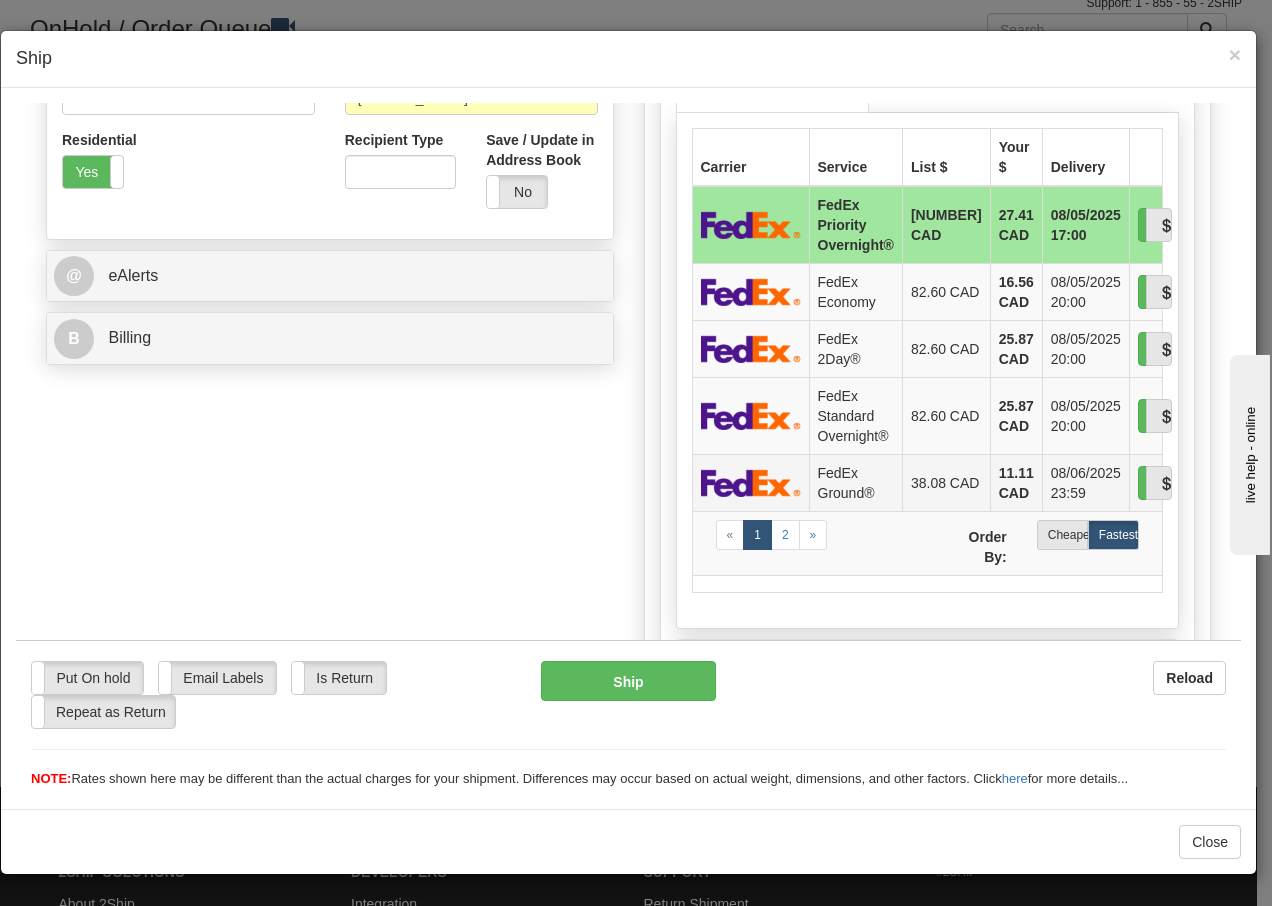 click on "FedEx Ground®" at bounding box center (855, 481) 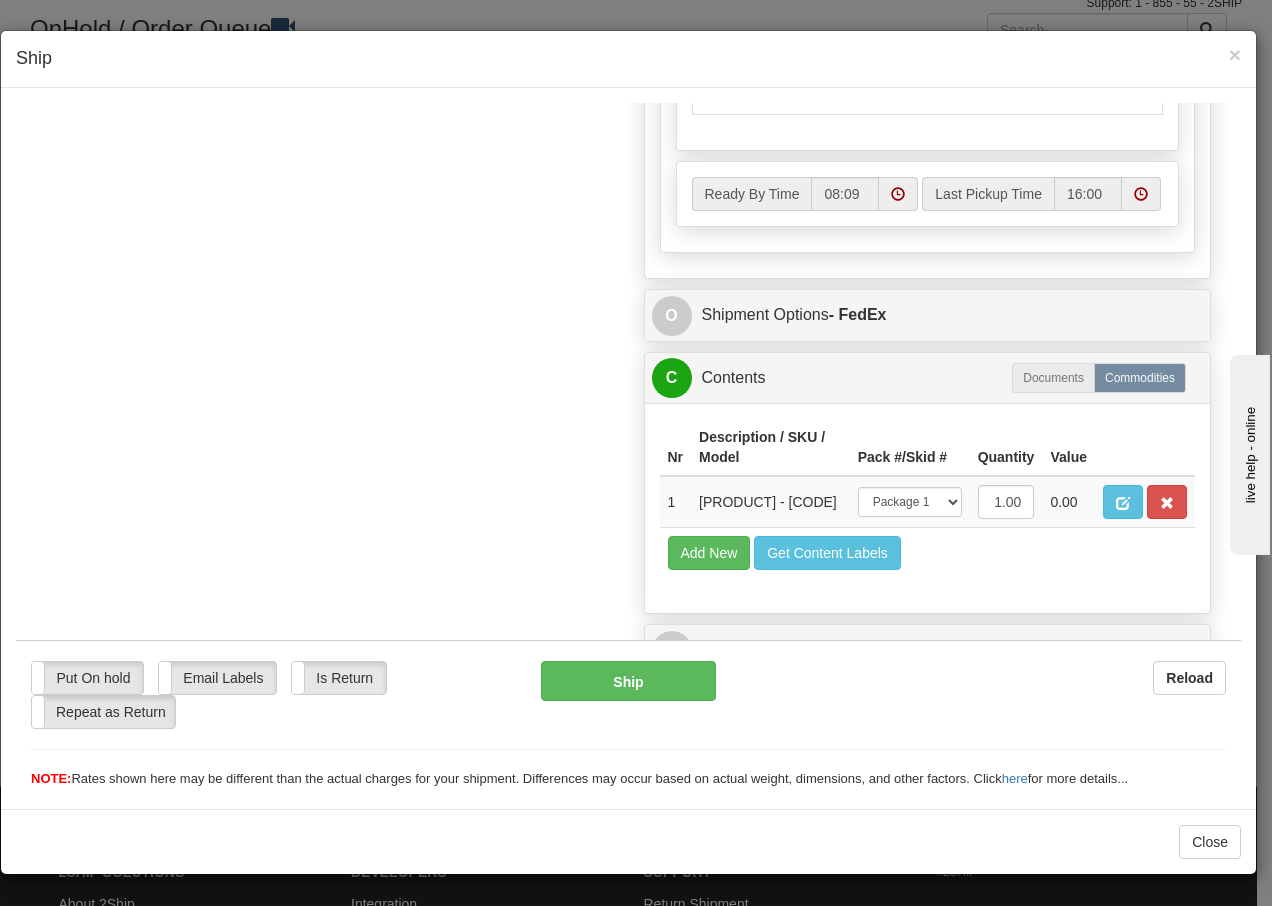 scroll, scrollTop: 1205, scrollLeft: 0, axis: vertical 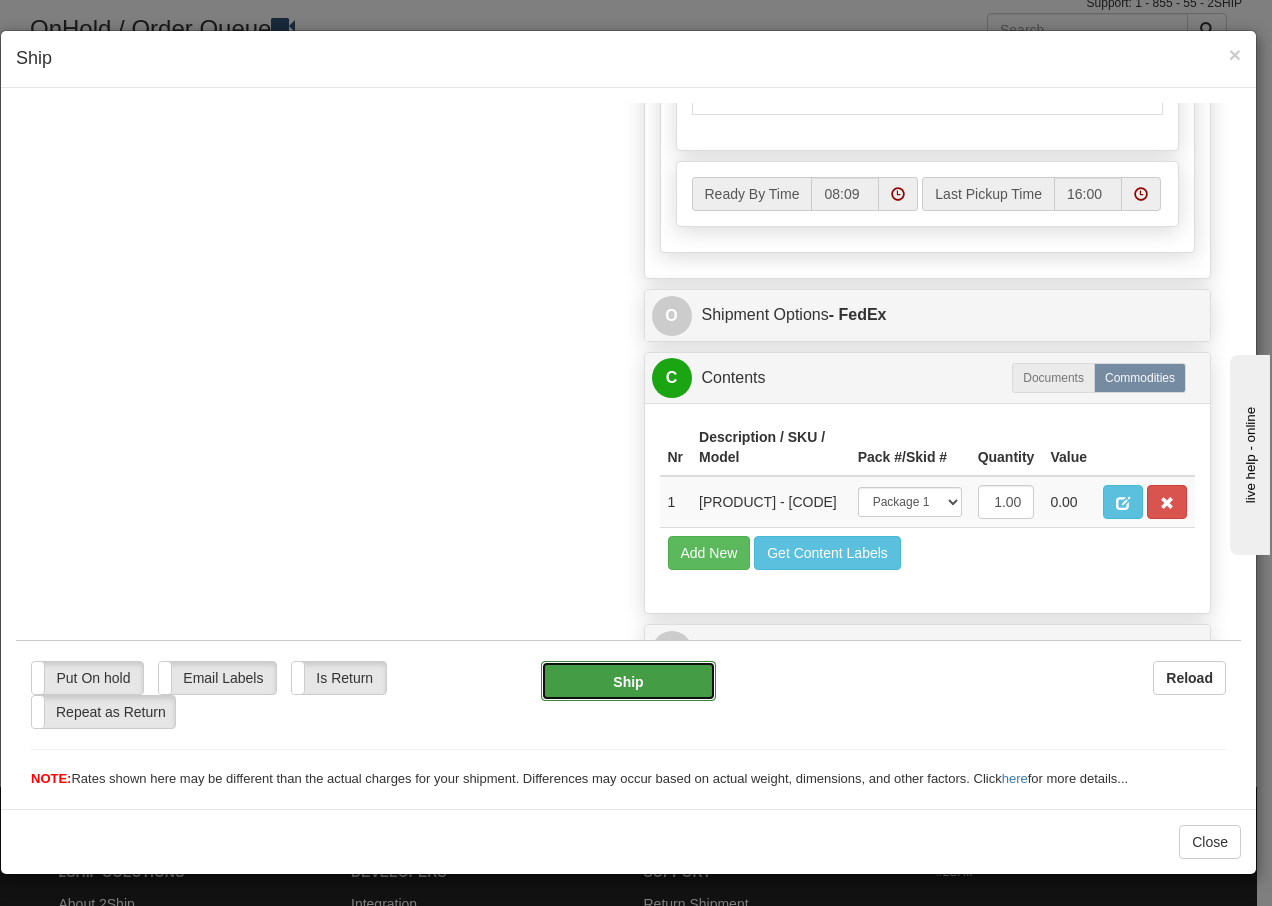 click on "Ship" at bounding box center [628, 680] 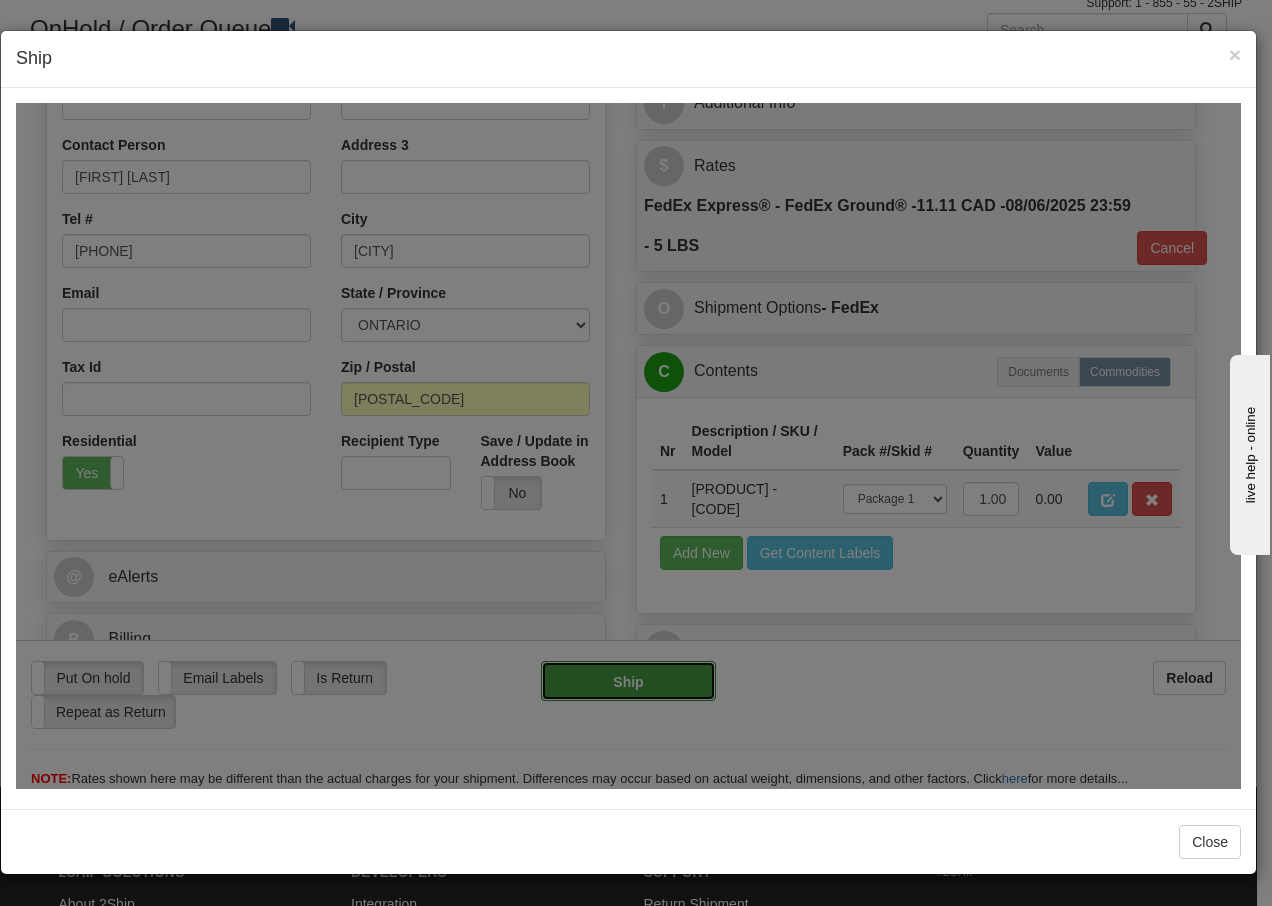 type on "92" 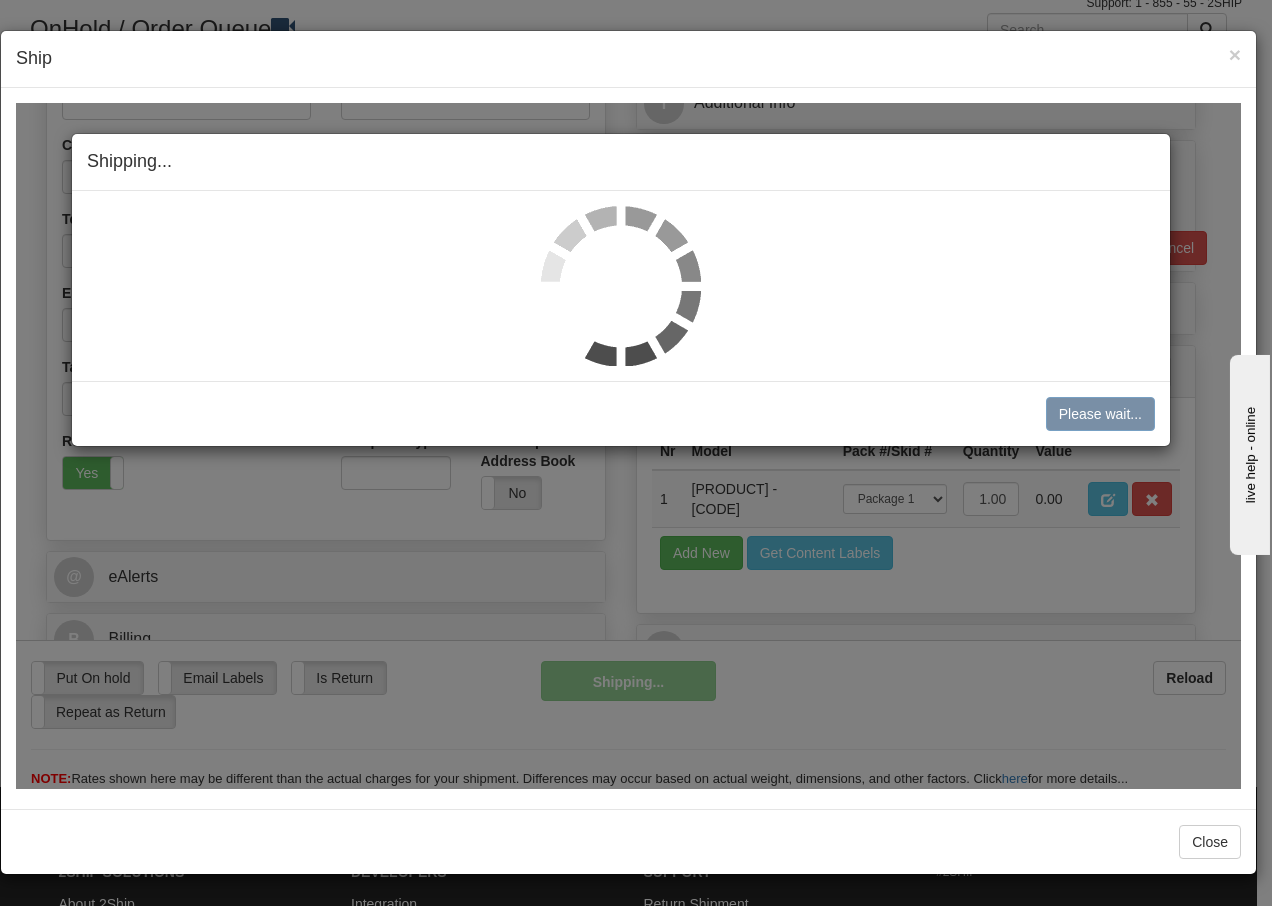 scroll, scrollTop: 385, scrollLeft: 0, axis: vertical 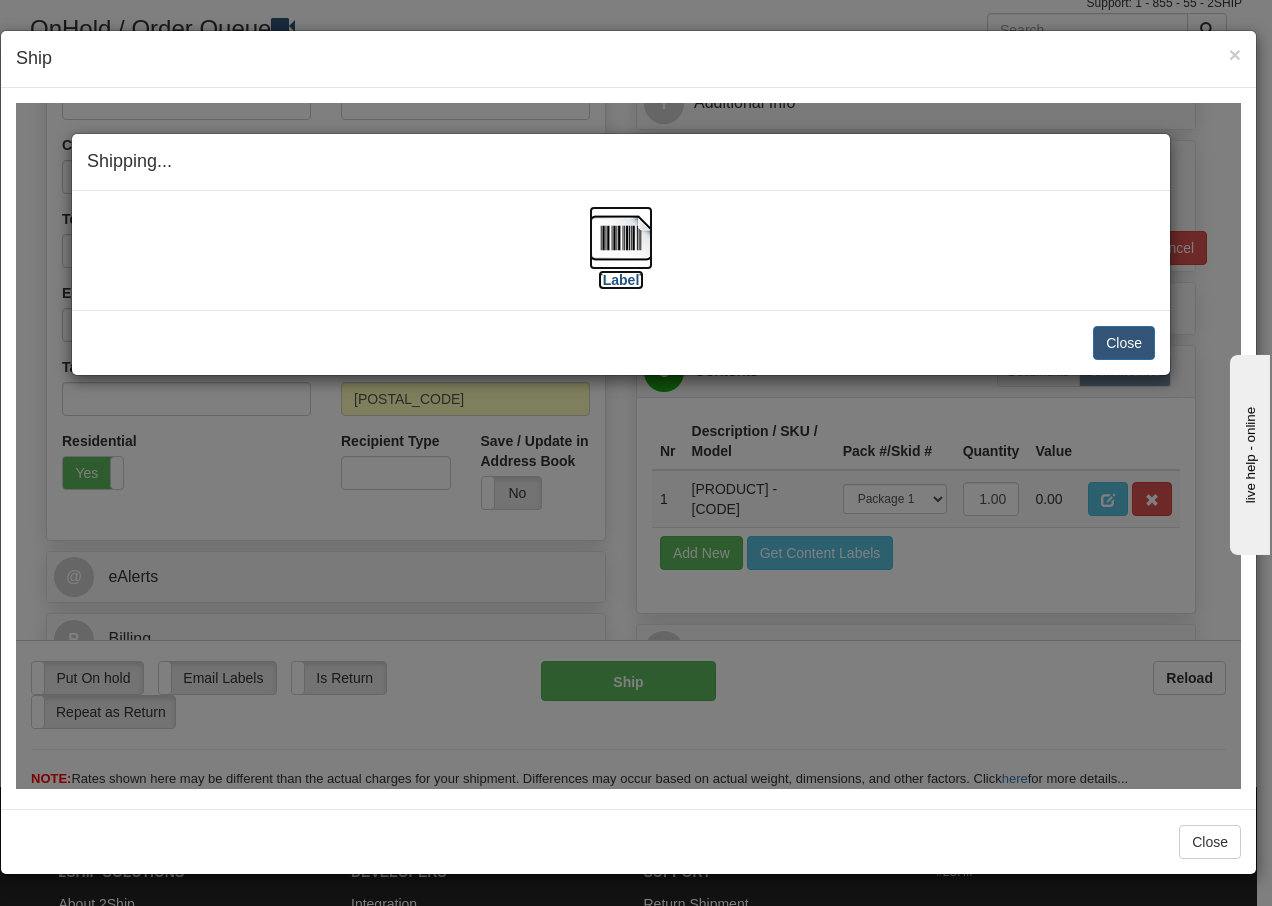 click at bounding box center (621, 237) 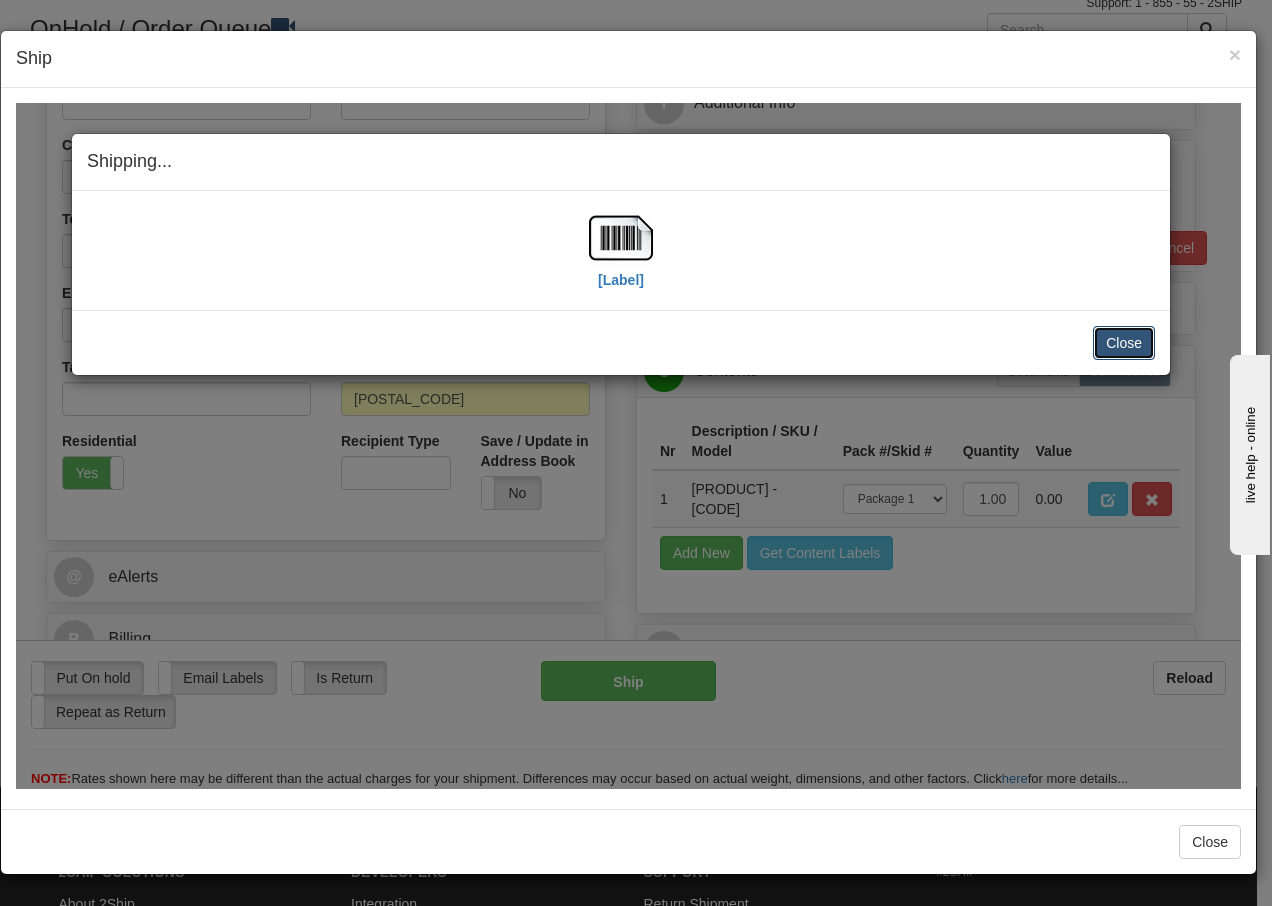 click on "Close" at bounding box center [1124, 342] 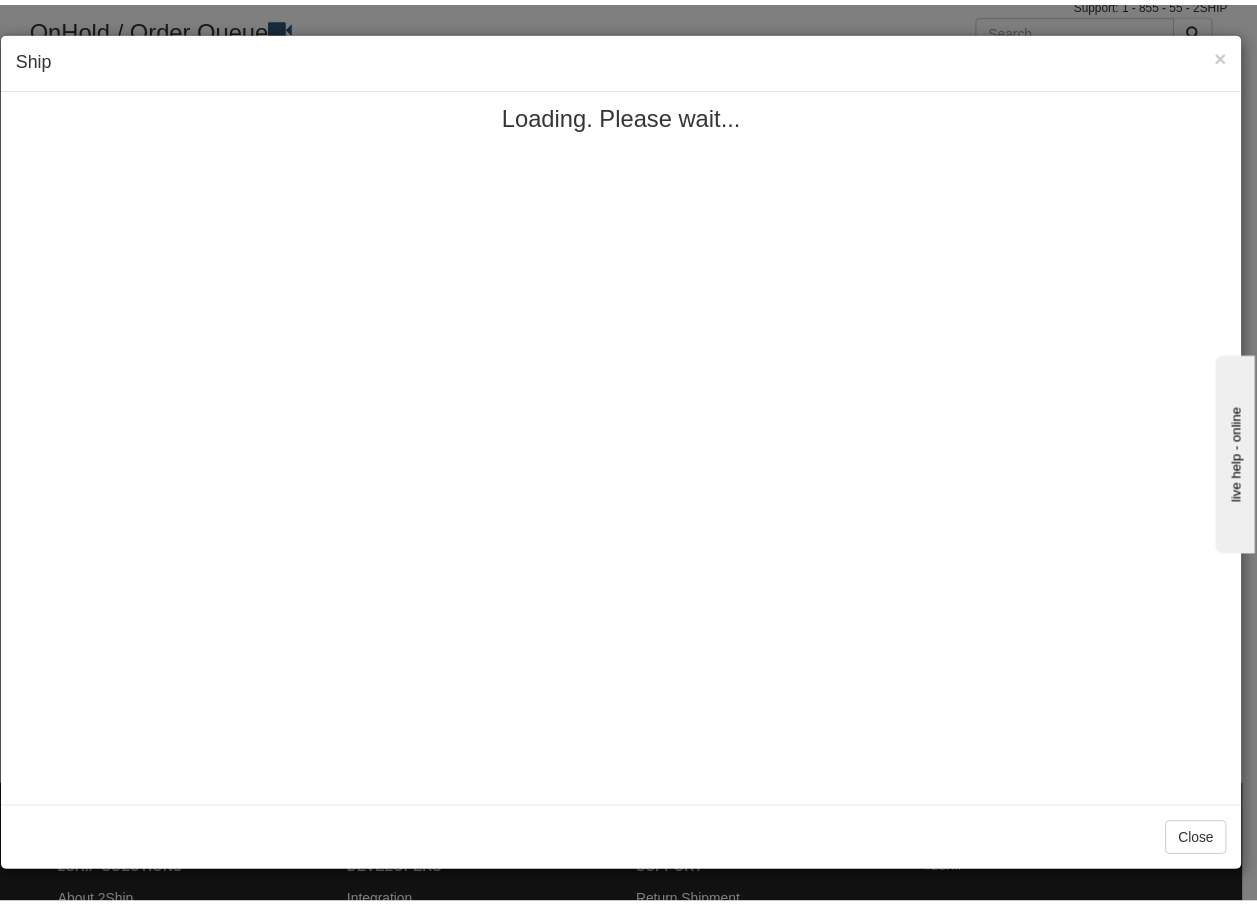 scroll, scrollTop: 0, scrollLeft: 0, axis: both 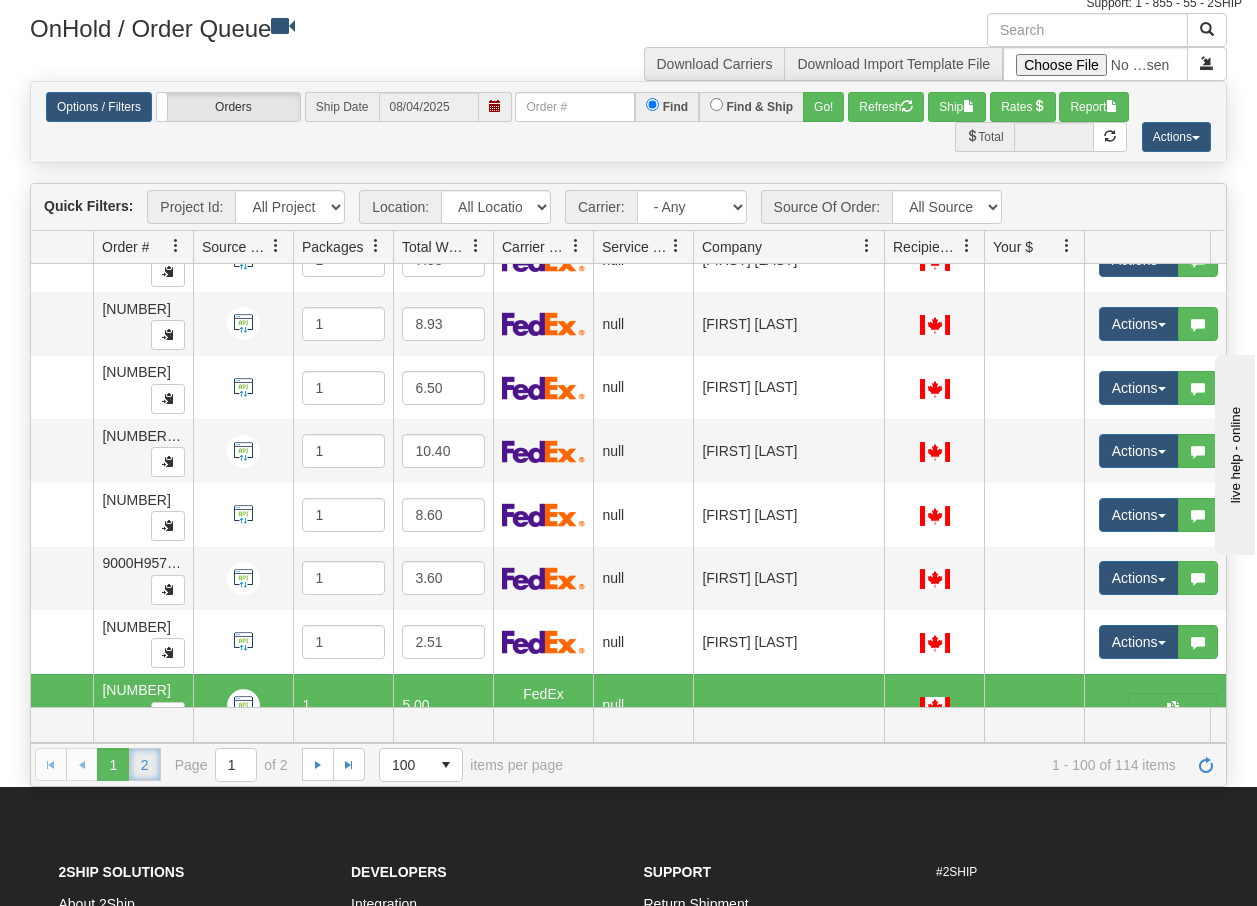click on "2" at bounding box center (145, 764) 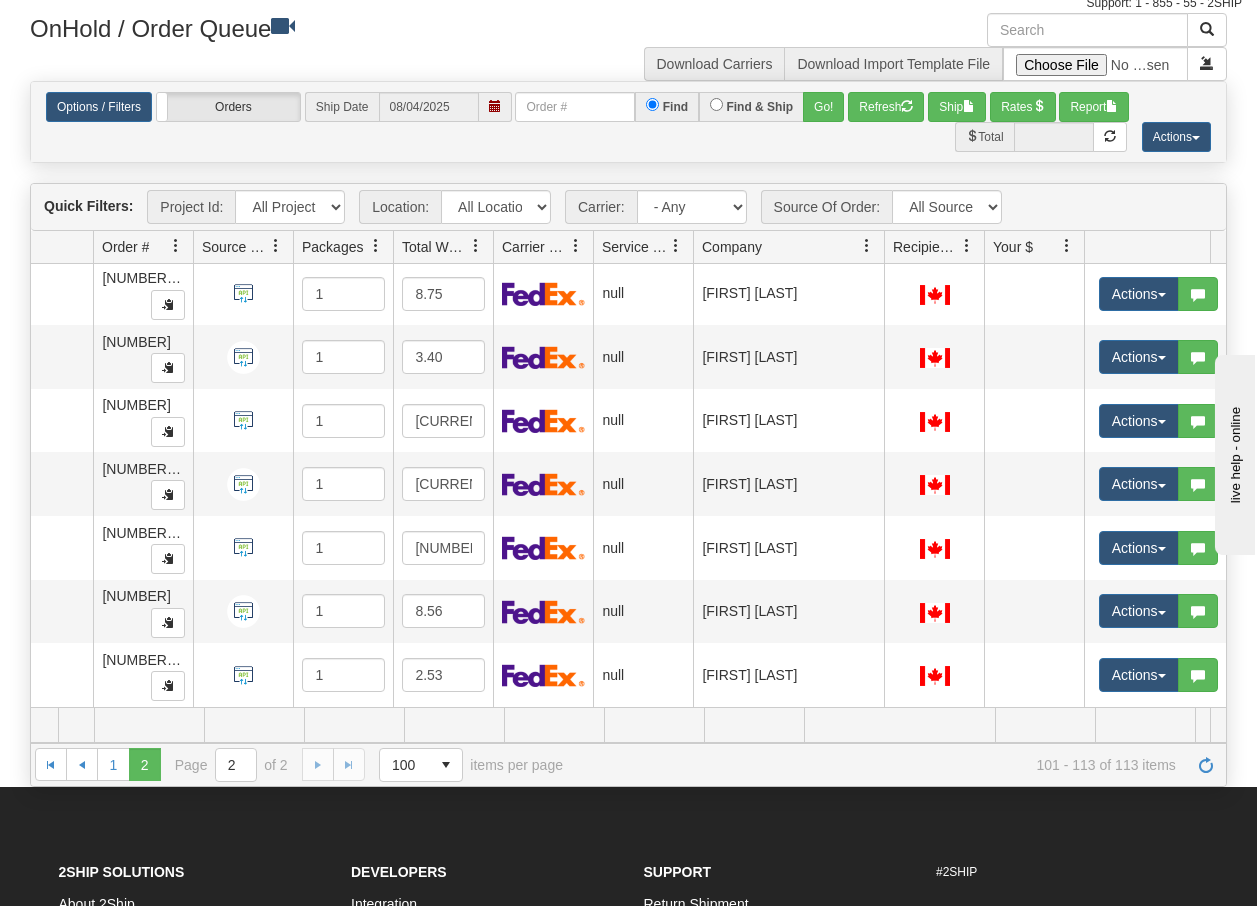 scroll, scrollTop: 399, scrollLeft: 111, axis: both 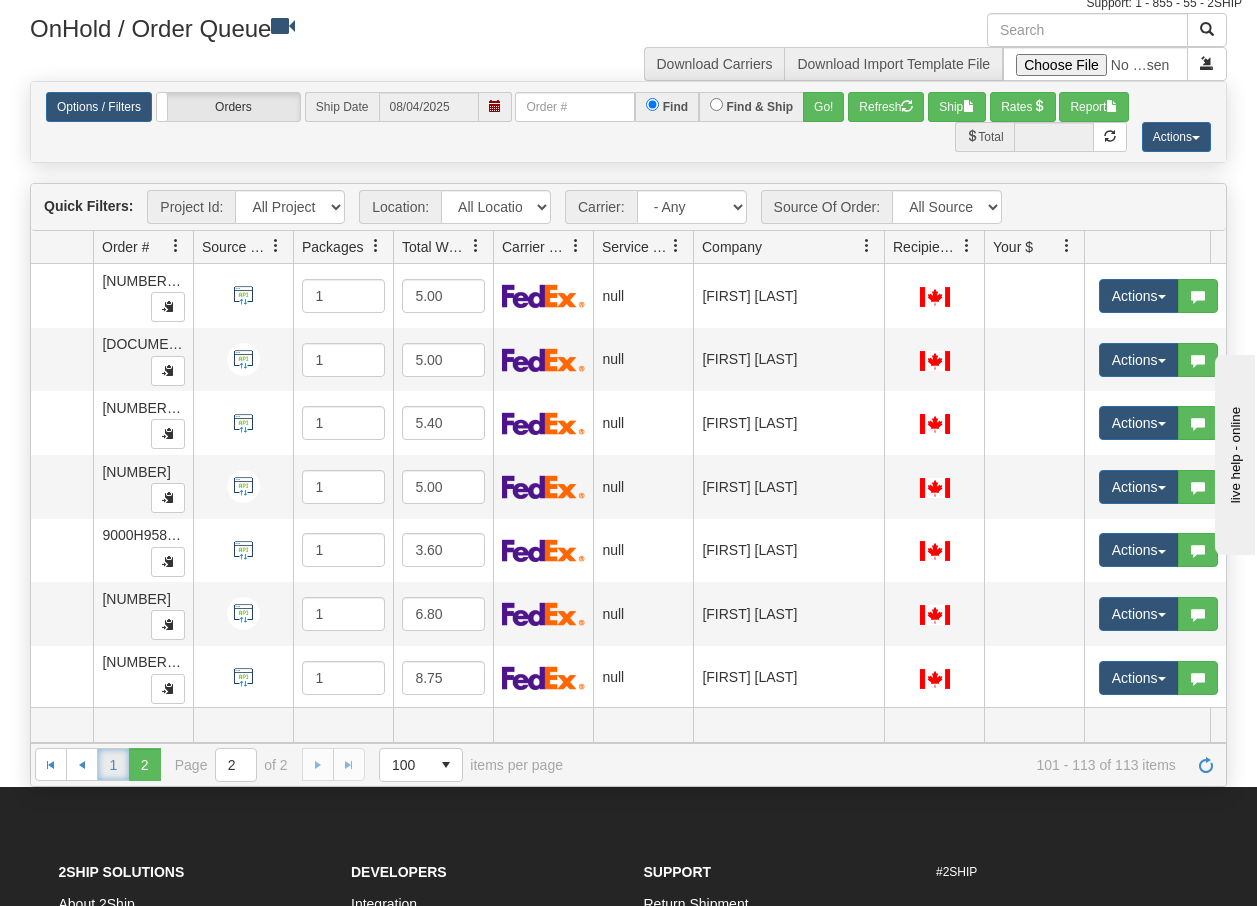 click on "1" at bounding box center [113, 764] 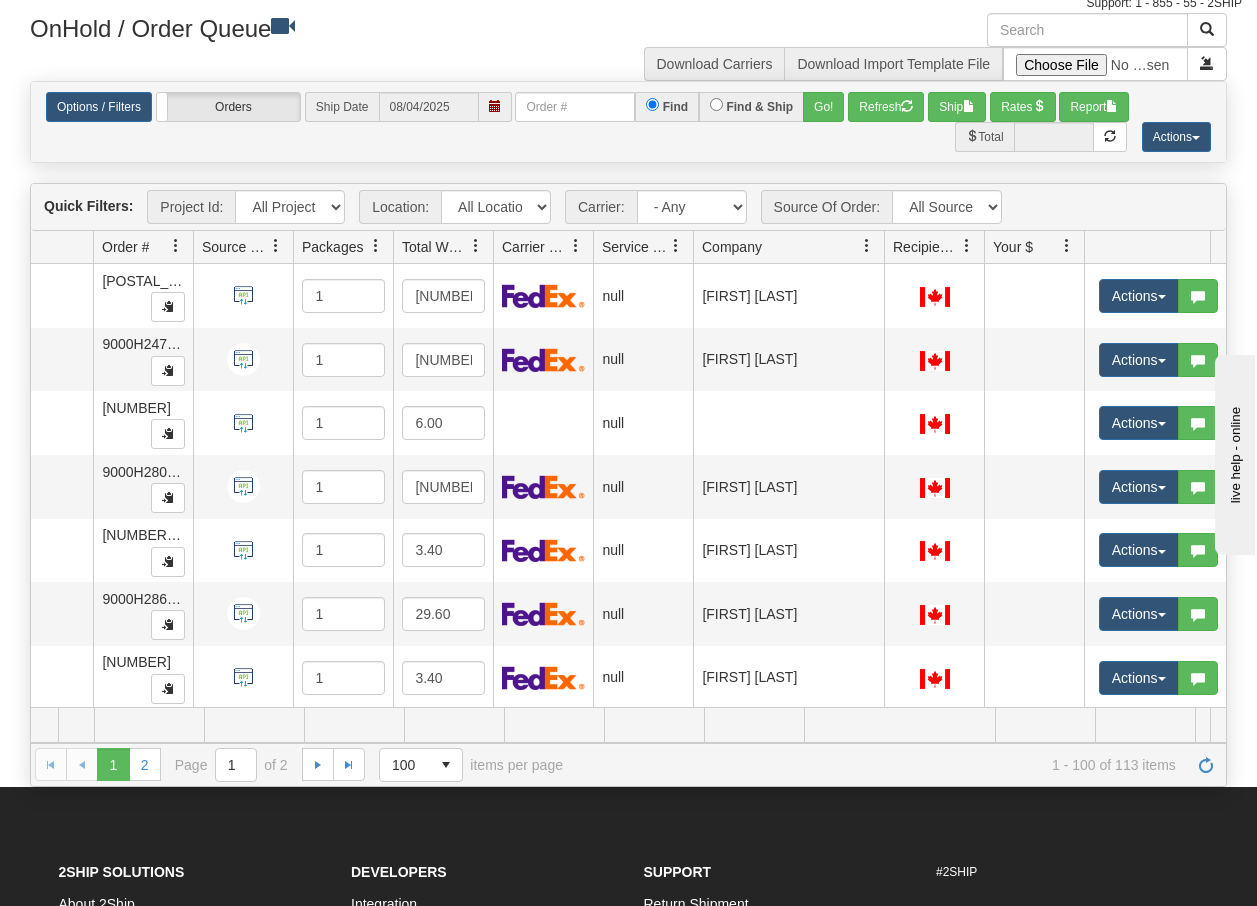 scroll, scrollTop: 0, scrollLeft: 111, axis: horizontal 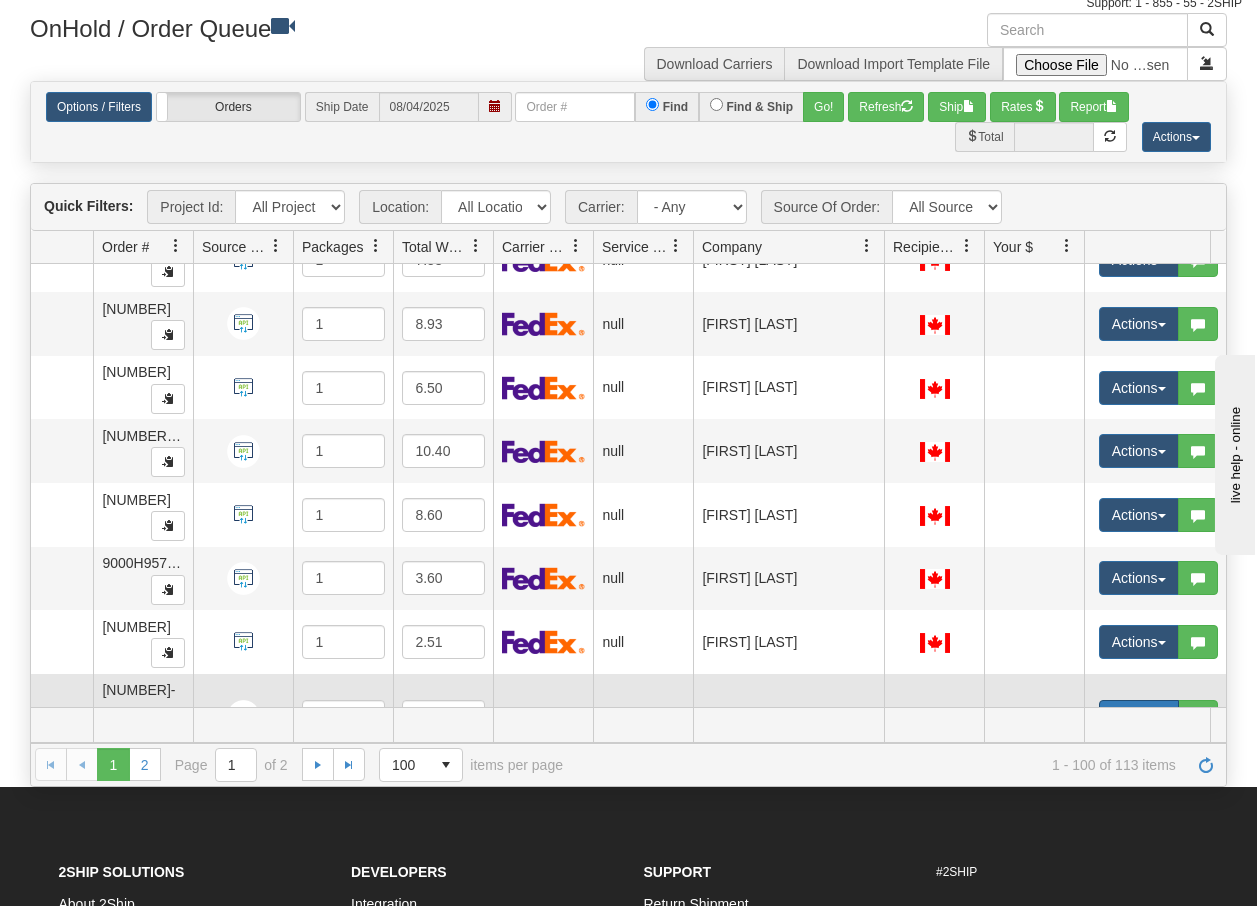 click on "Actions" at bounding box center [1139, 717] 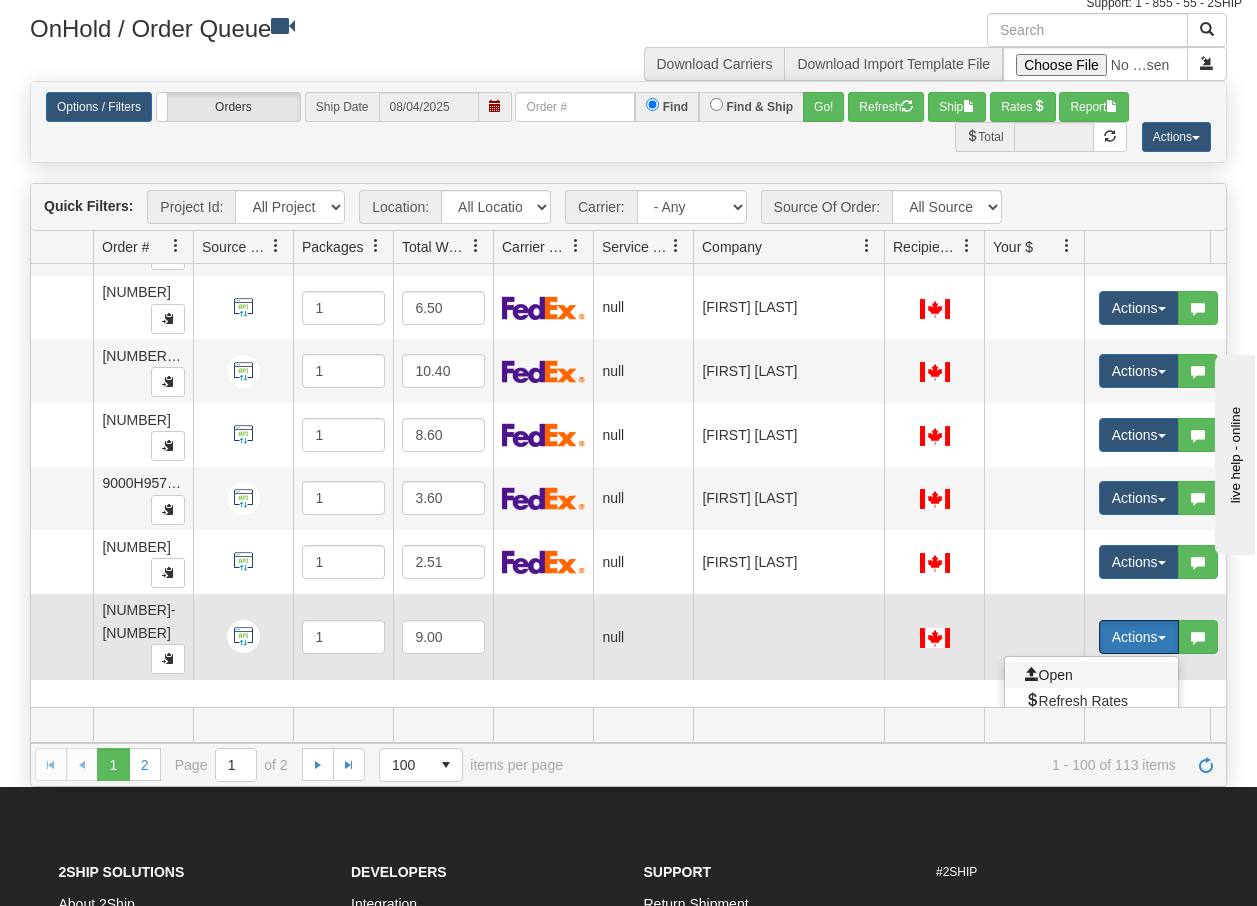 click on "Open" at bounding box center (1049, 675) 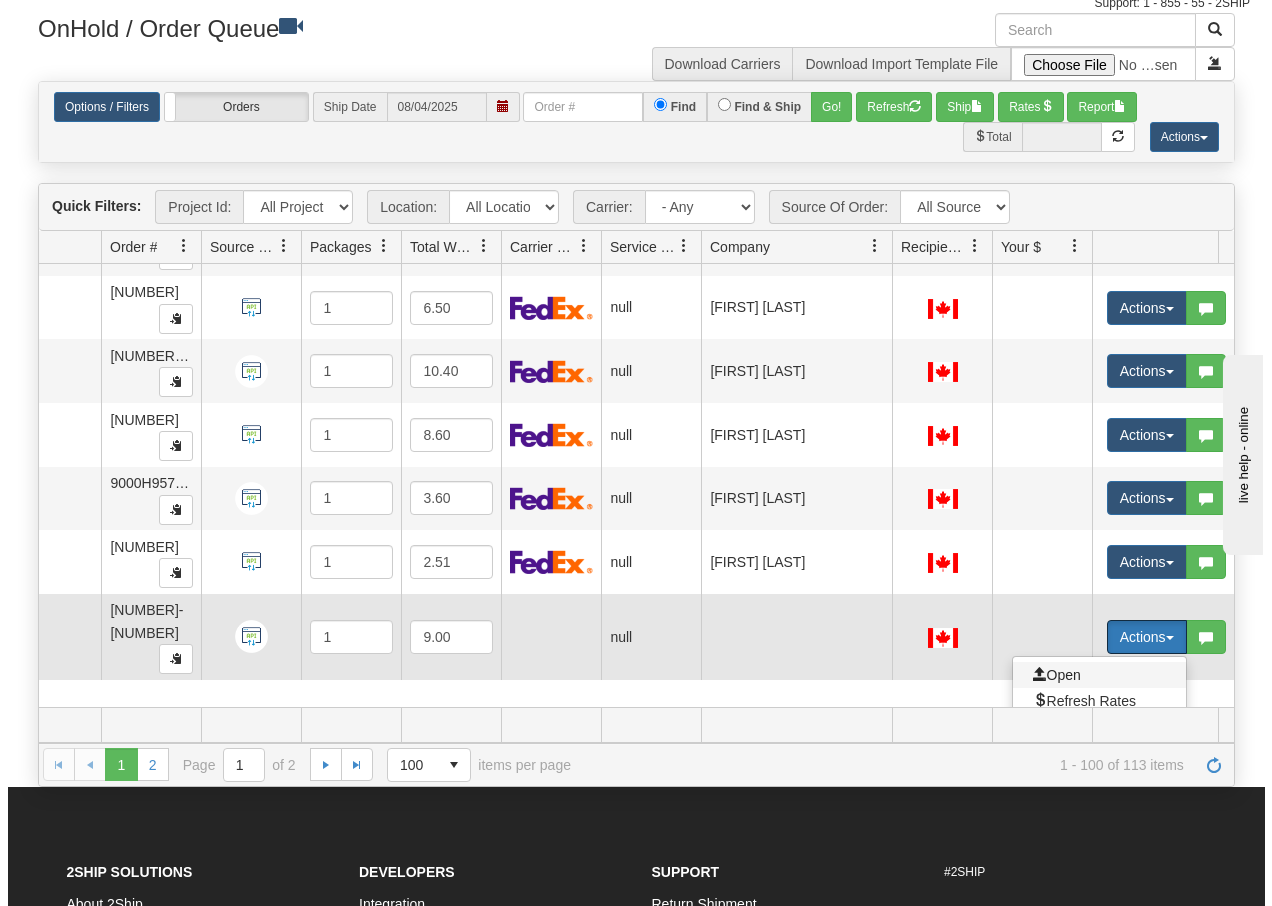 scroll, scrollTop: 5931, scrollLeft: 111, axis: both 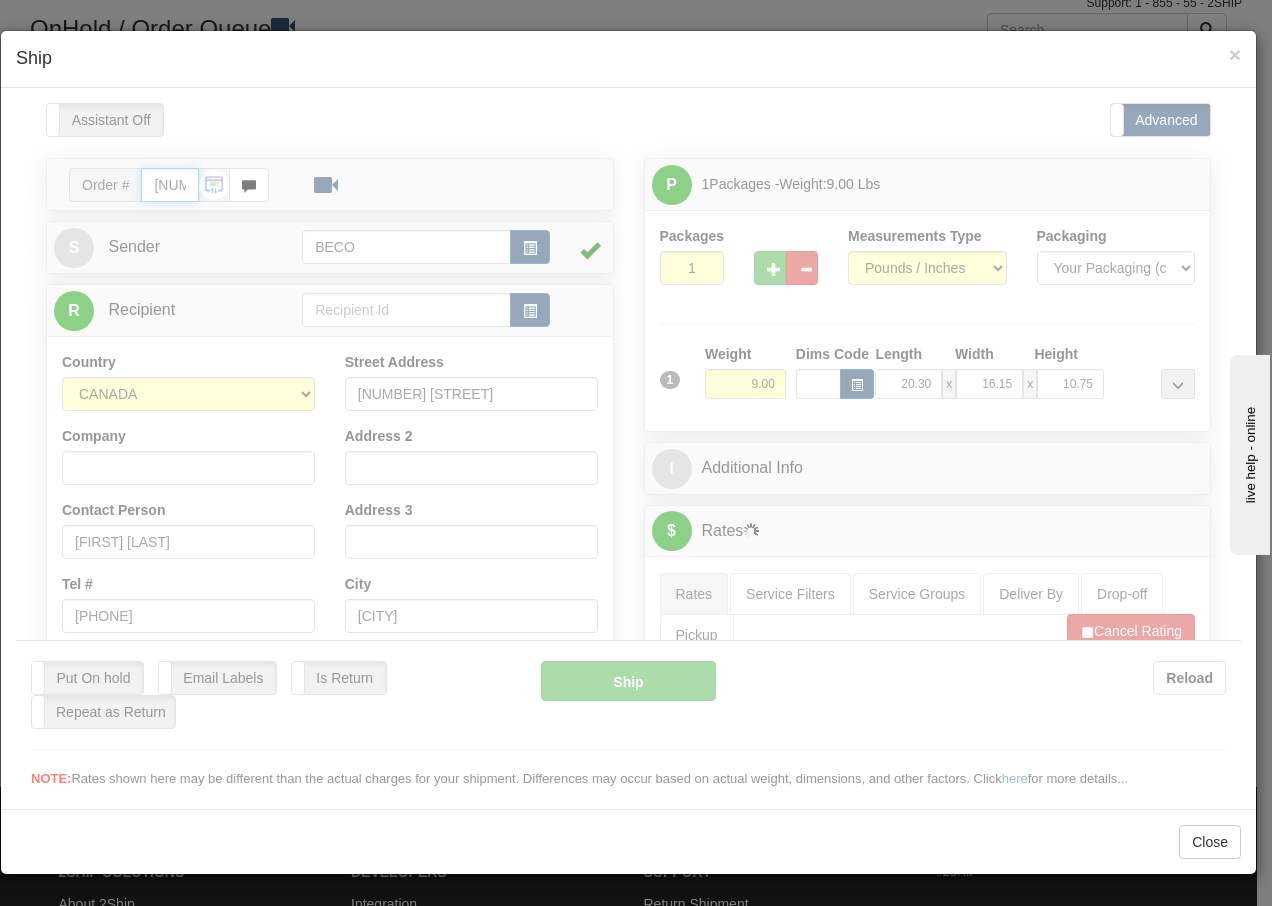 type on "08:10" 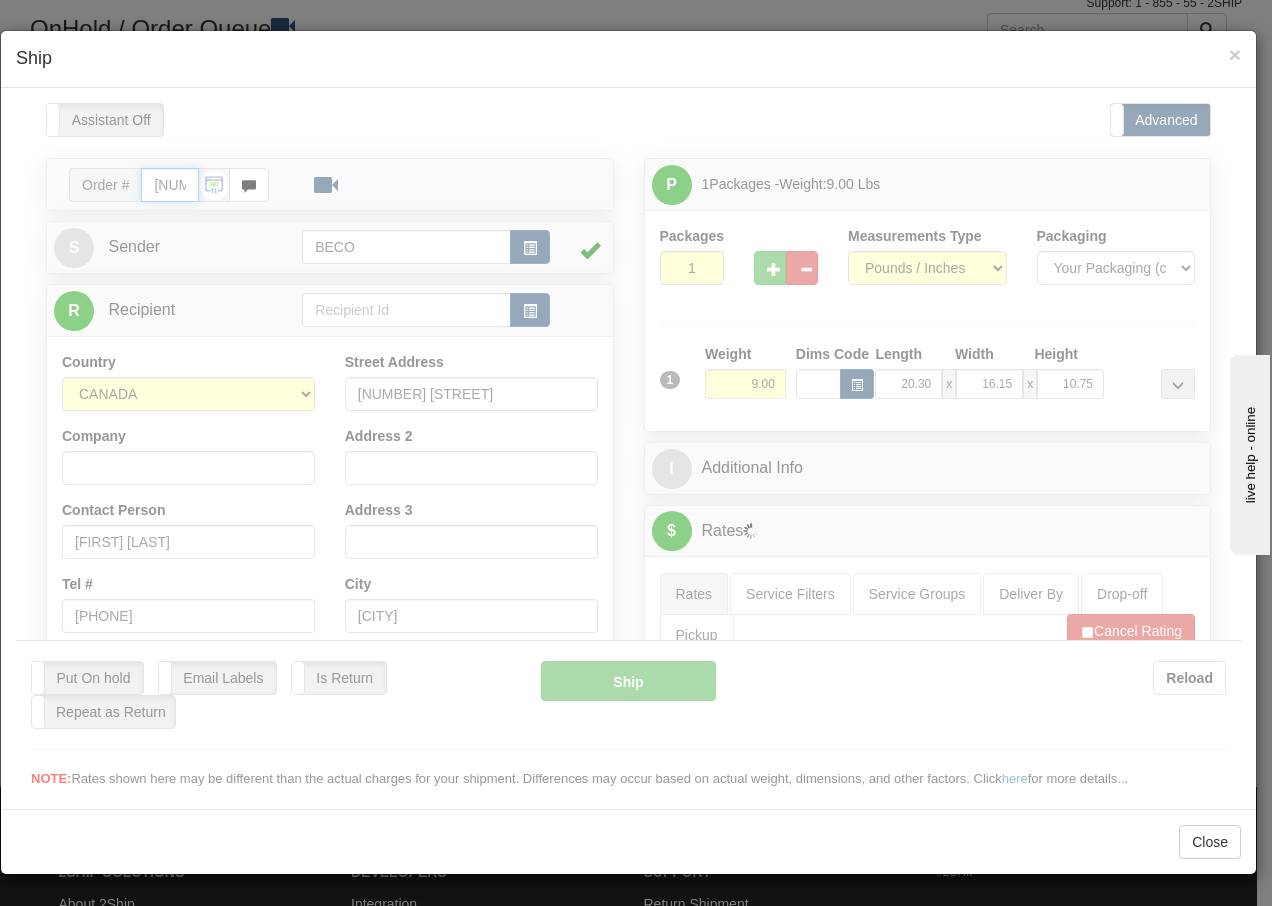 type on "16:00" 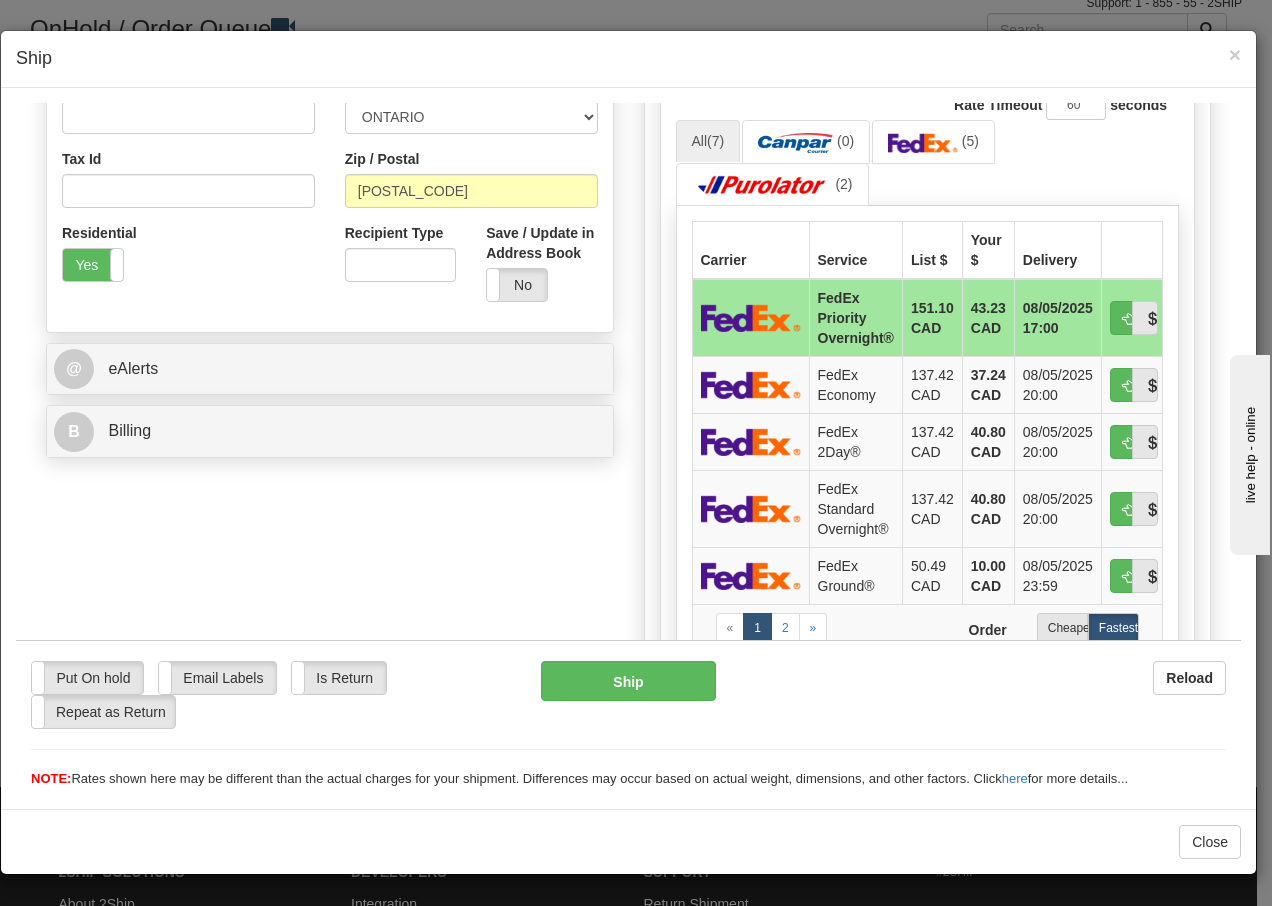 scroll, scrollTop: 706, scrollLeft: 0, axis: vertical 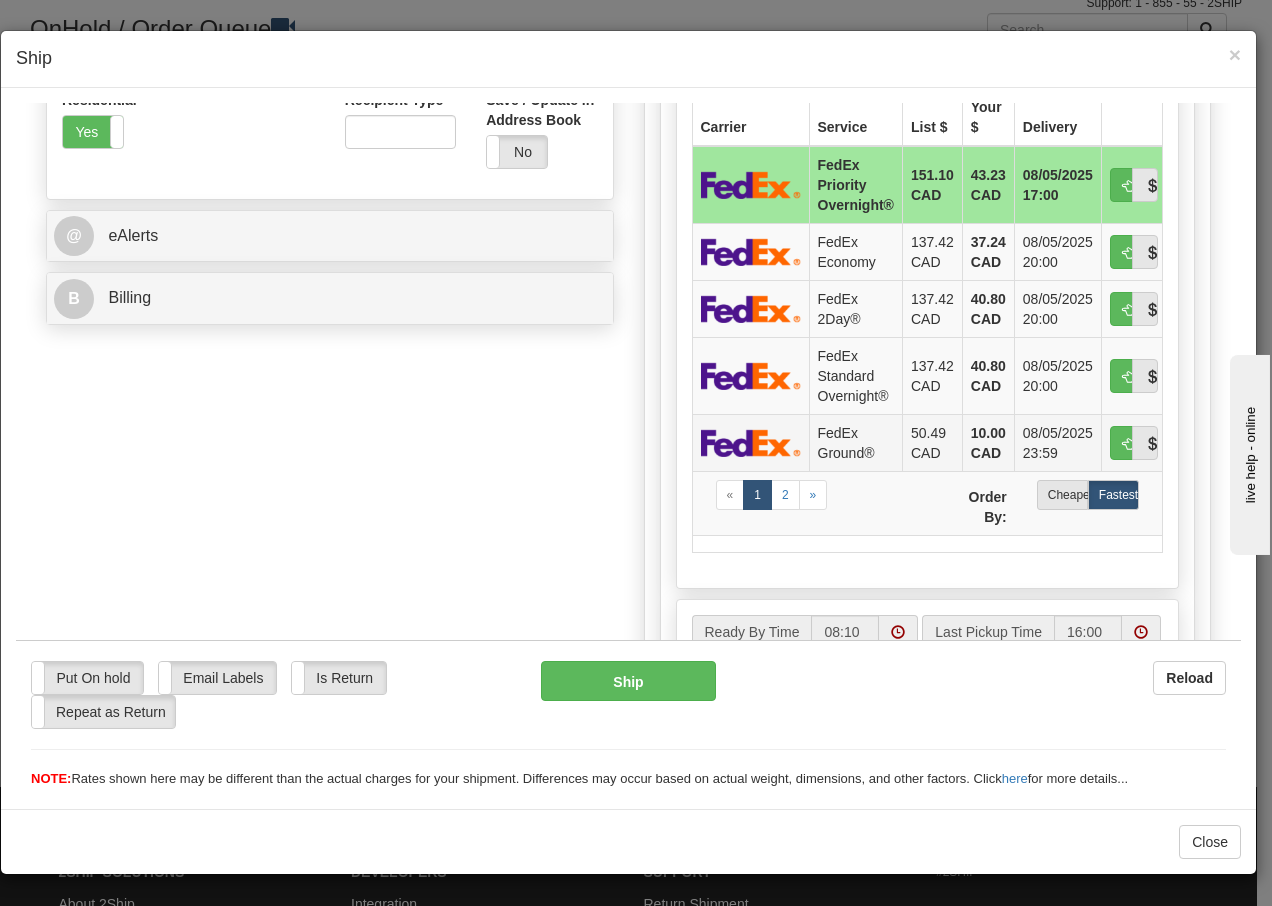 click on "FedEx Ground®" at bounding box center (855, 441) 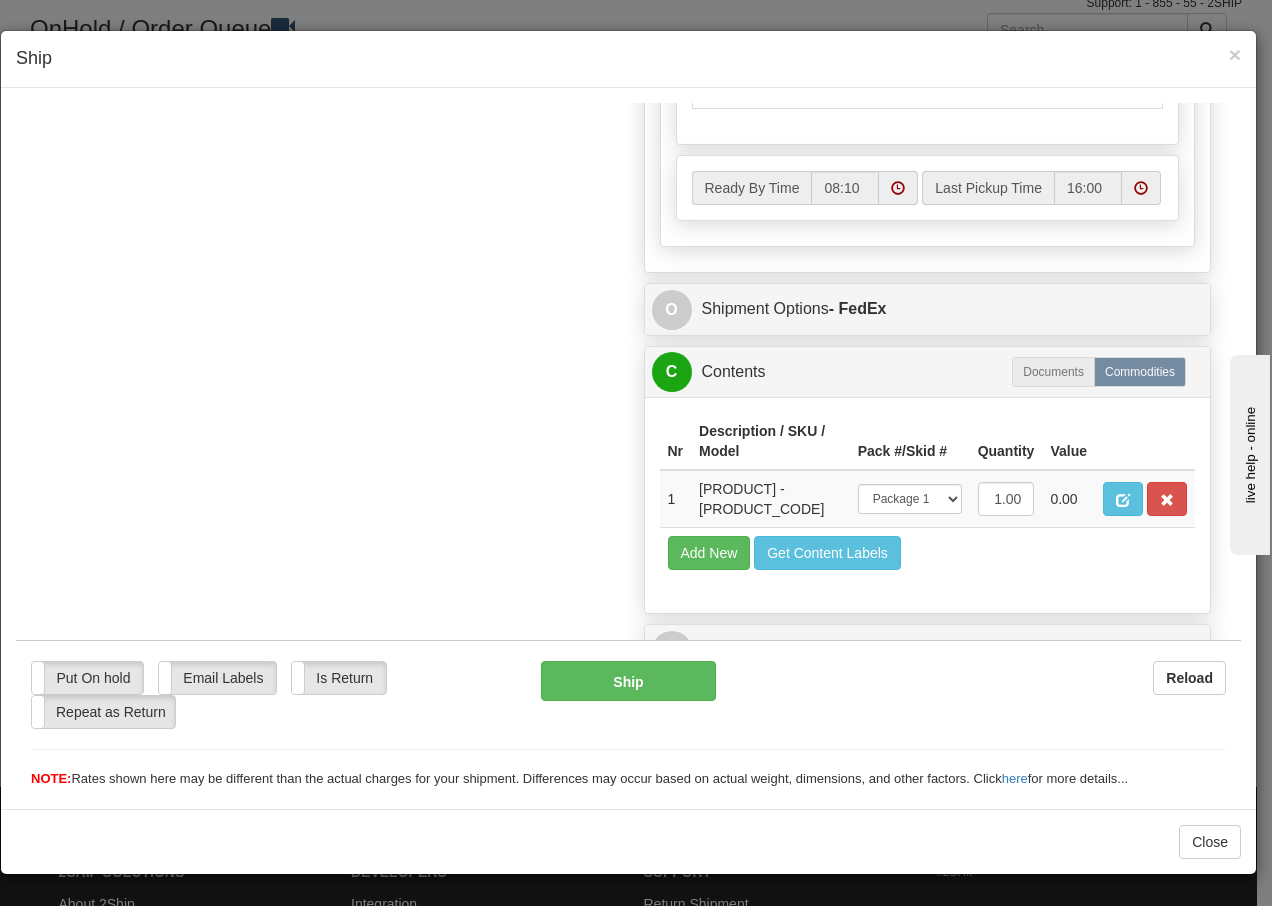 scroll, scrollTop: 1205, scrollLeft: 0, axis: vertical 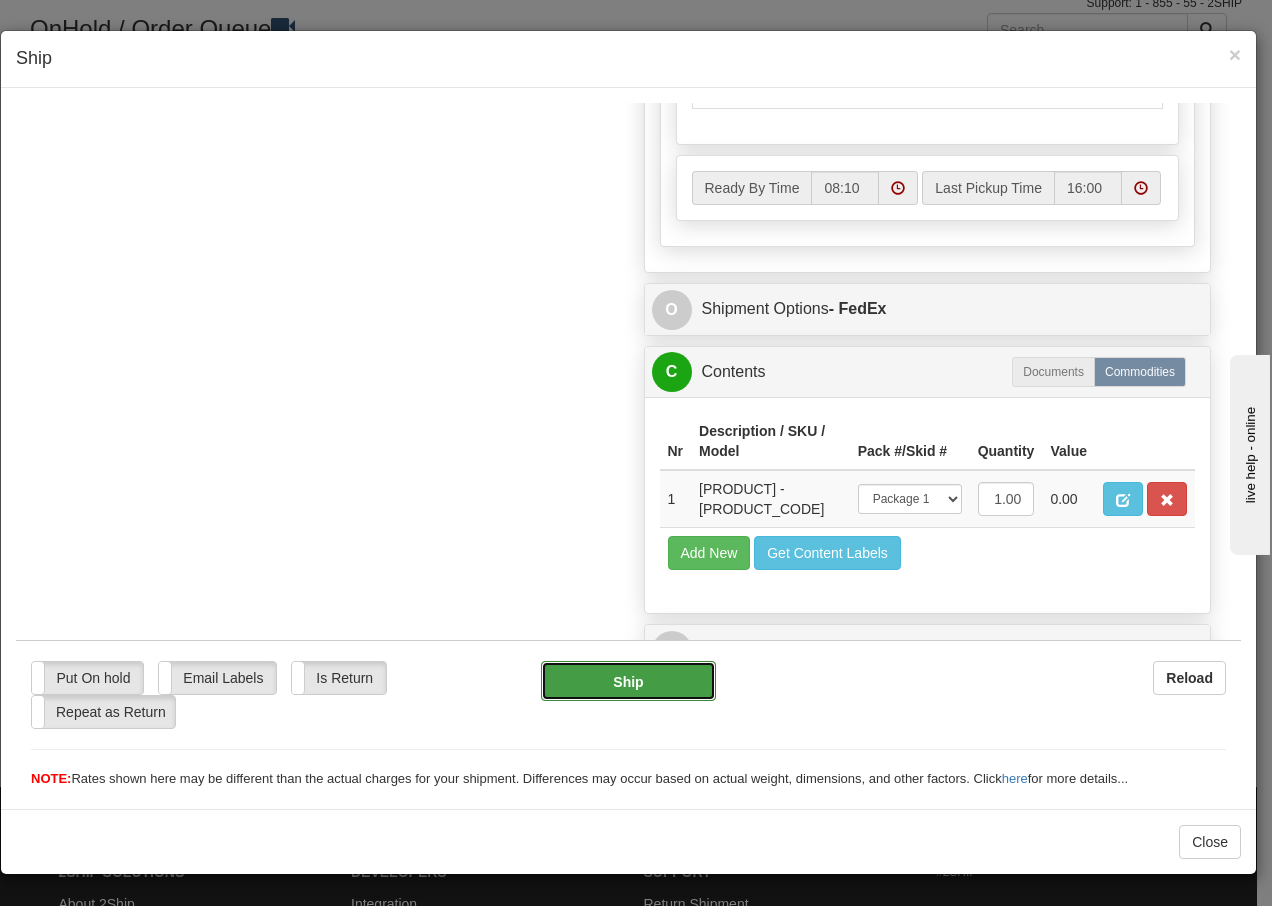 click on "Ship" at bounding box center [628, 680] 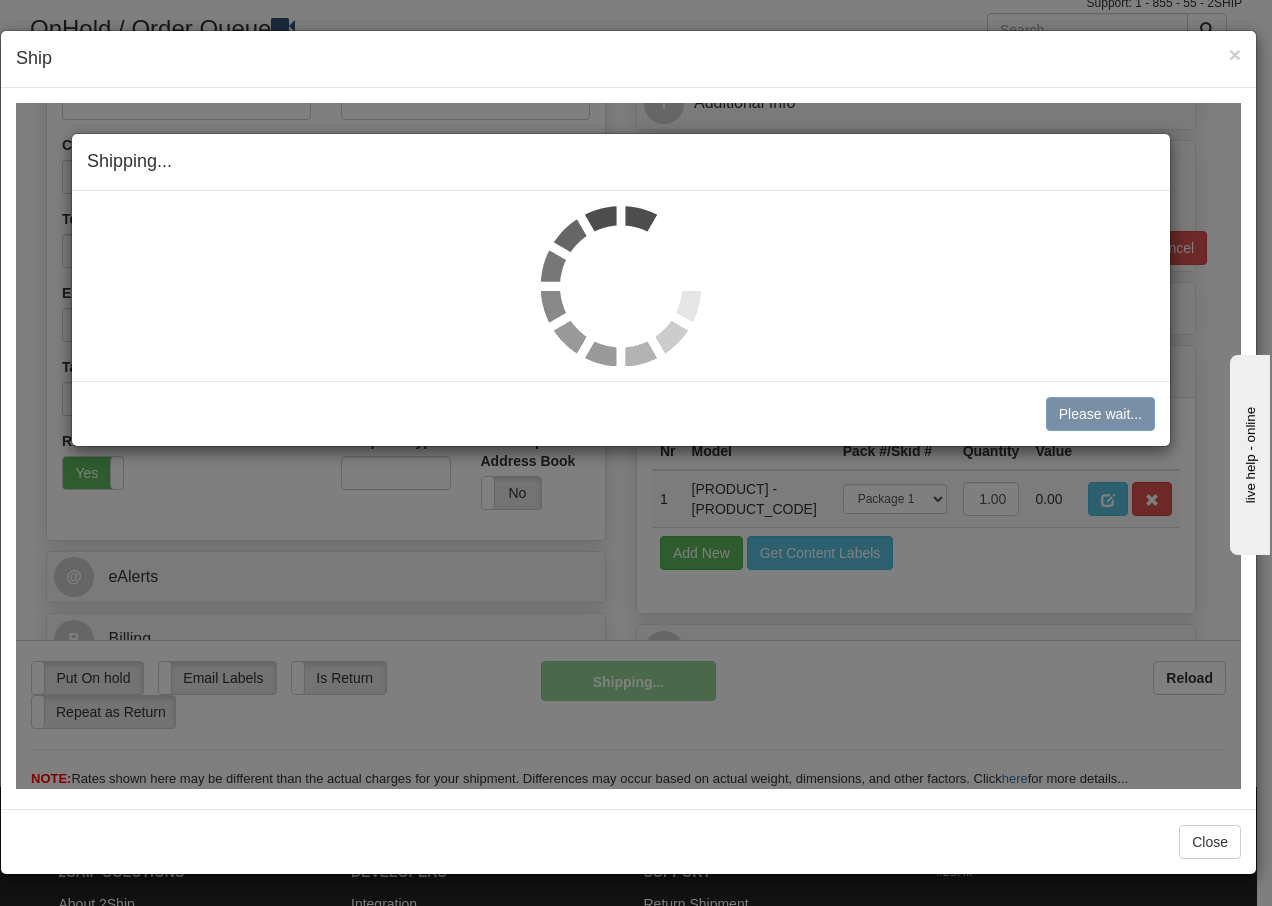 scroll, scrollTop: 385, scrollLeft: 0, axis: vertical 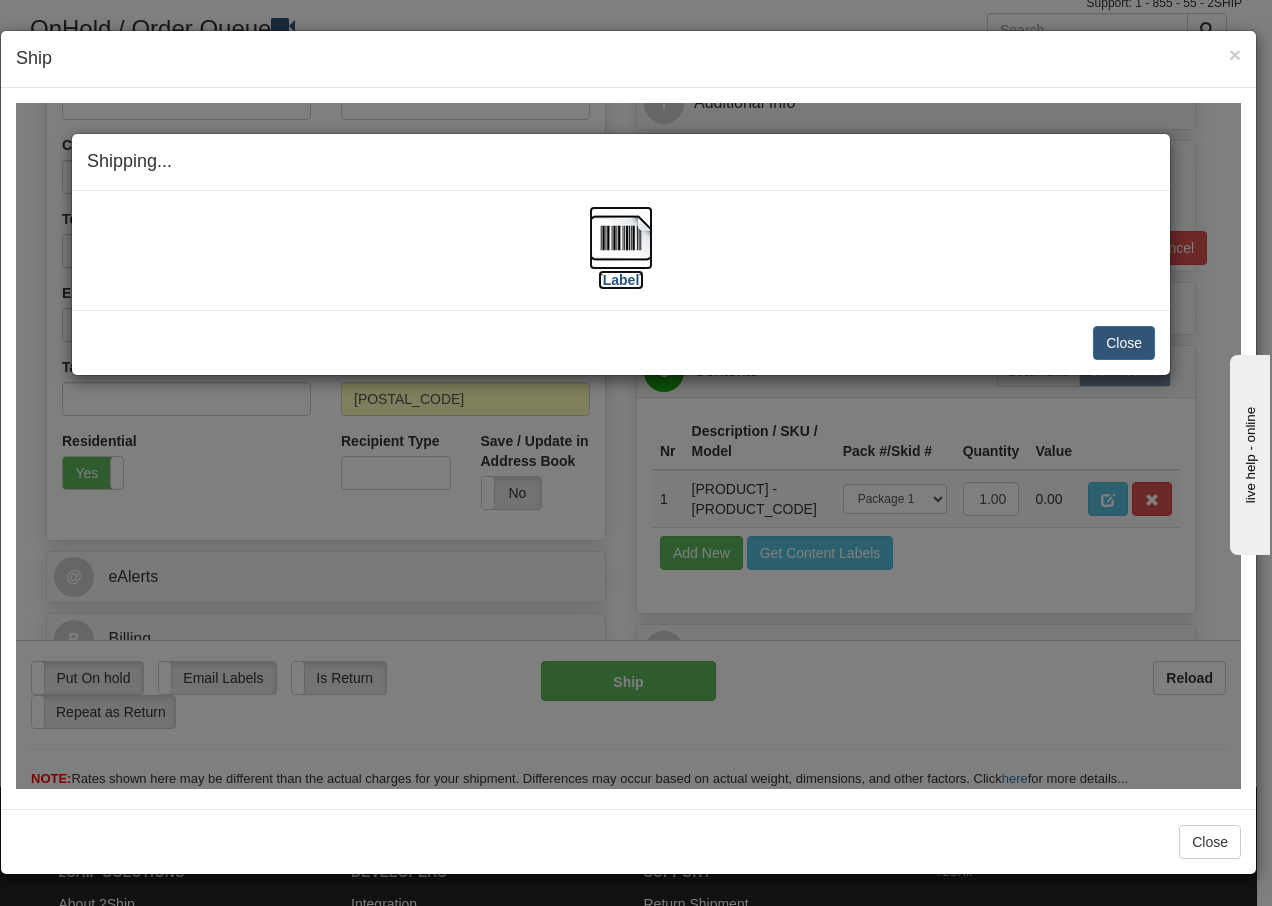 click at bounding box center (621, 237) 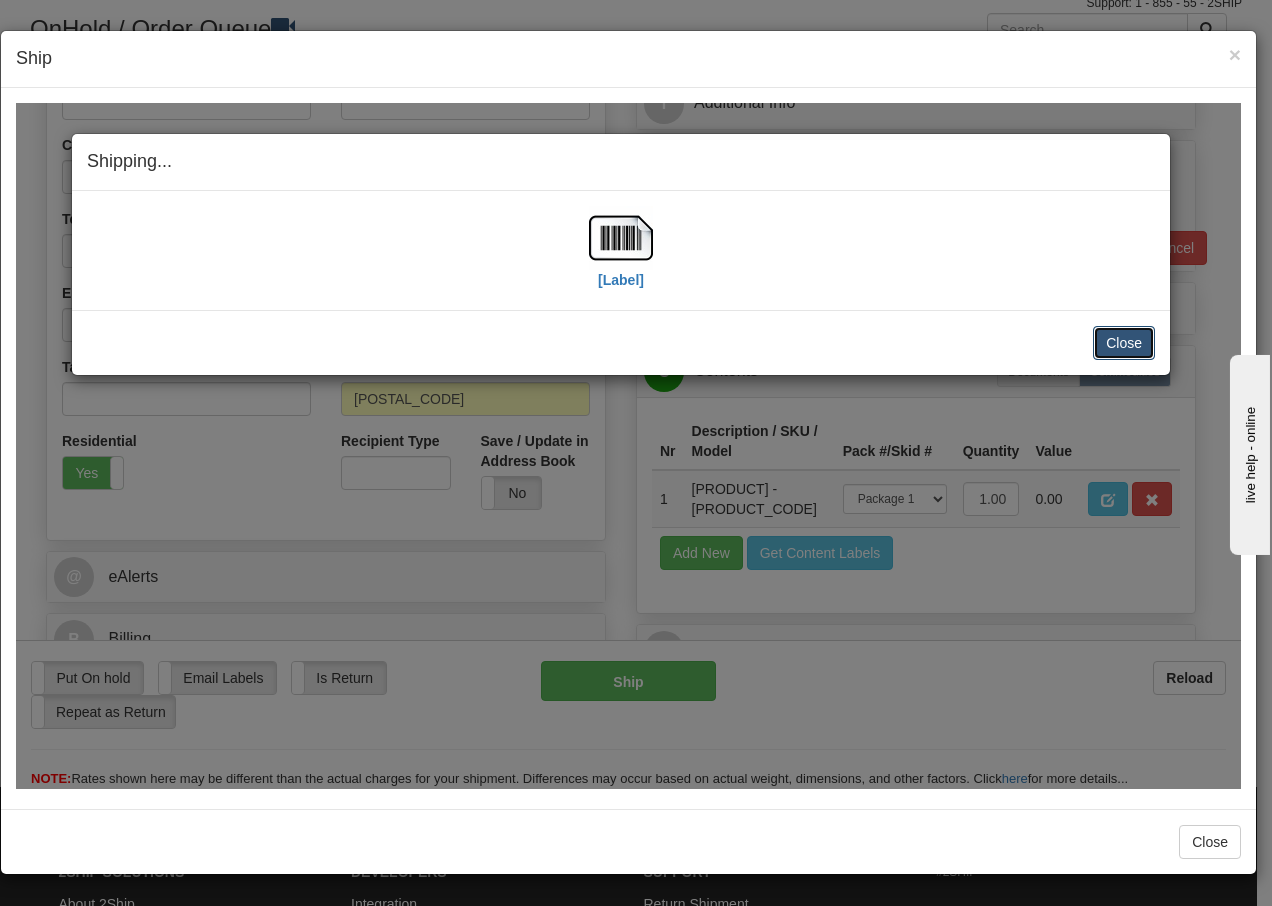 click on "Close" at bounding box center [1124, 342] 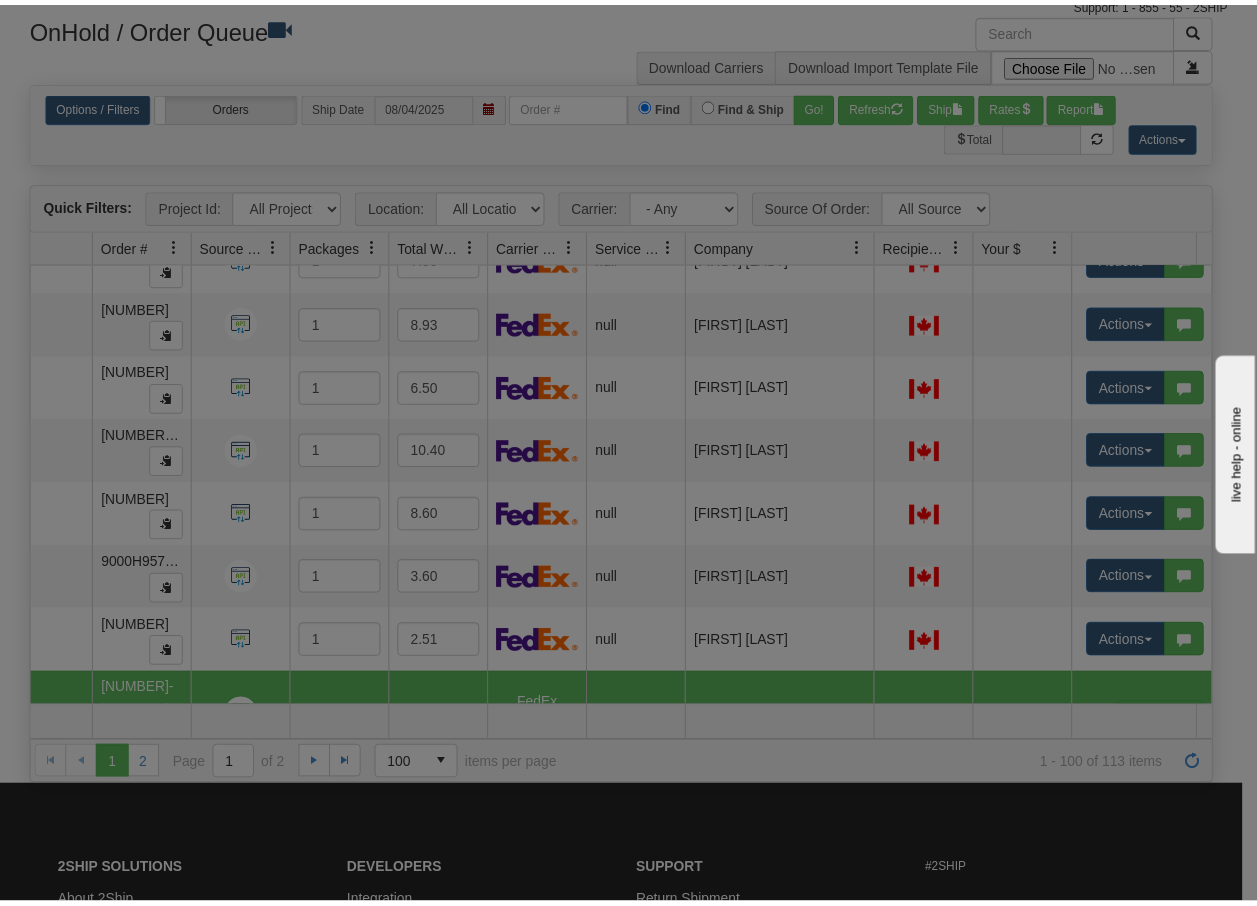 scroll, scrollTop: 0, scrollLeft: 0, axis: both 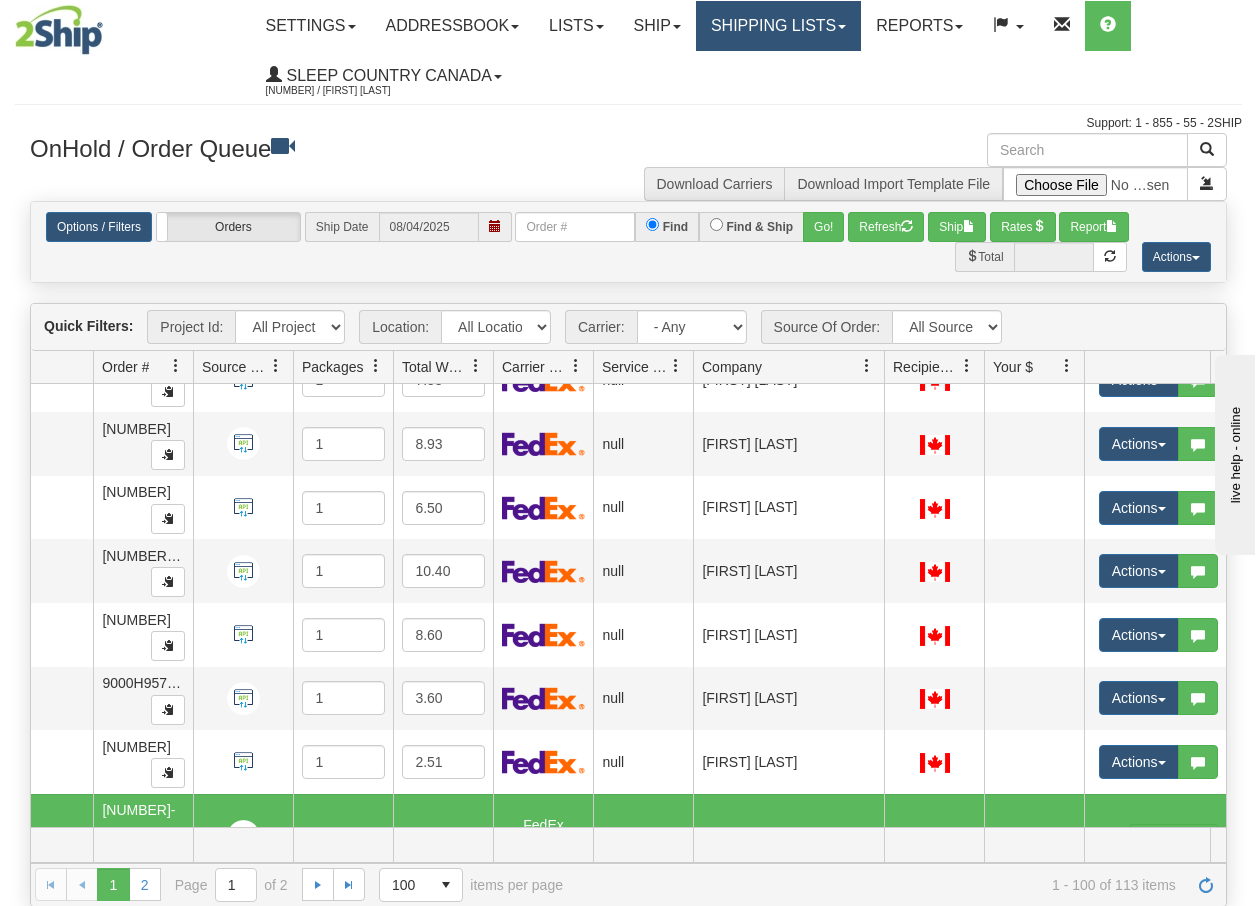 click on "Shipping lists" at bounding box center [778, 26] 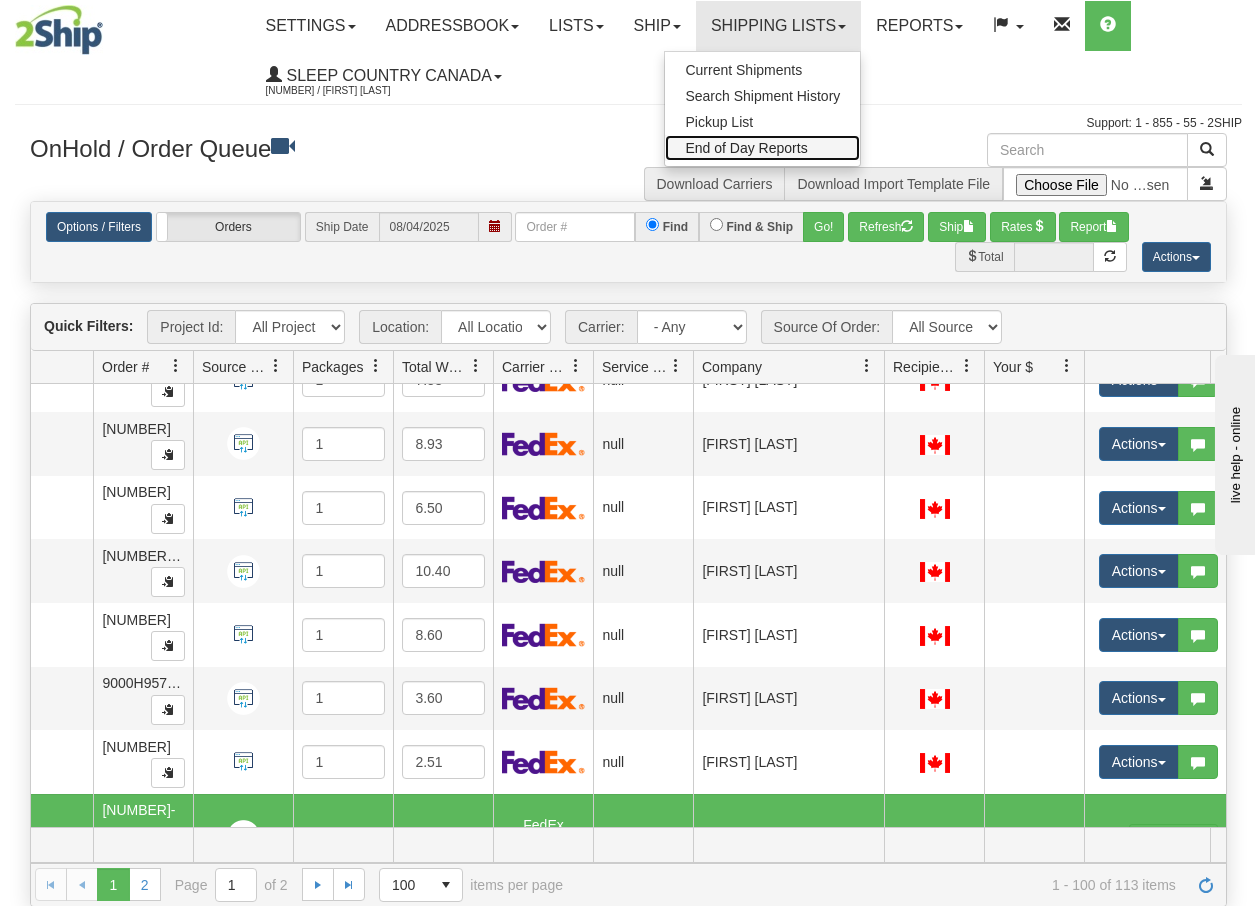 click on "End of Day Reports" at bounding box center (746, 148) 